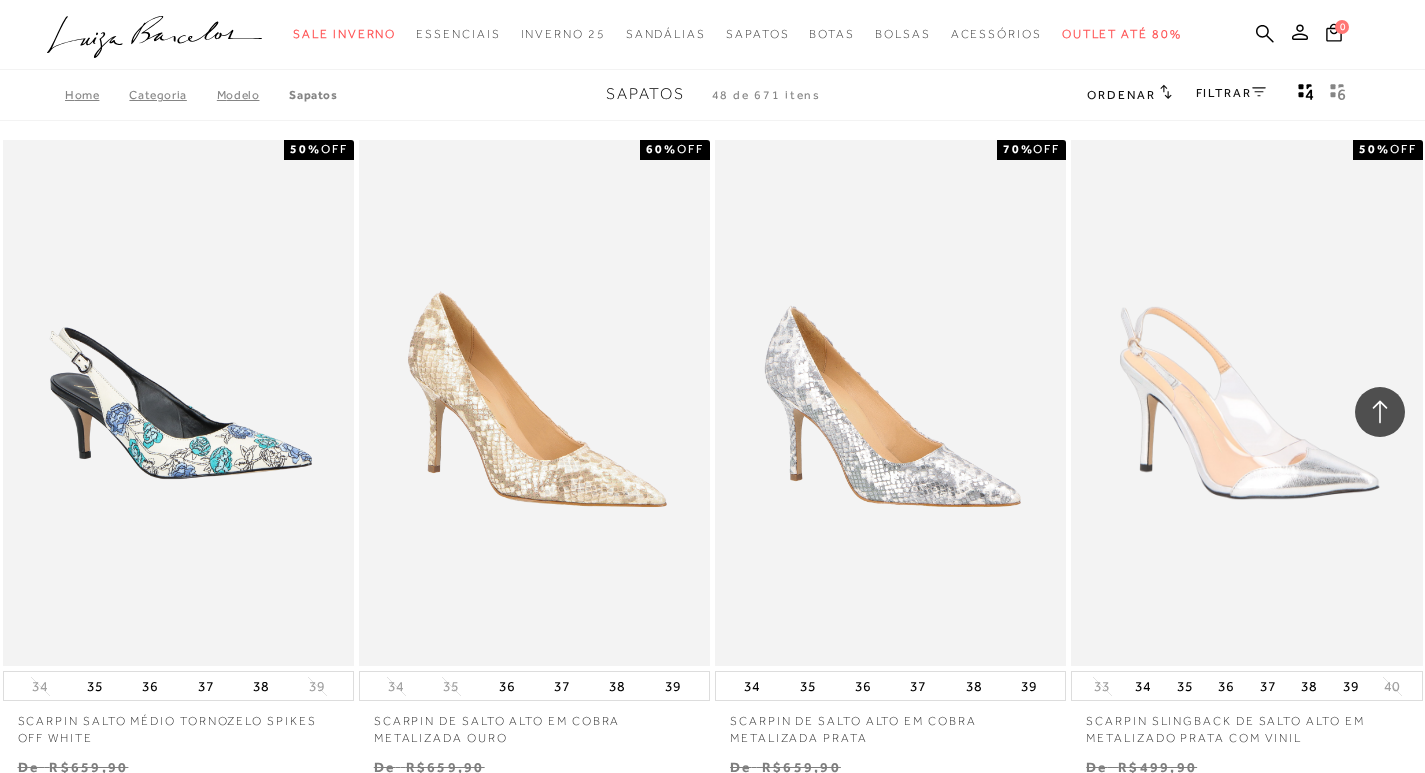 scroll, scrollTop: 5600, scrollLeft: 0, axis: vertical 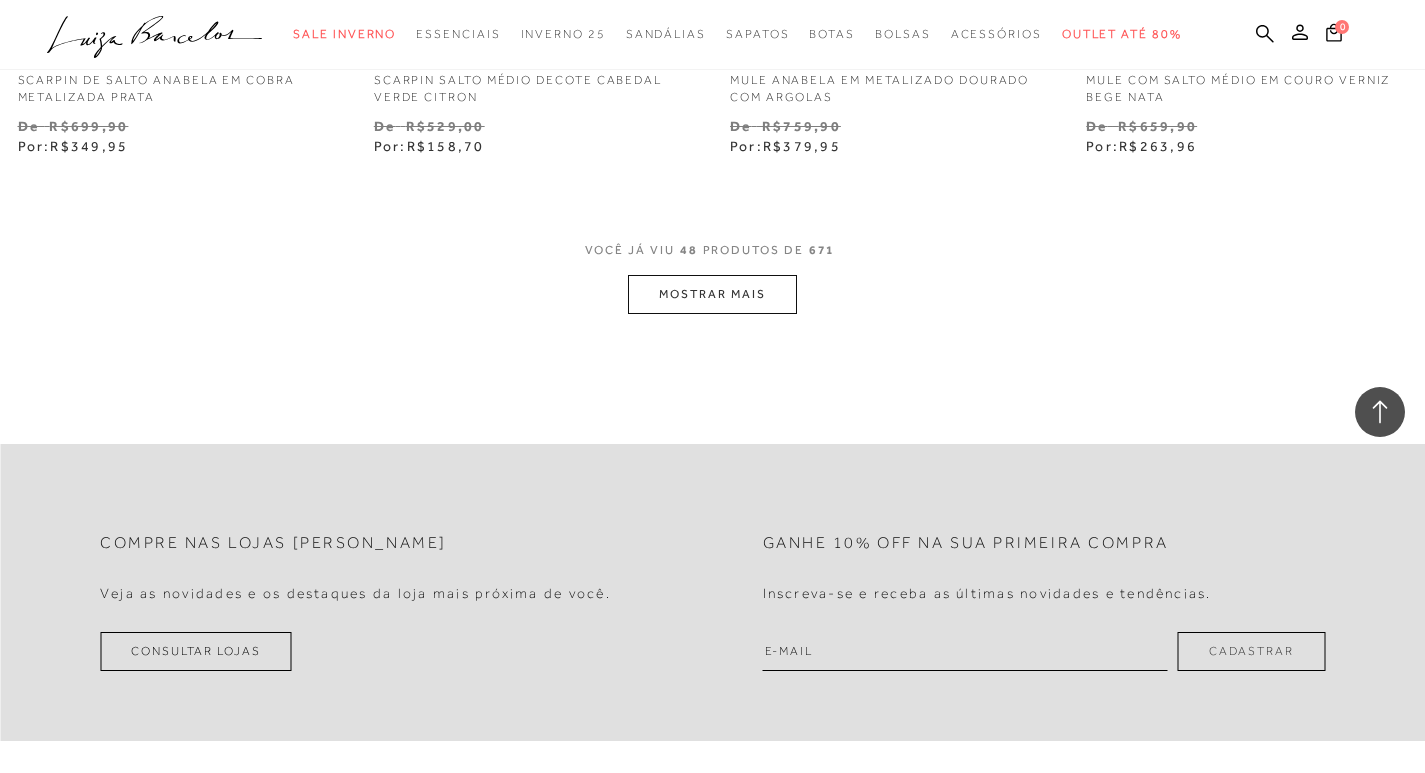 click on "MOSTRAR MAIS" at bounding box center [712, 294] 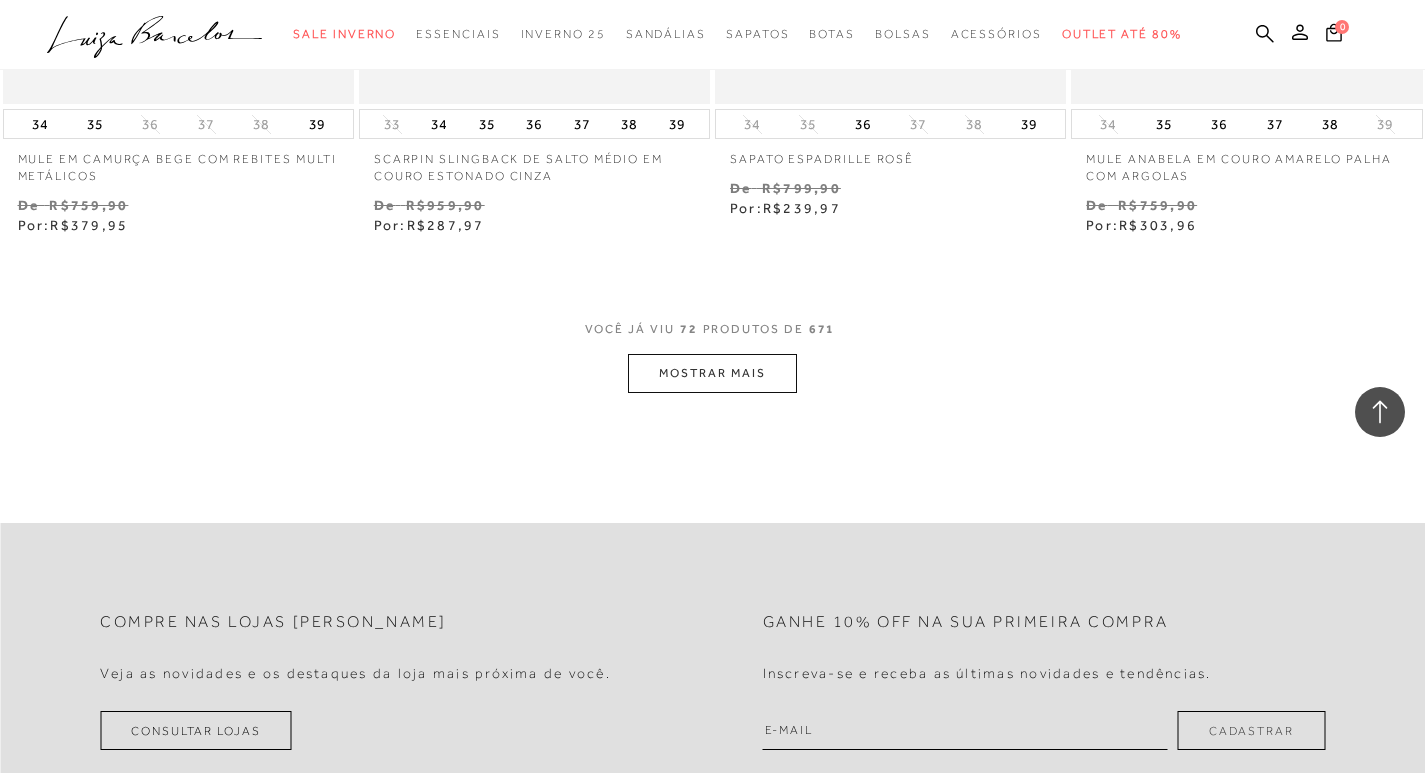 scroll, scrollTop: 12100, scrollLeft: 0, axis: vertical 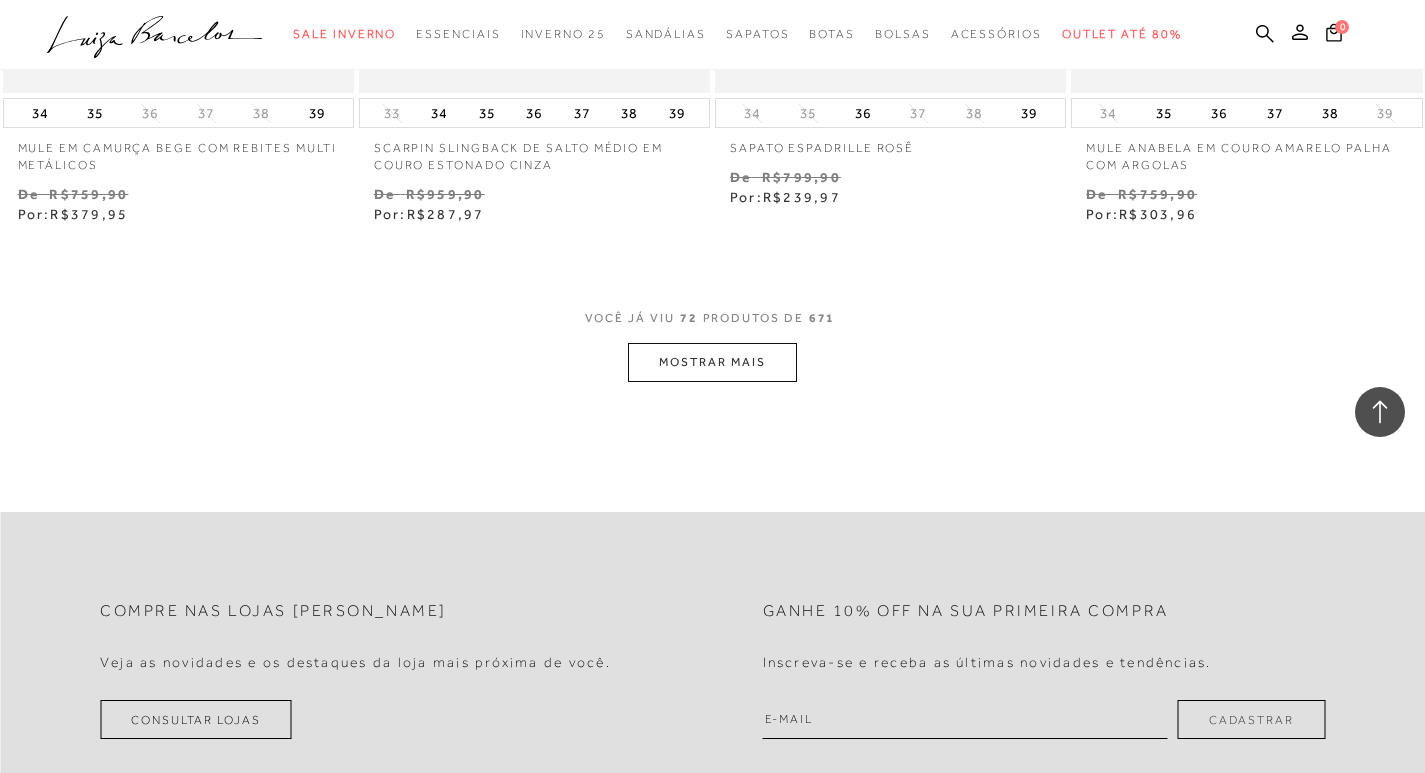click on "MOSTRAR MAIS" at bounding box center [712, 362] 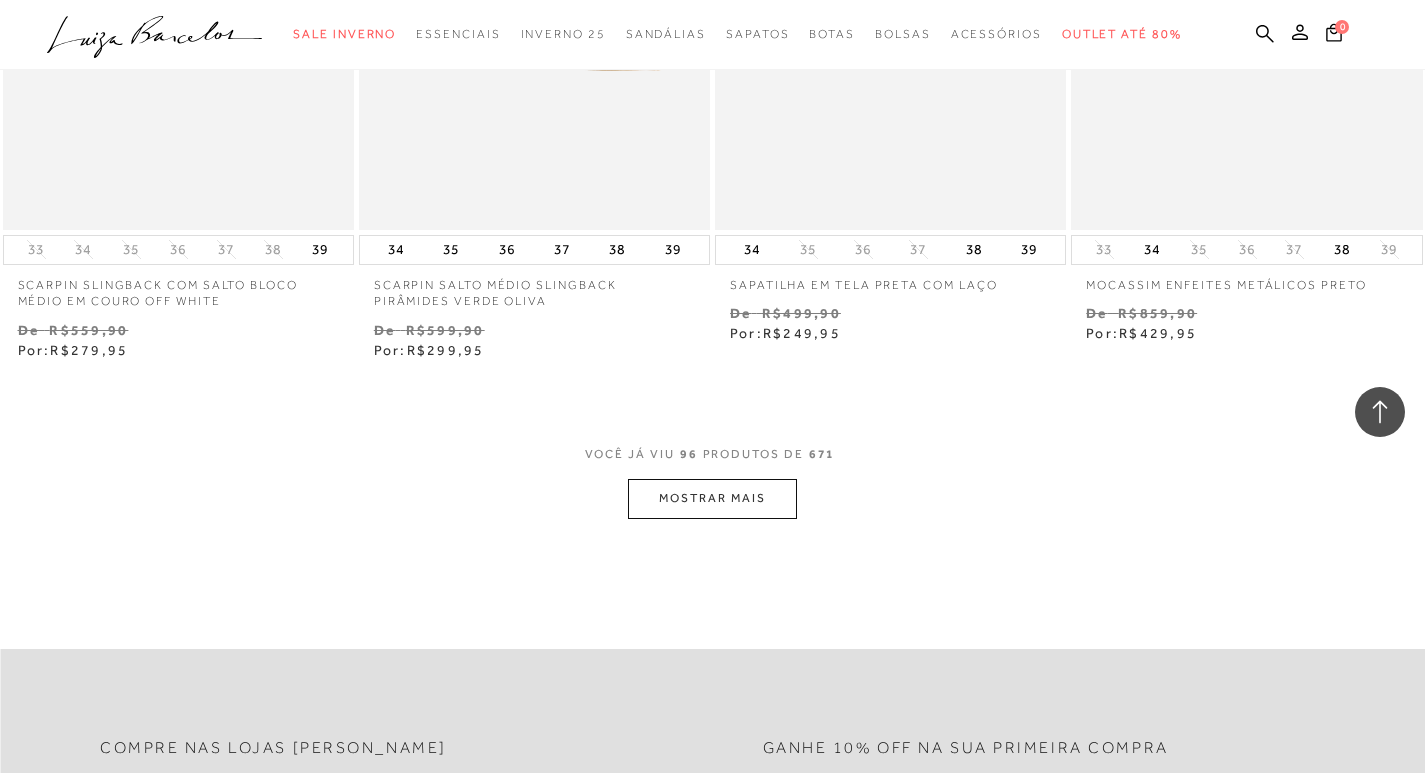 scroll, scrollTop: 16100, scrollLeft: 0, axis: vertical 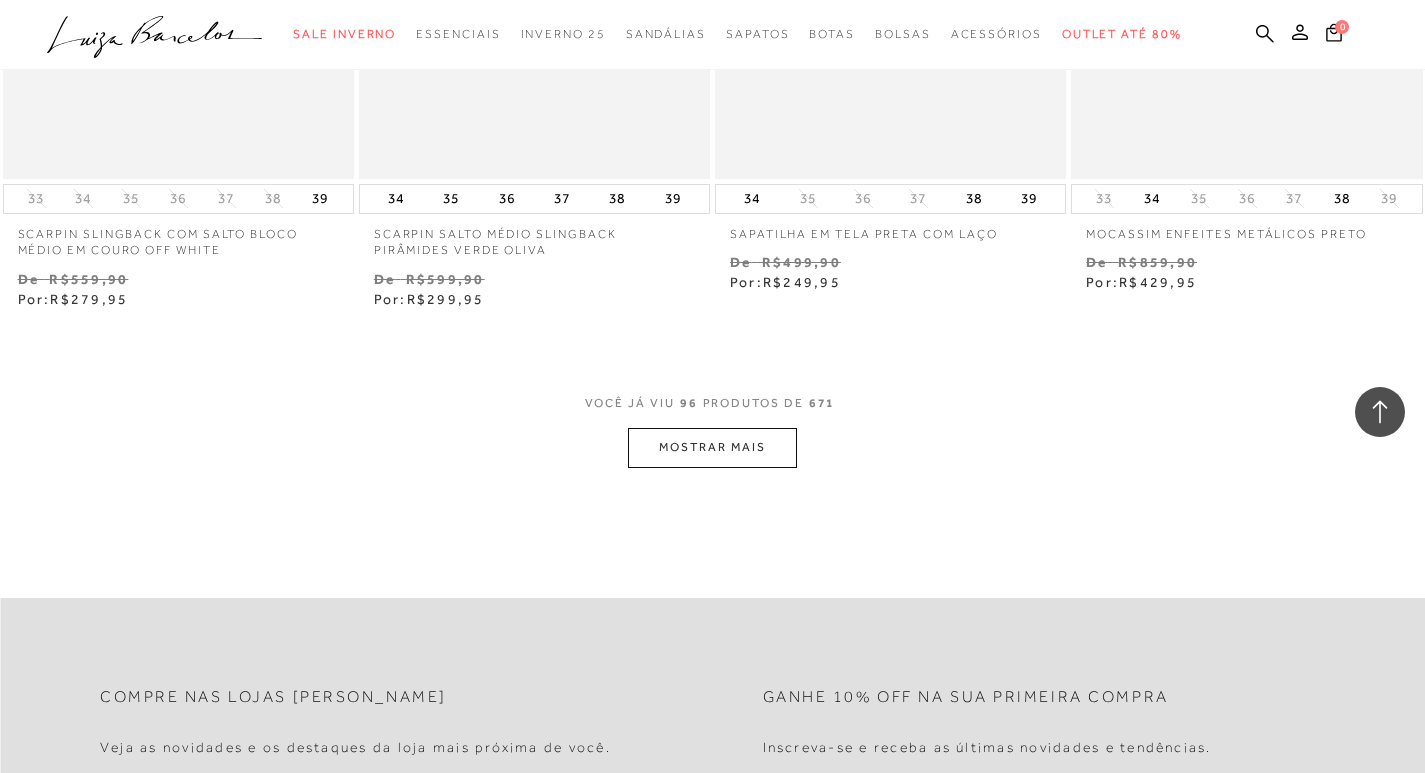 click on "MOSTRAR MAIS" at bounding box center (712, 447) 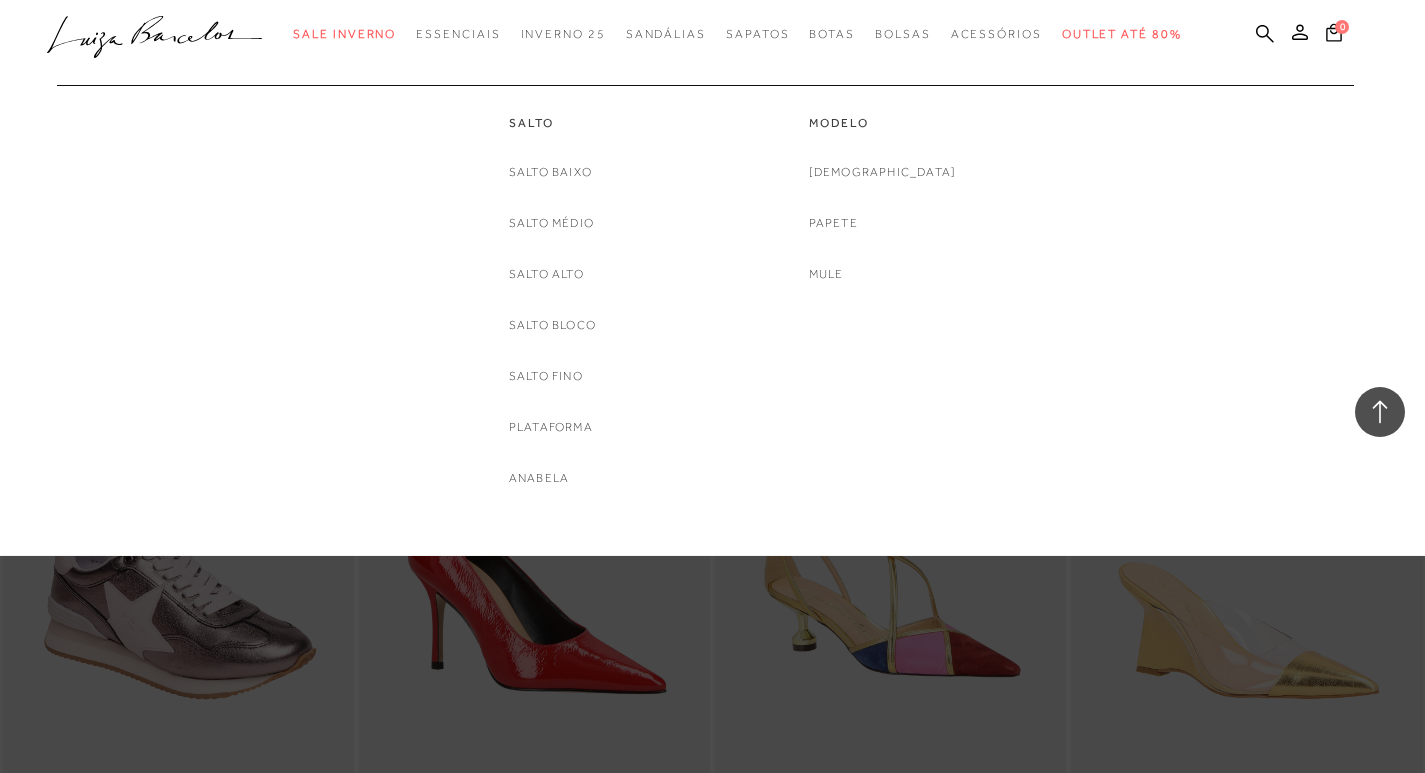 click on "Salto
[GEOGRAPHIC_DATA]
Salto Médio
[GEOGRAPHIC_DATA]
Salto Bloco
[GEOGRAPHIC_DATA]
Plataforma
Anabela" at bounding box center (702, 287) 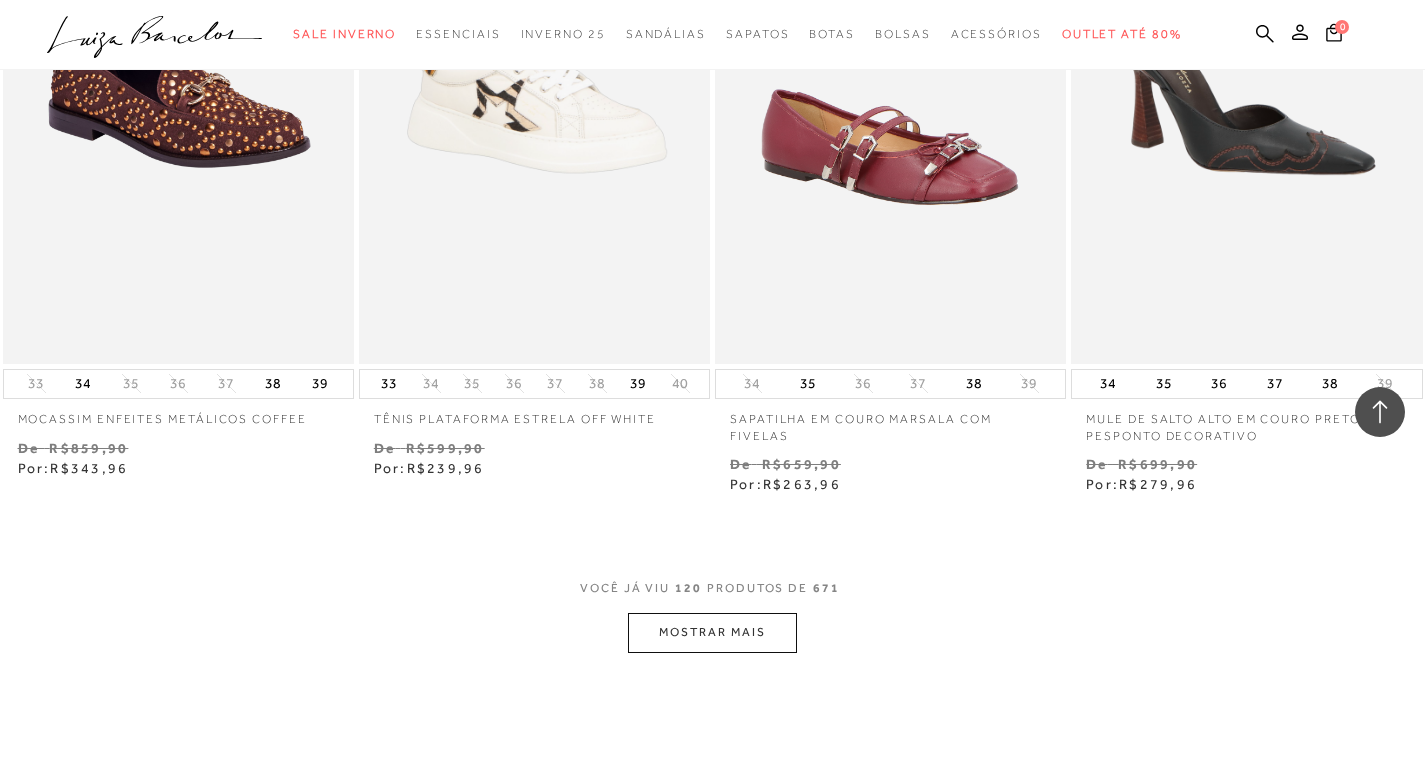 scroll, scrollTop: 20300, scrollLeft: 0, axis: vertical 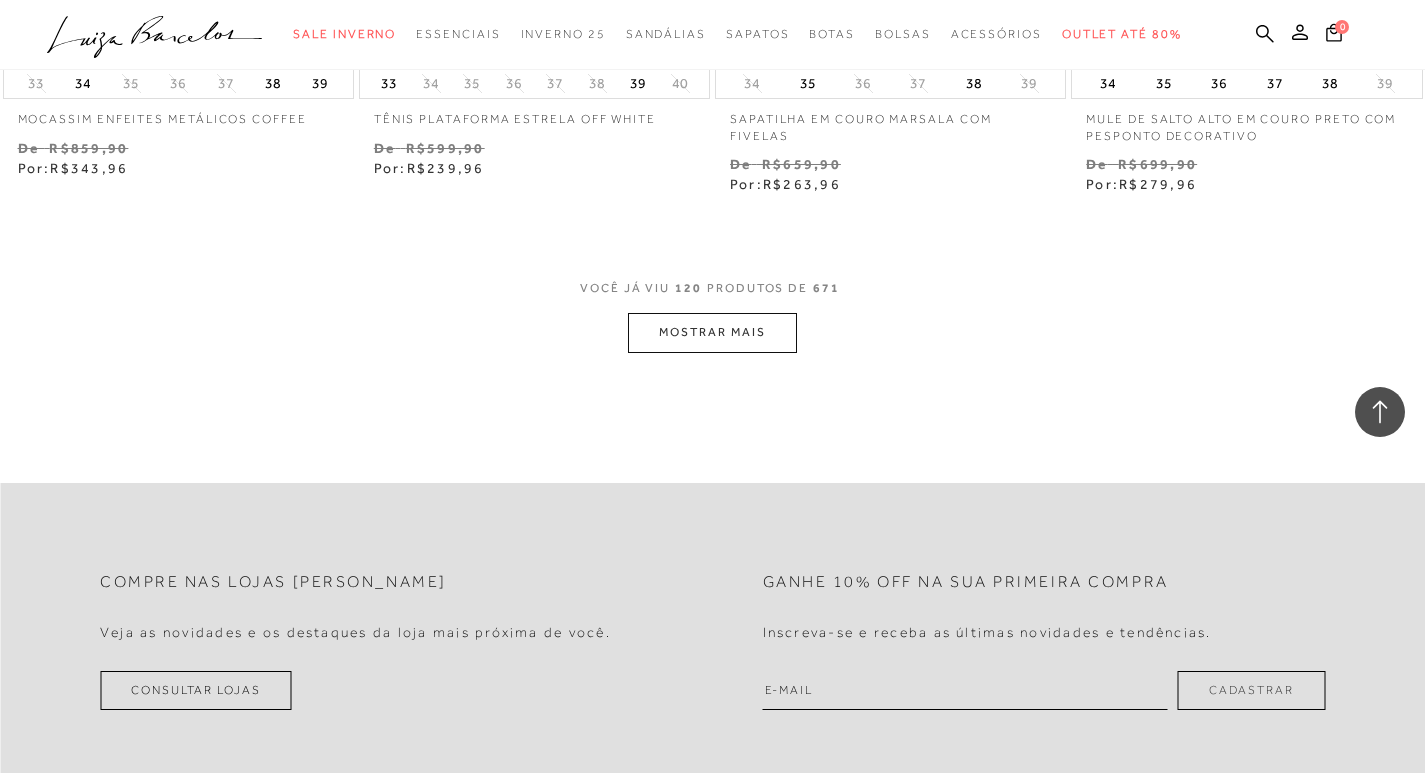 click on "MOSTRAR MAIS" at bounding box center [712, 332] 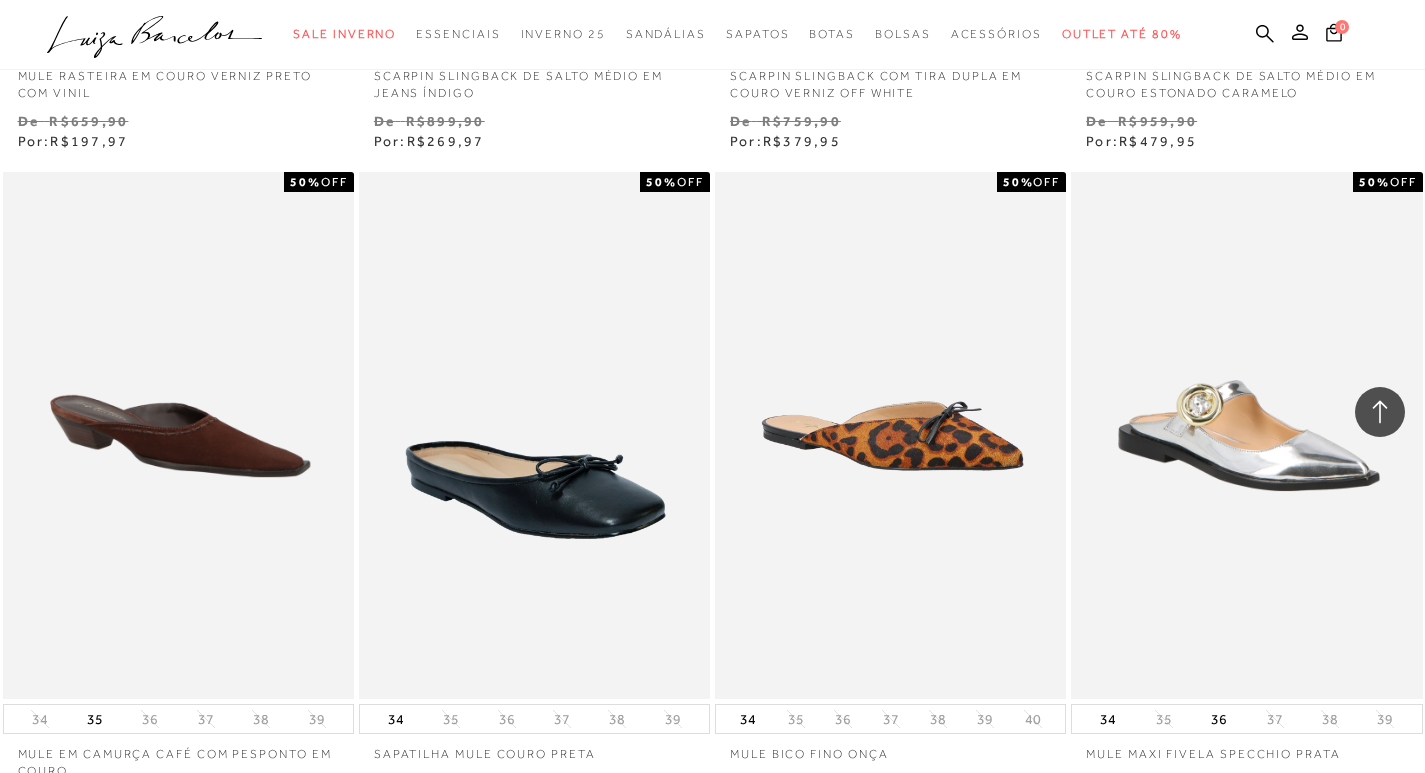 scroll, scrollTop: 21100, scrollLeft: 0, axis: vertical 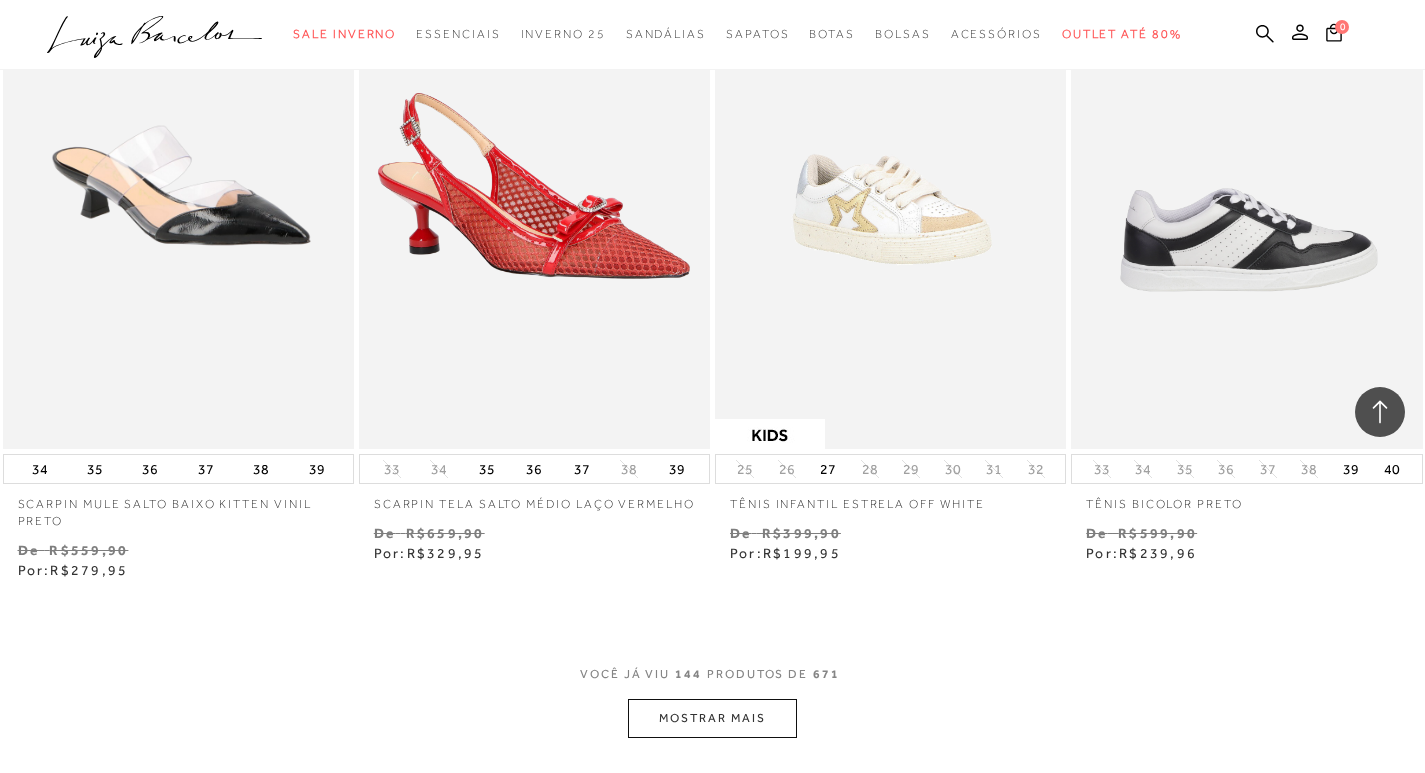 click at bounding box center [1247, 185] 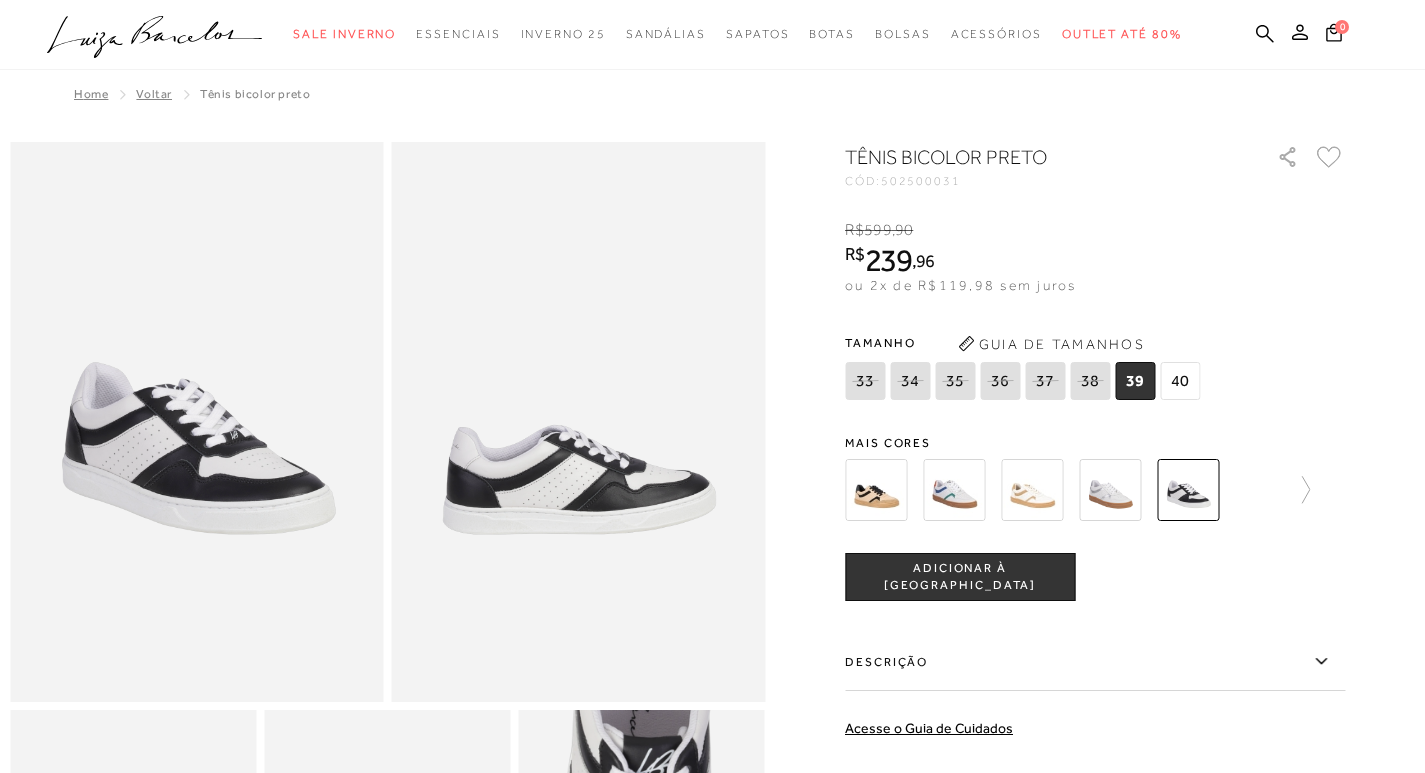 scroll, scrollTop: 0, scrollLeft: 0, axis: both 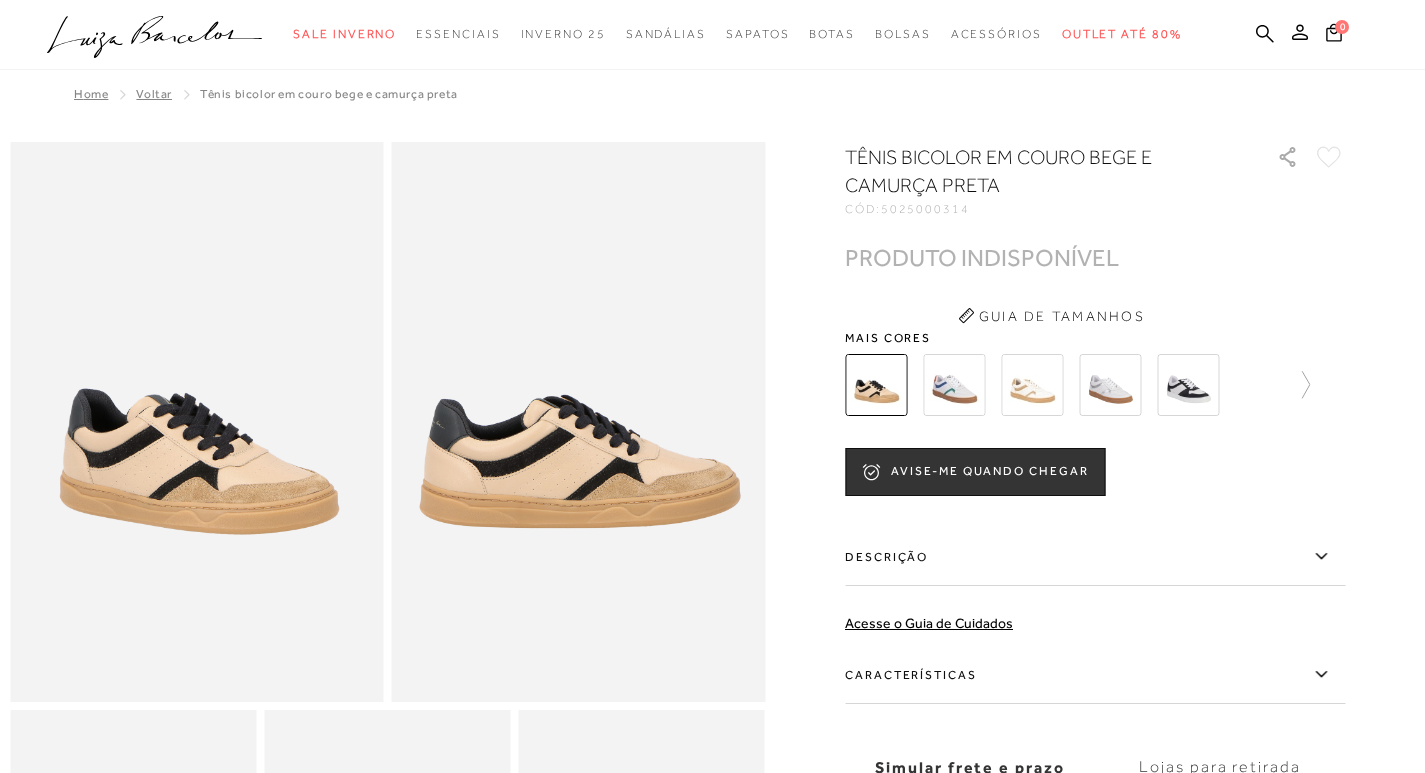 click at bounding box center (1188, 385) 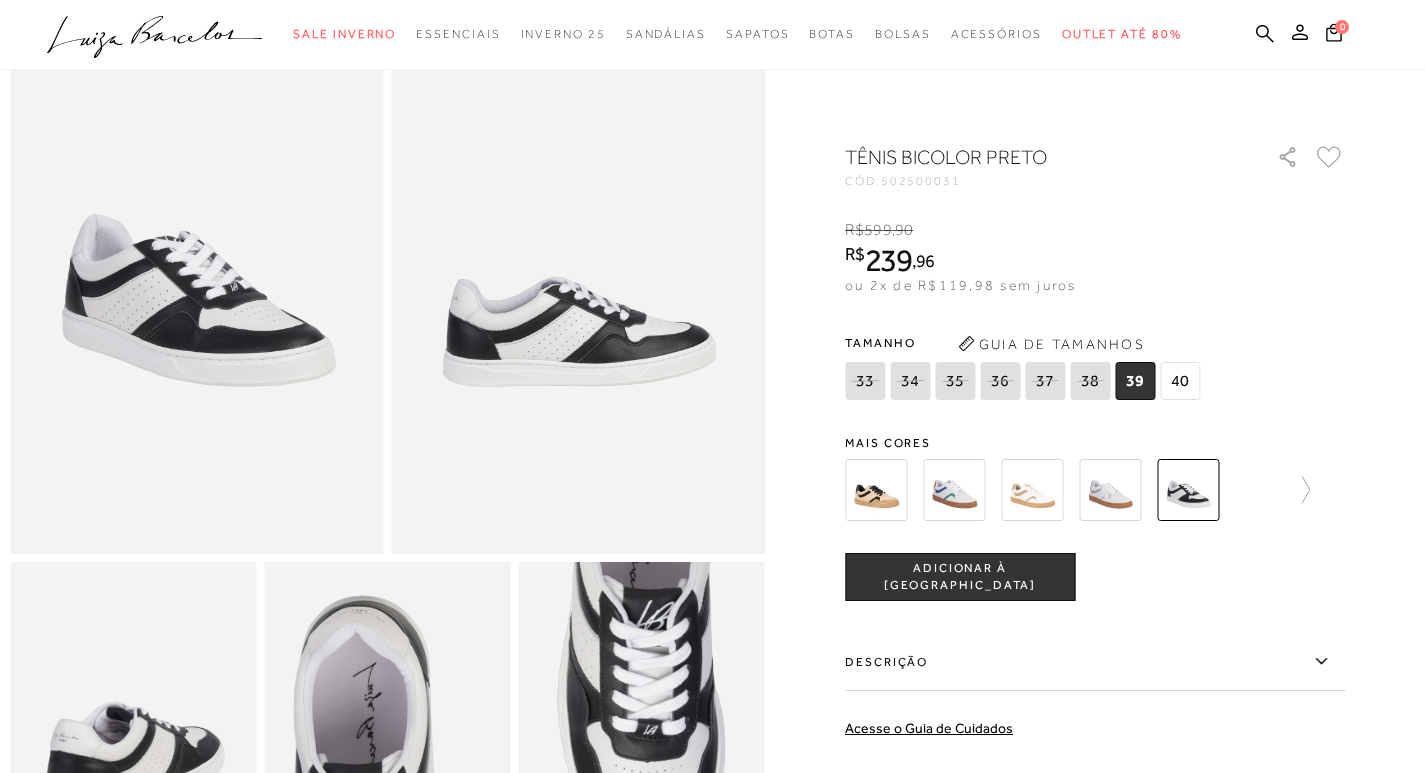 scroll, scrollTop: 100, scrollLeft: 0, axis: vertical 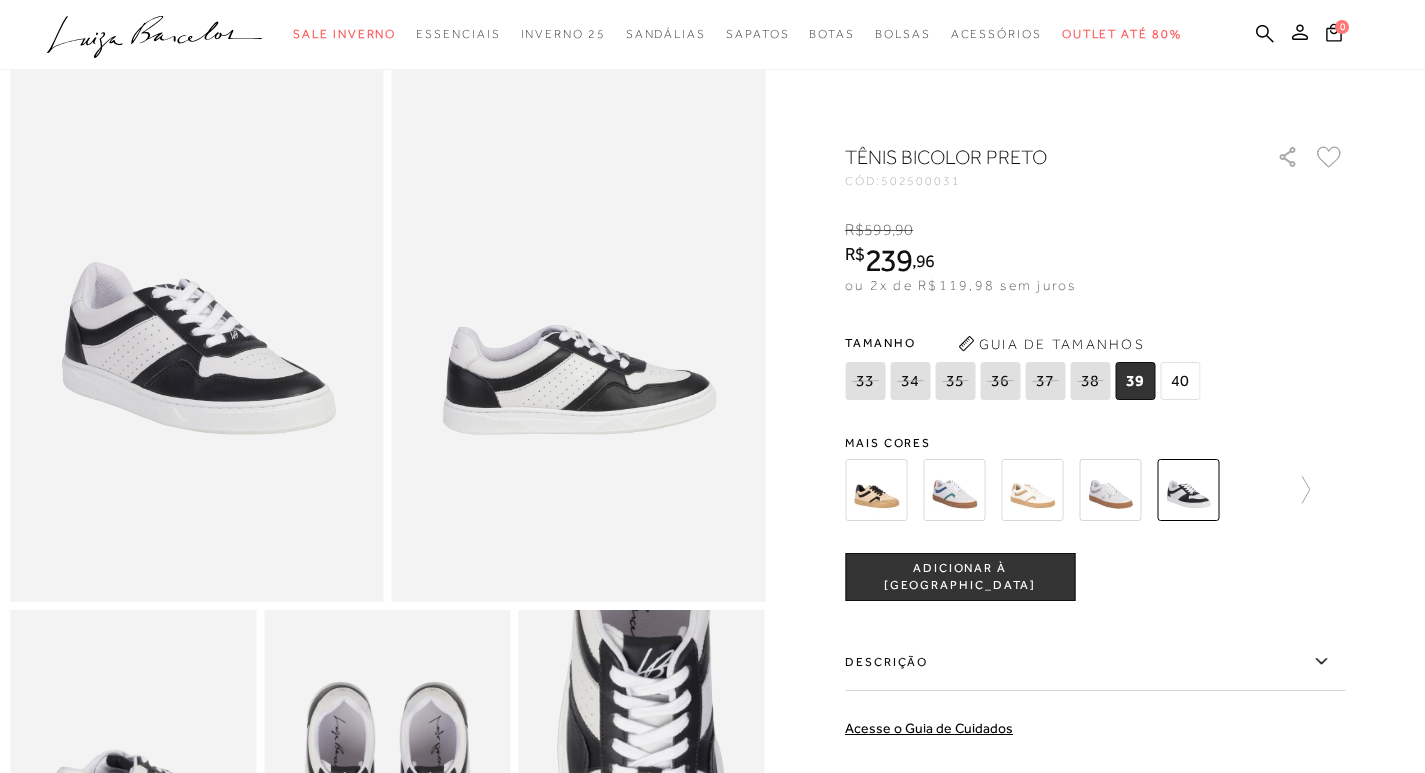 click at bounding box center (579, 322) 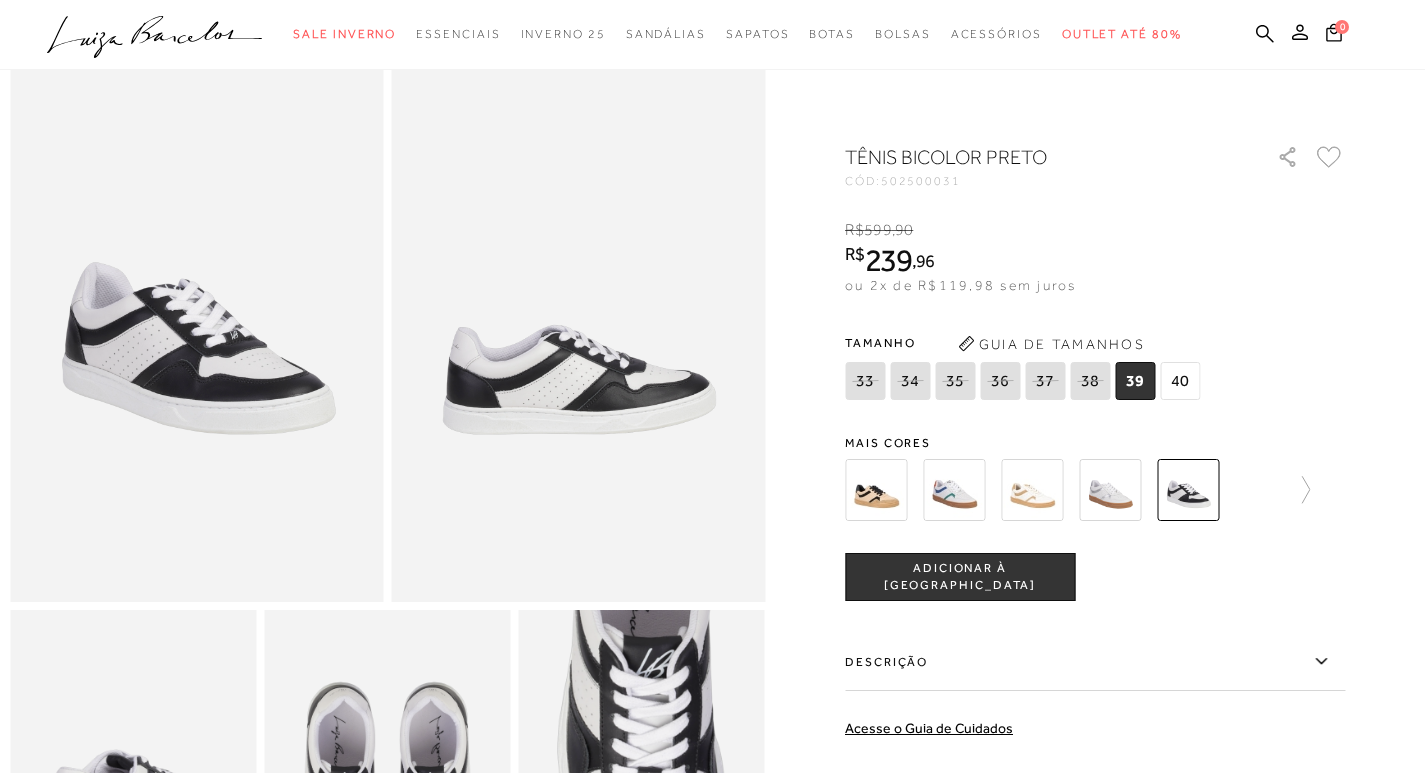 click at bounding box center (1032, 490) 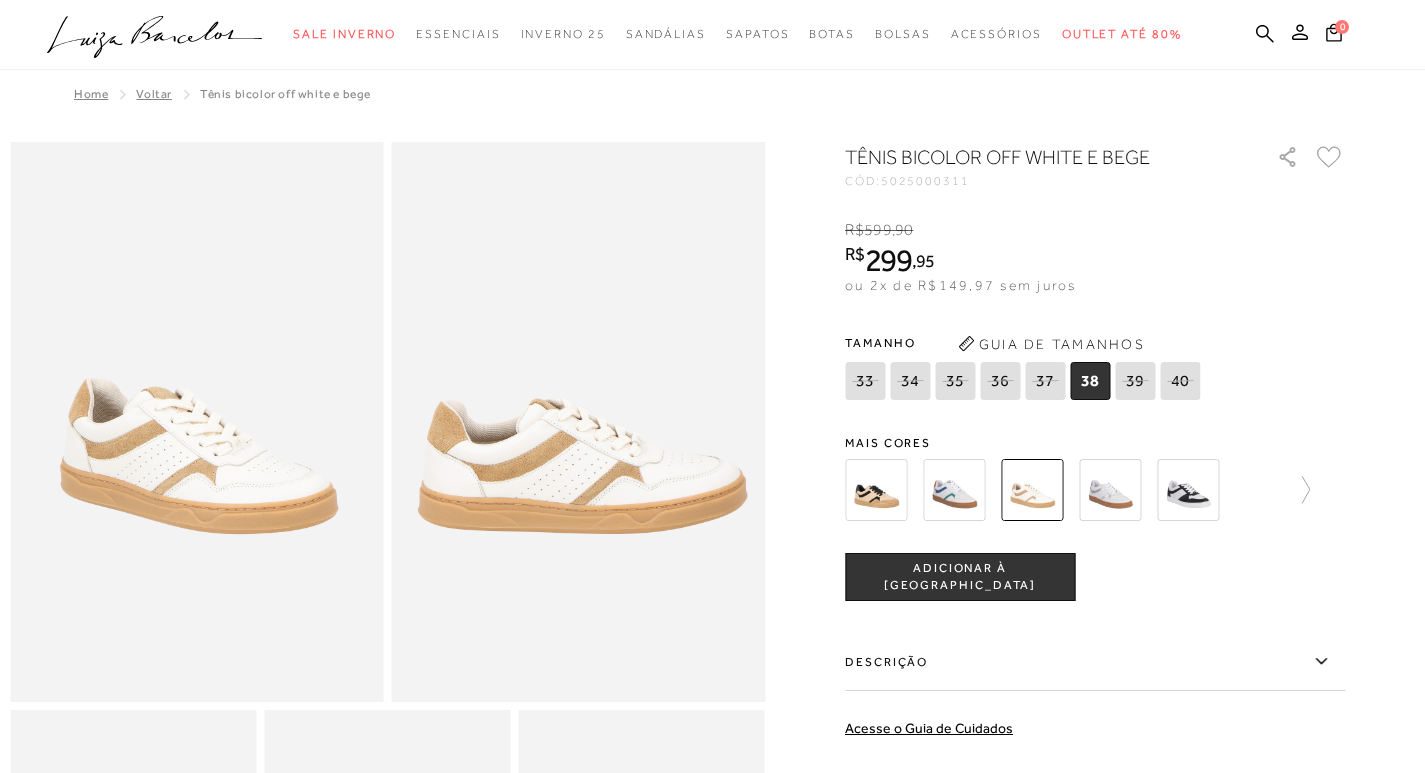 scroll, scrollTop: 0, scrollLeft: 0, axis: both 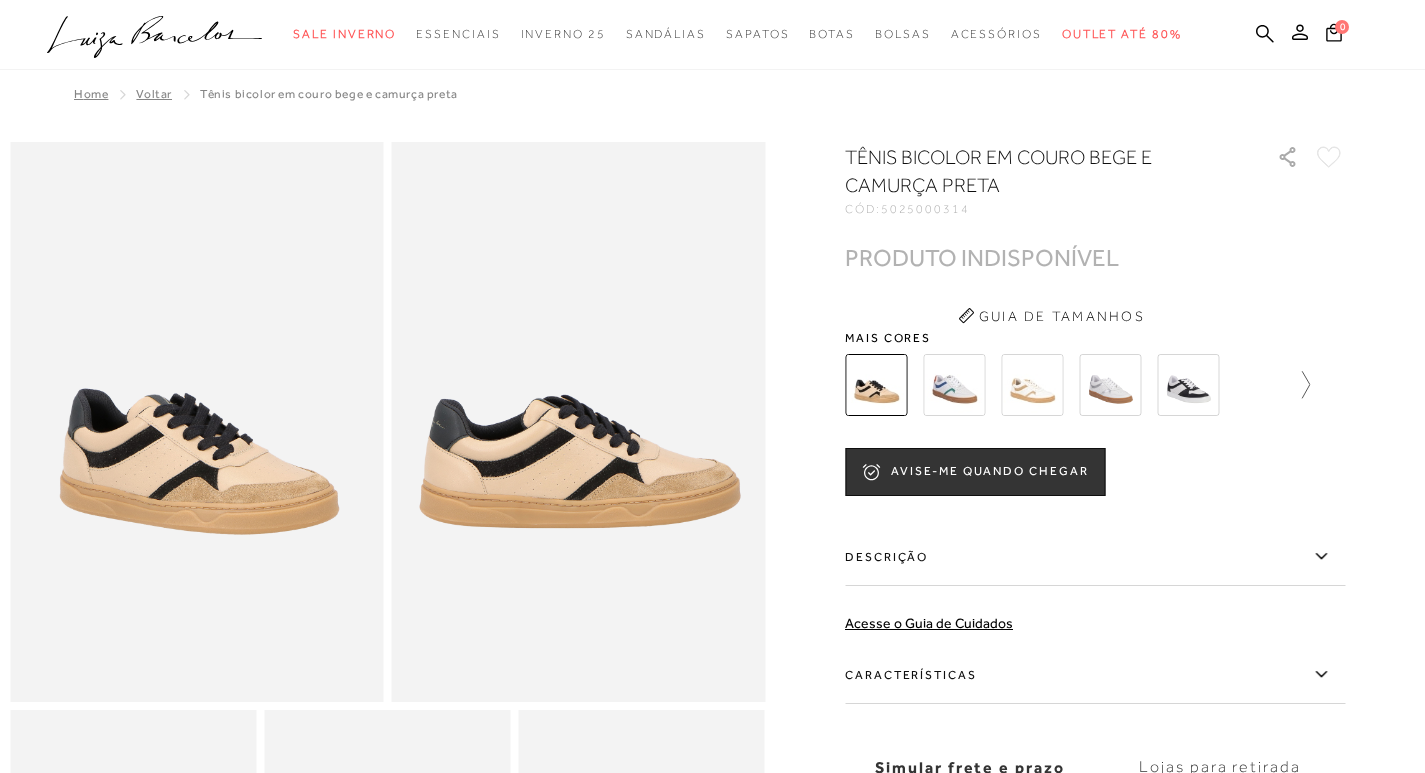 click 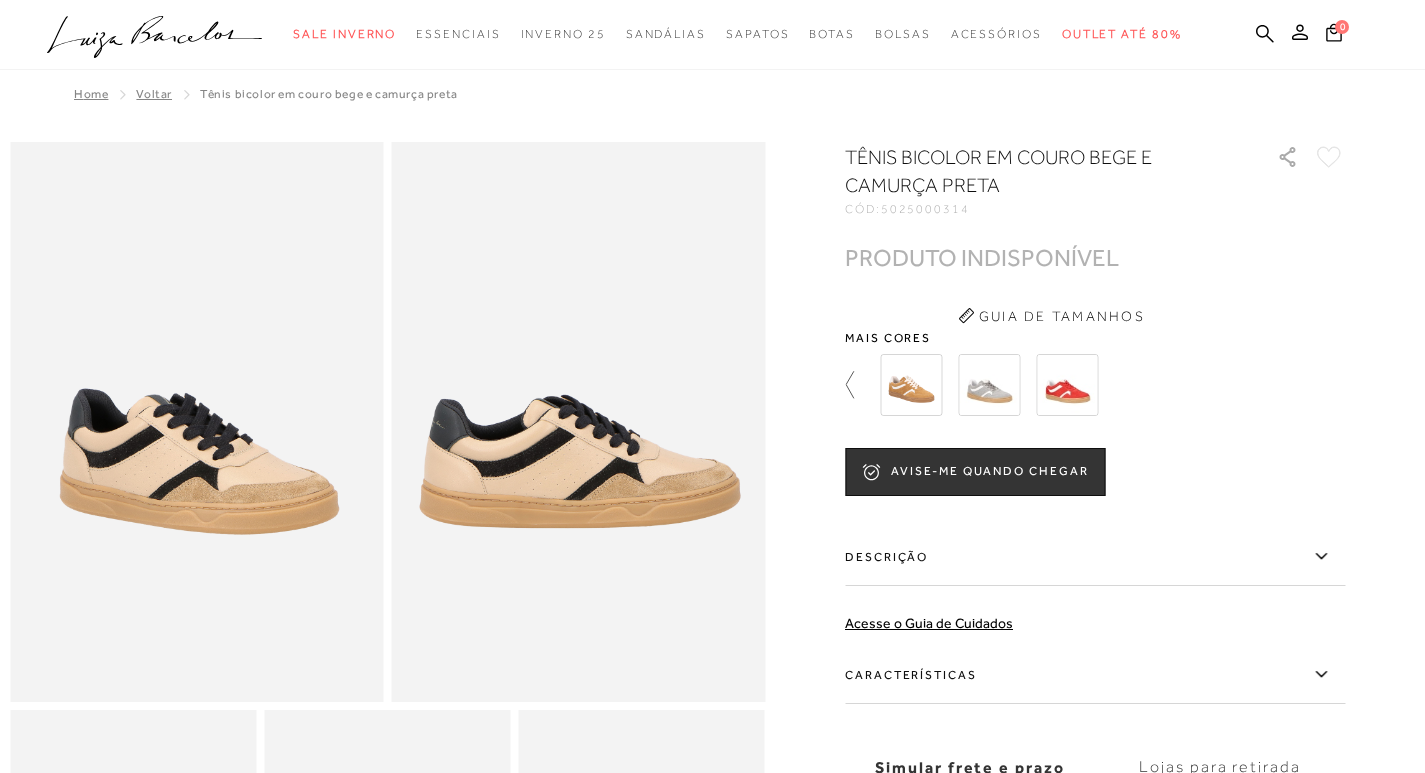 click 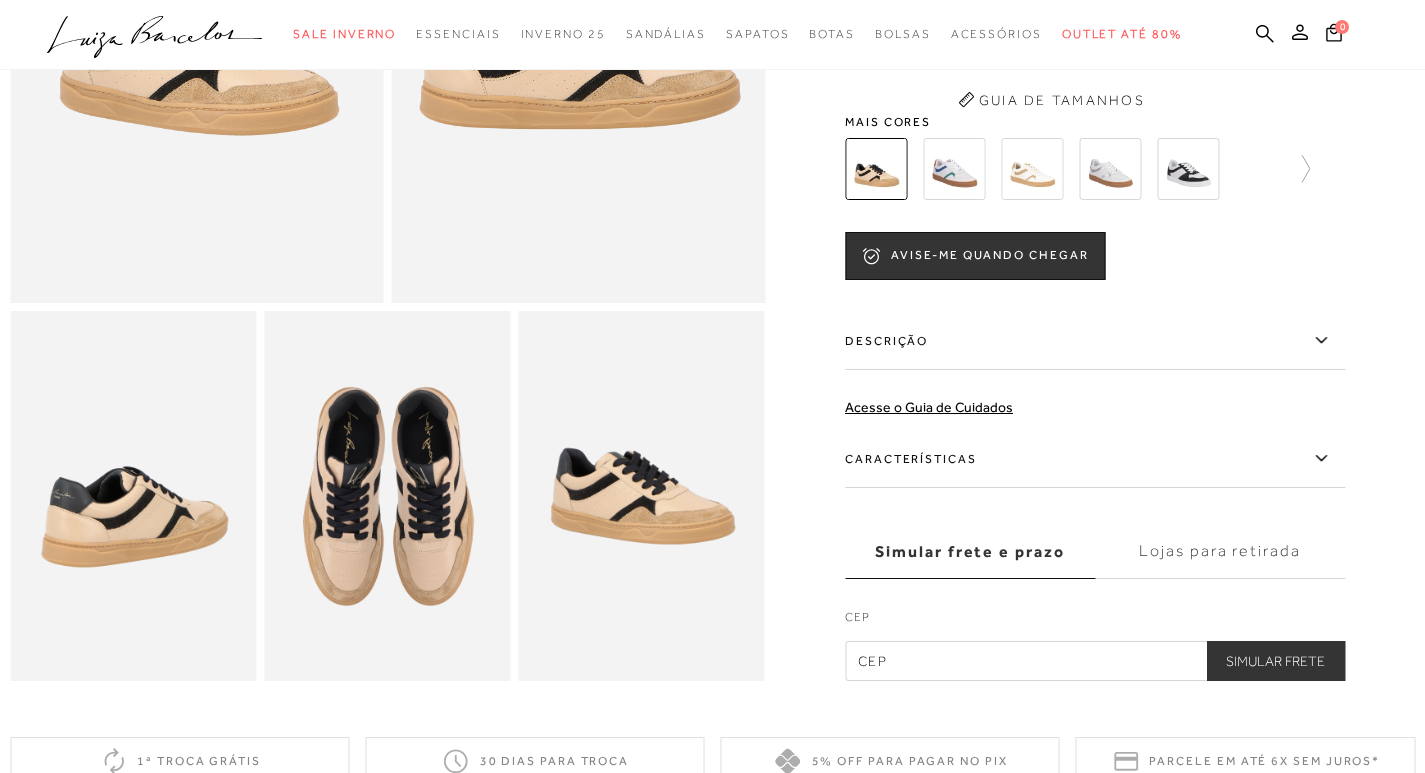 scroll, scrollTop: 400, scrollLeft: 0, axis: vertical 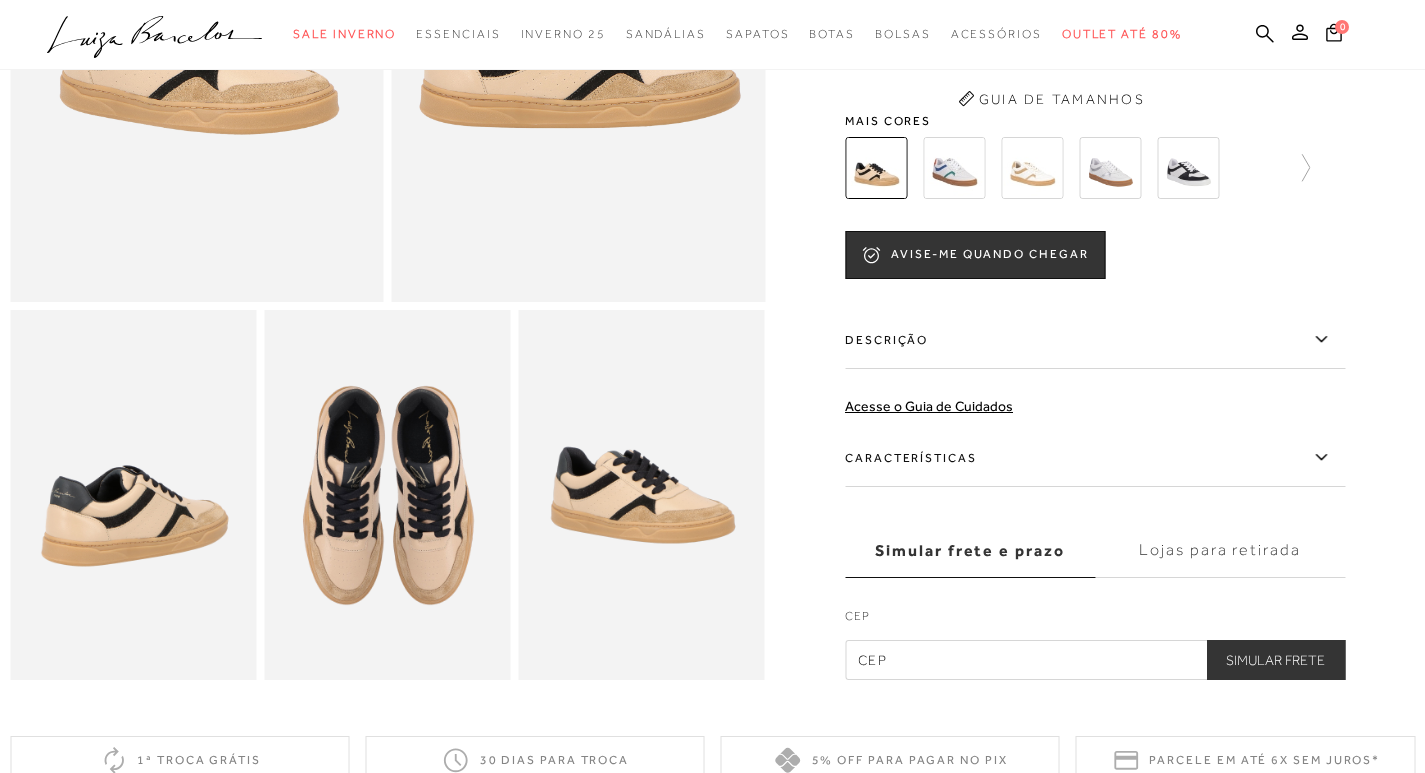 click at bounding box center [1188, 168] 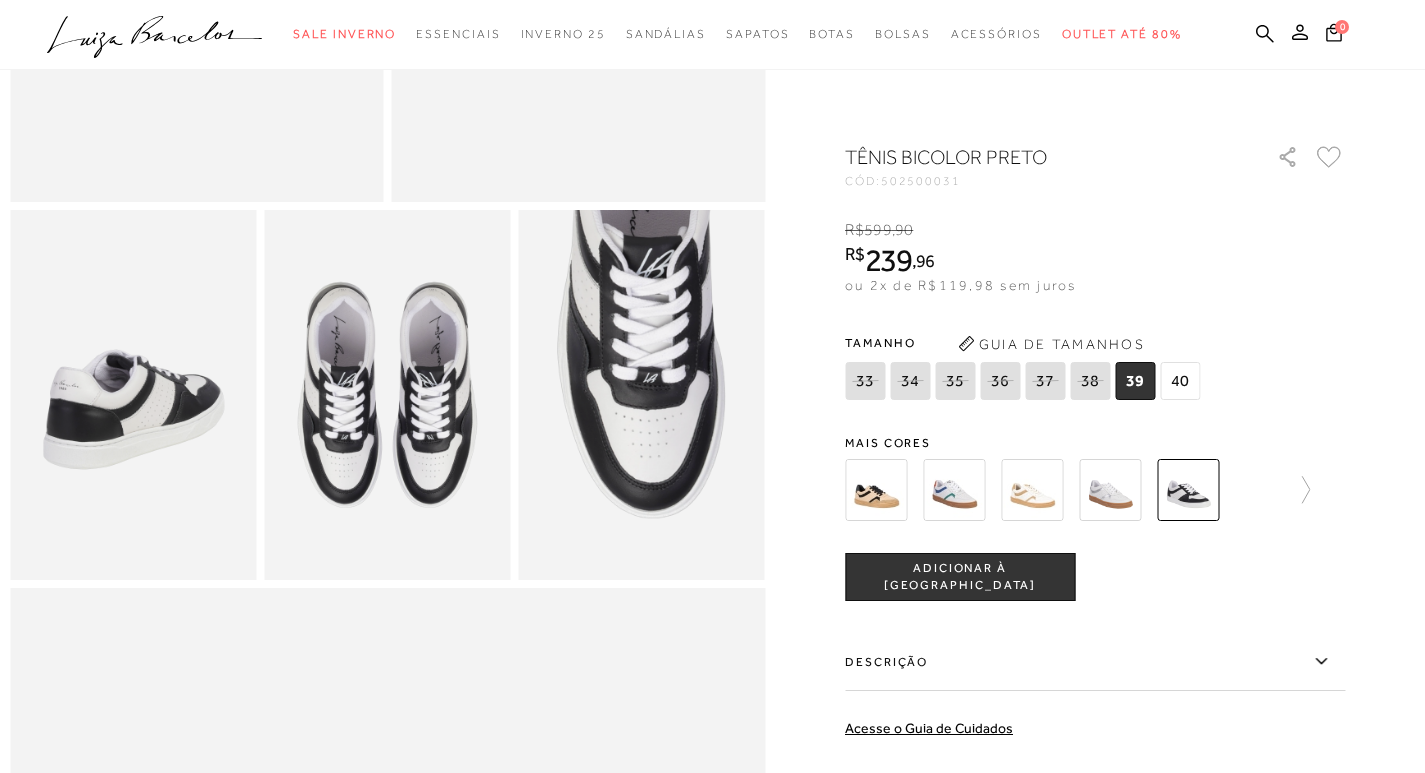 scroll, scrollTop: 0, scrollLeft: 0, axis: both 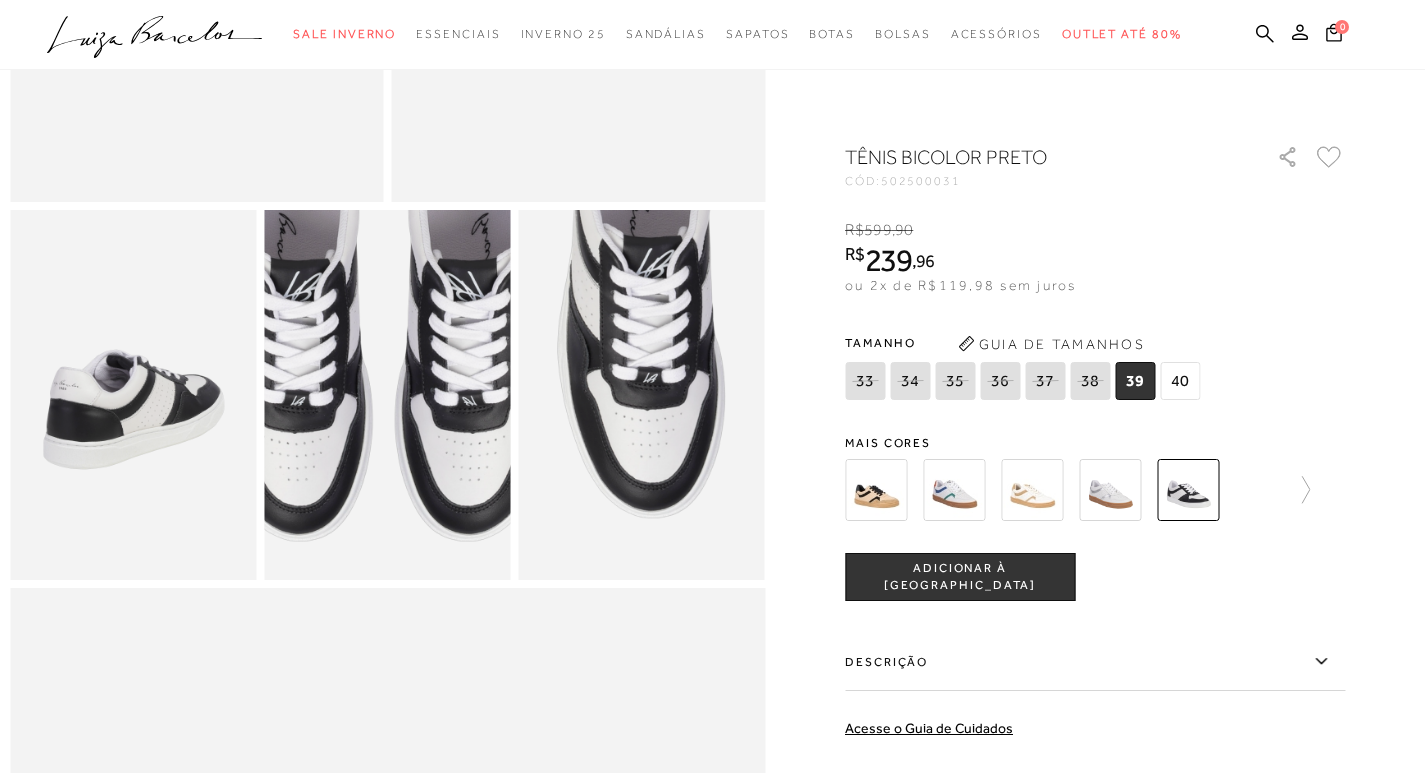 click at bounding box center [384, 317] 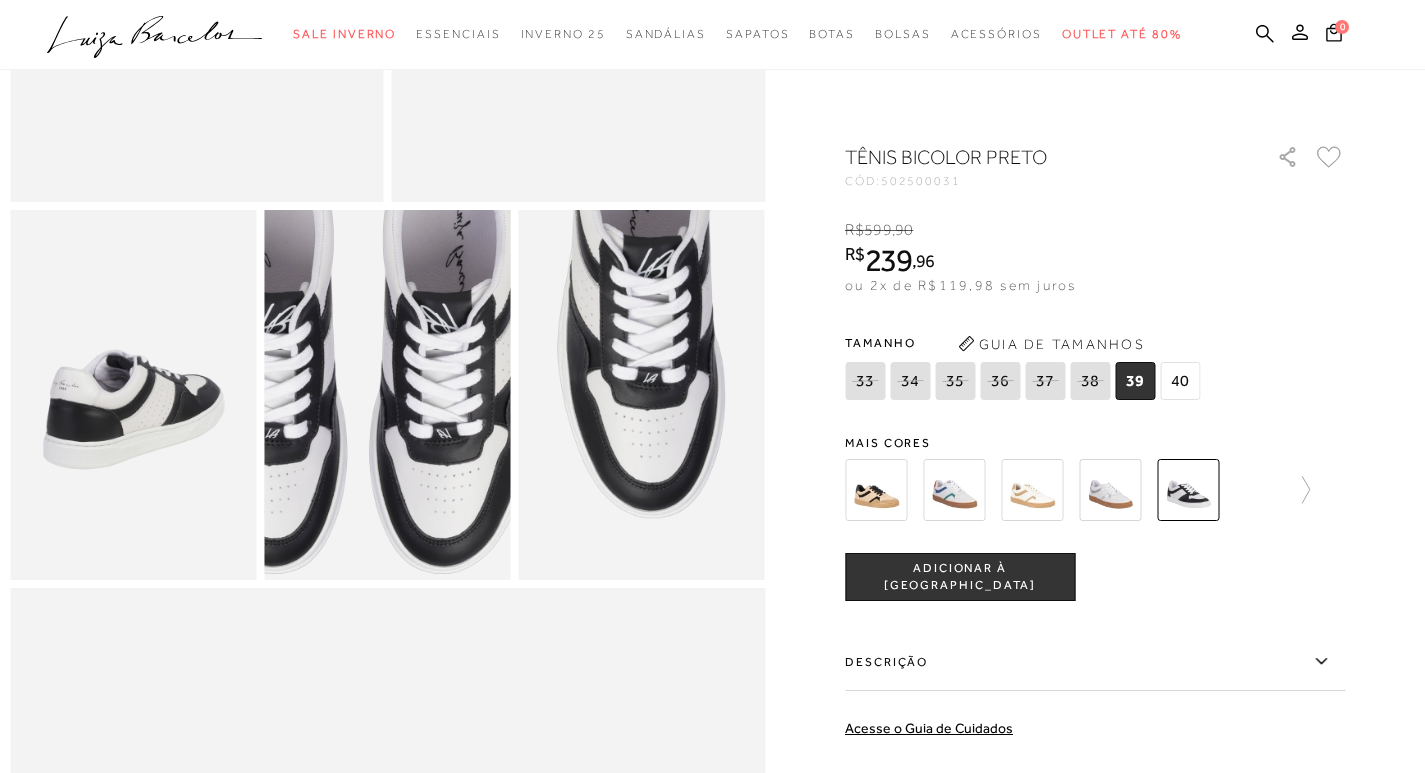 click at bounding box center (358, 349) 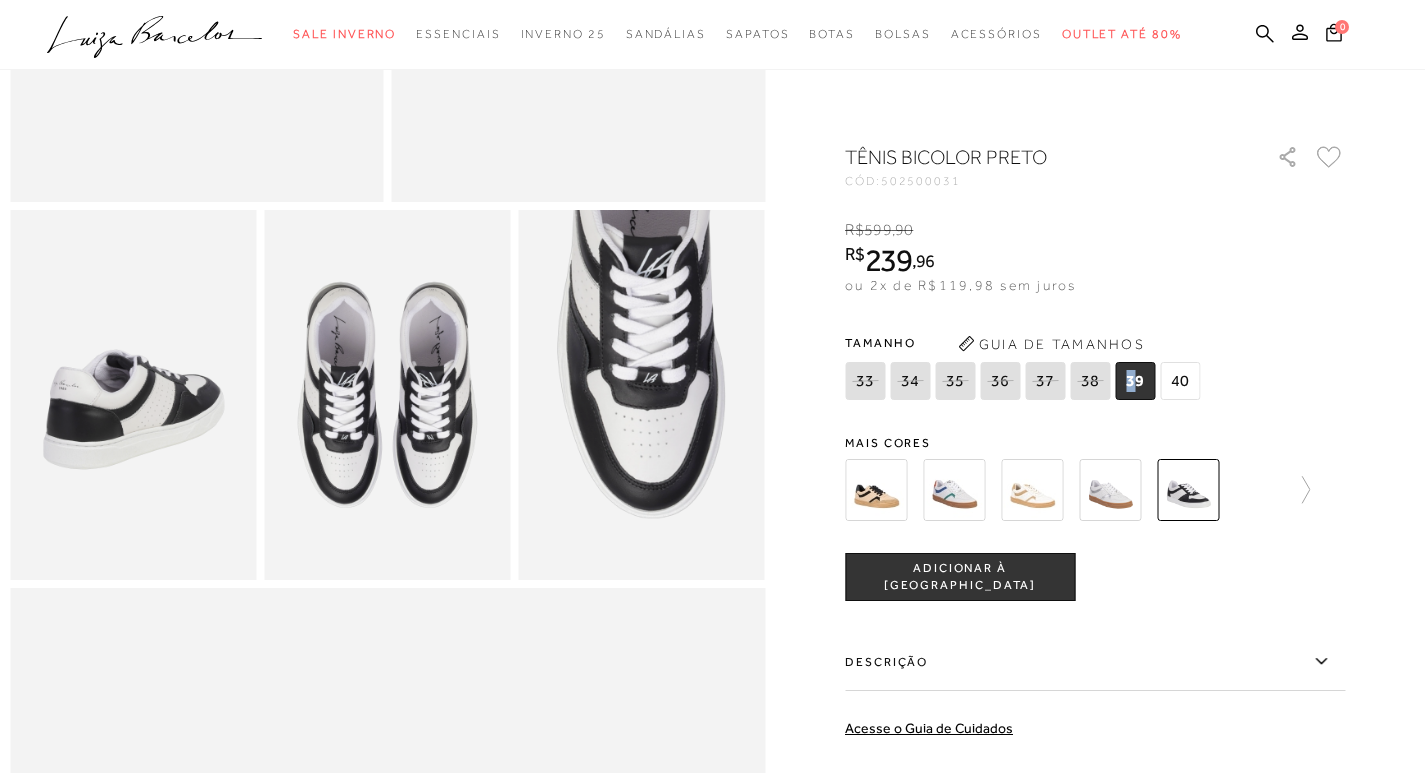 click on "39" at bounding box center (1135, 381) 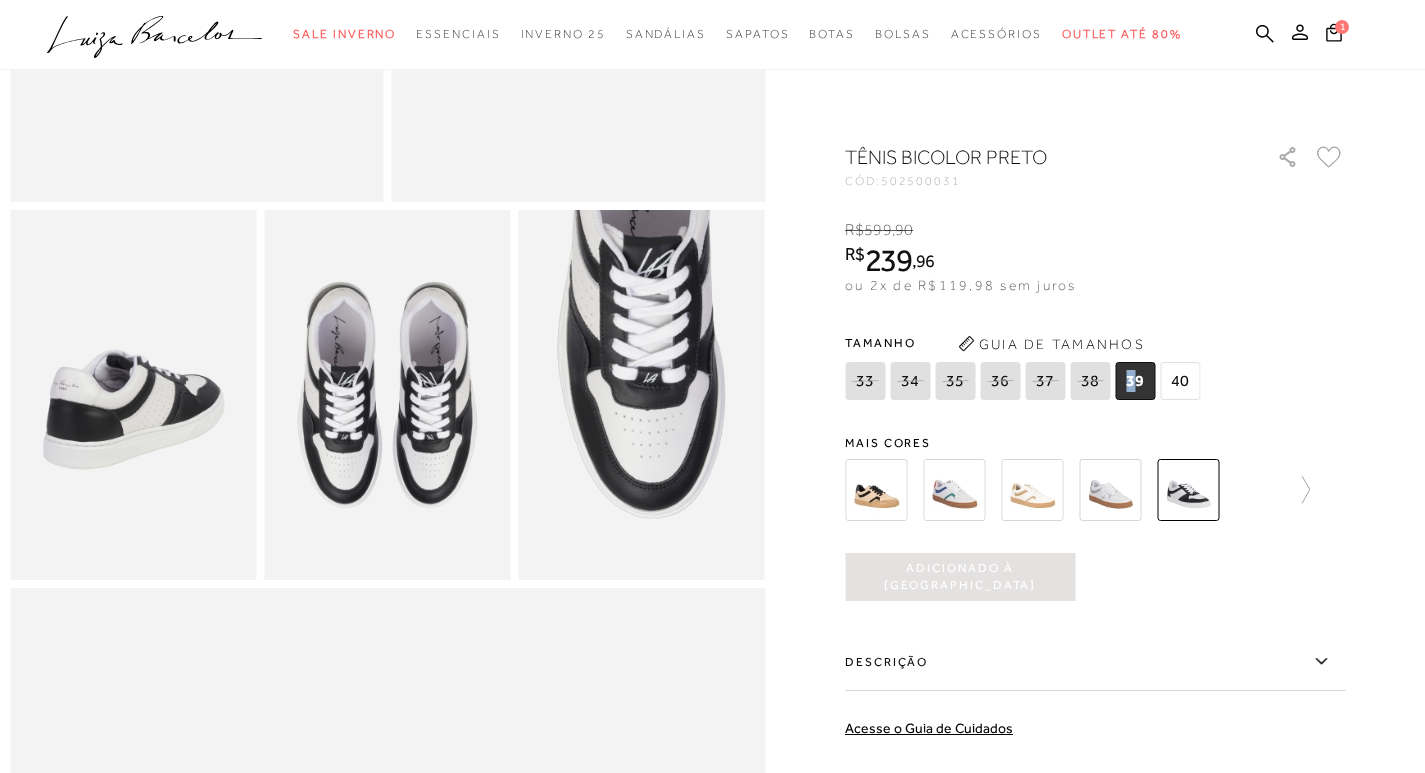 scroll, scrollTop: 0, scrollLeft: 0, axis: both 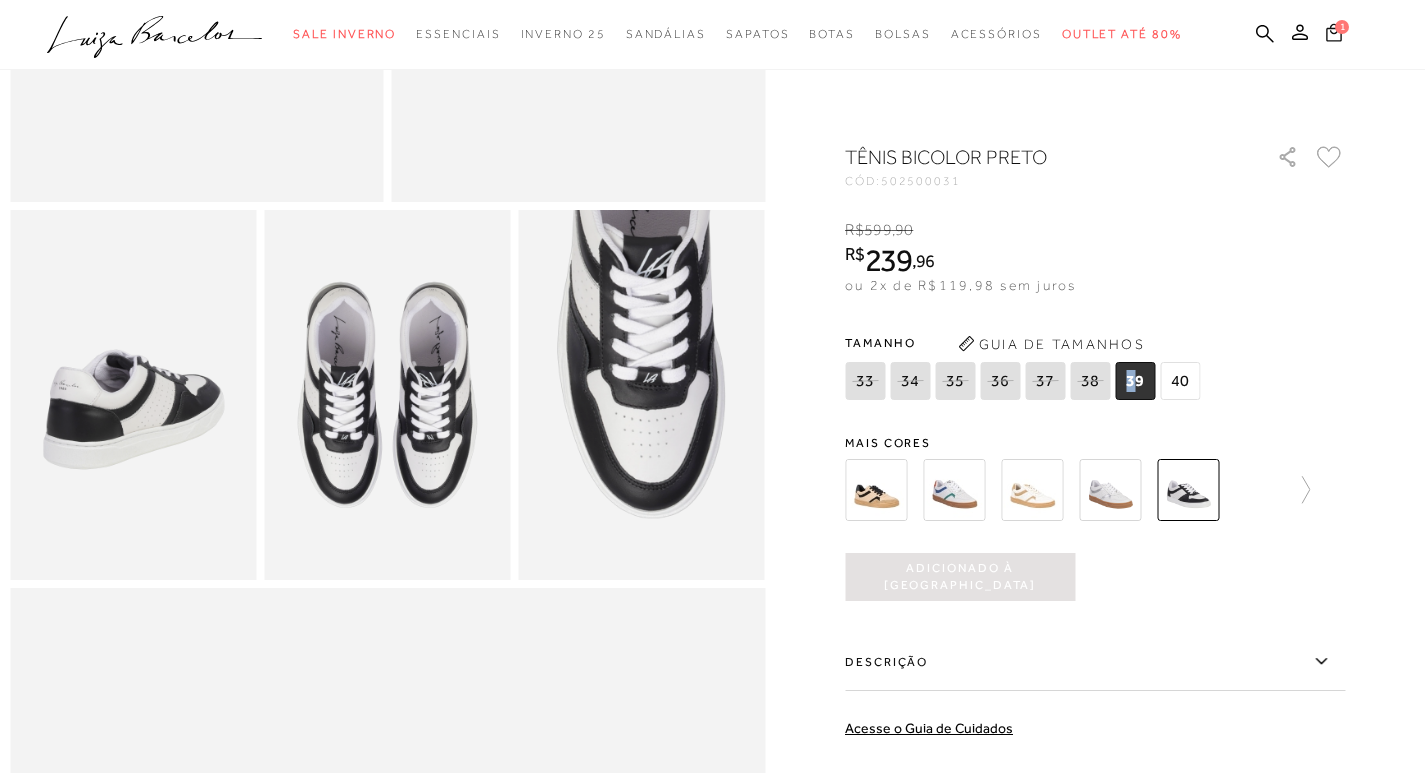 click on "1" at bounding box center (1333, 35) 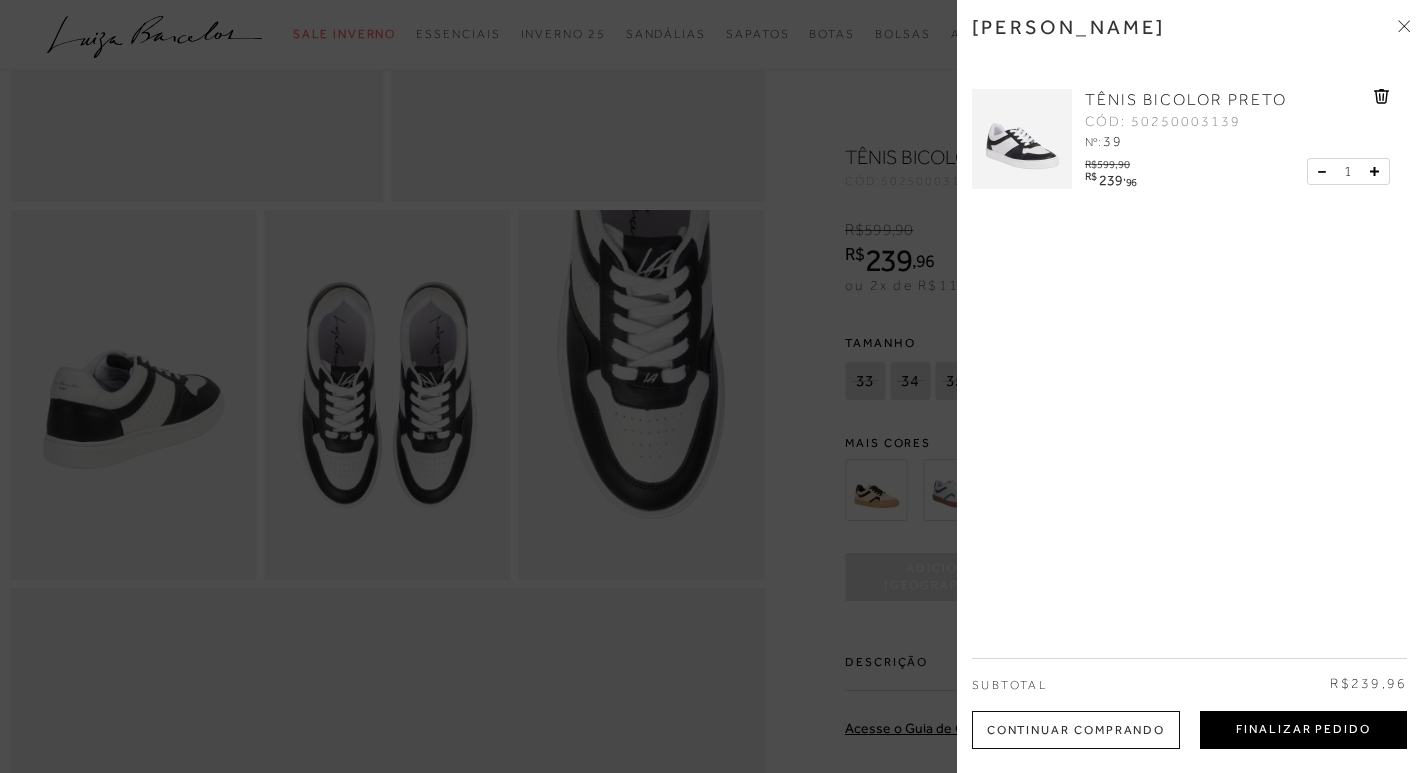 click on "Finalizar Pedido" at bounding box center (1303, 730) 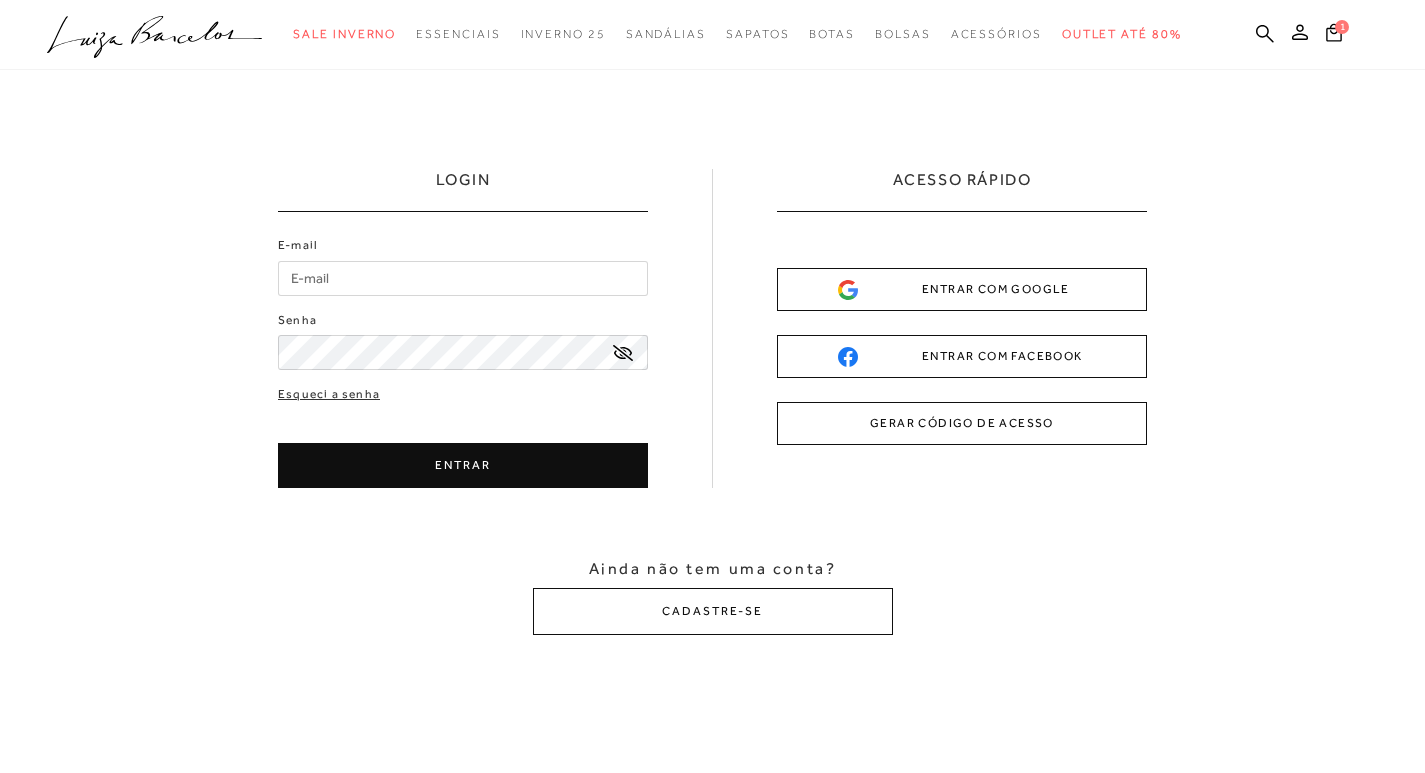 scroll, scrollTop: 0, scrollLeft: 0, axis: both 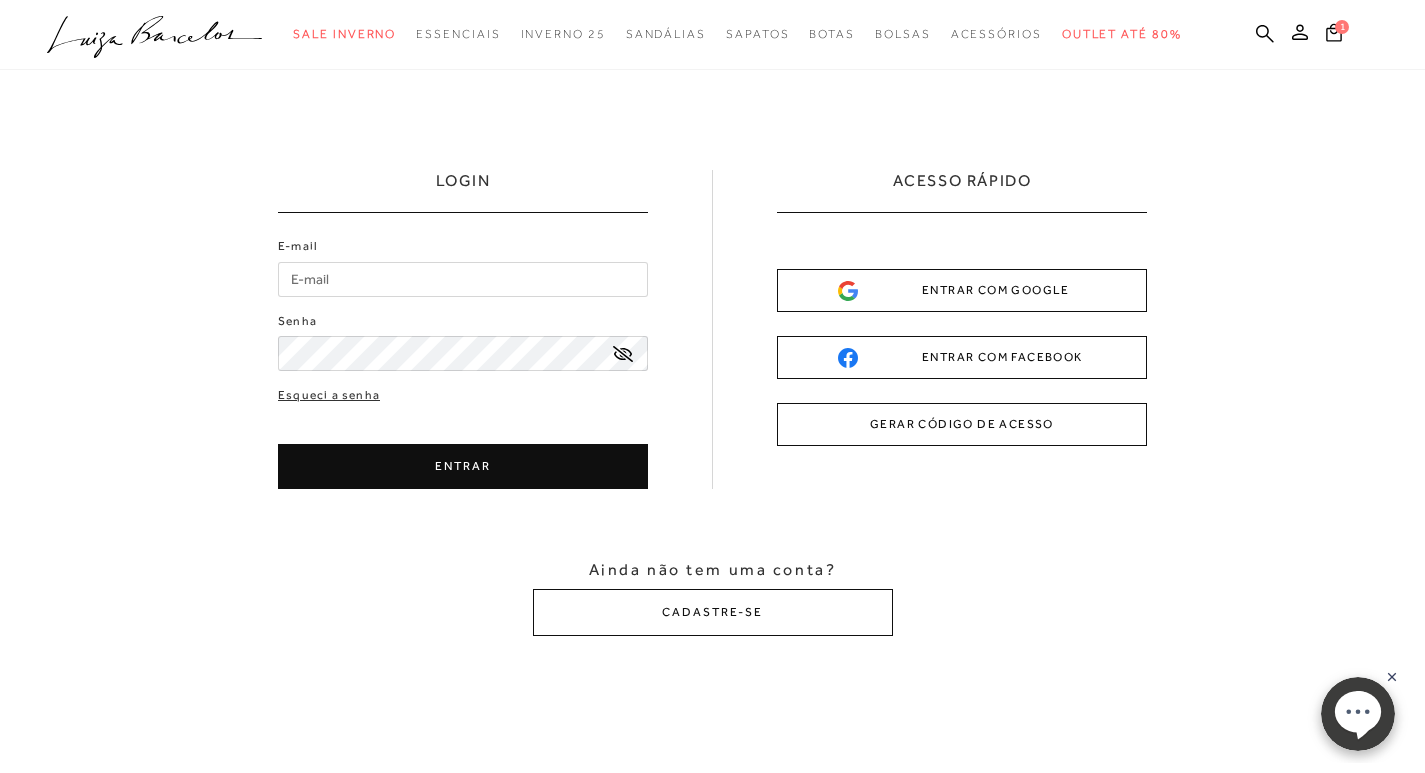 click on "E-mail" at bounding box center [463, 279] 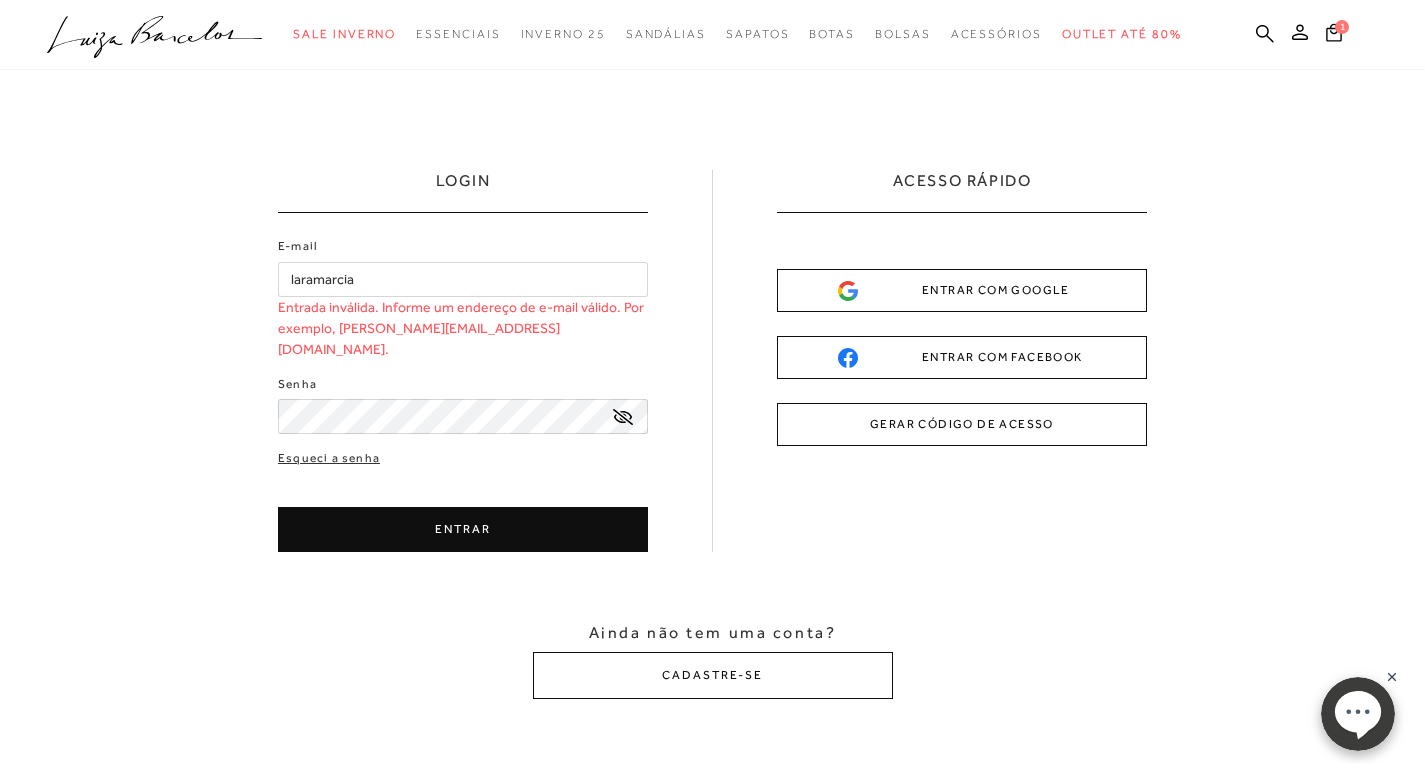 type on "laramarcia" 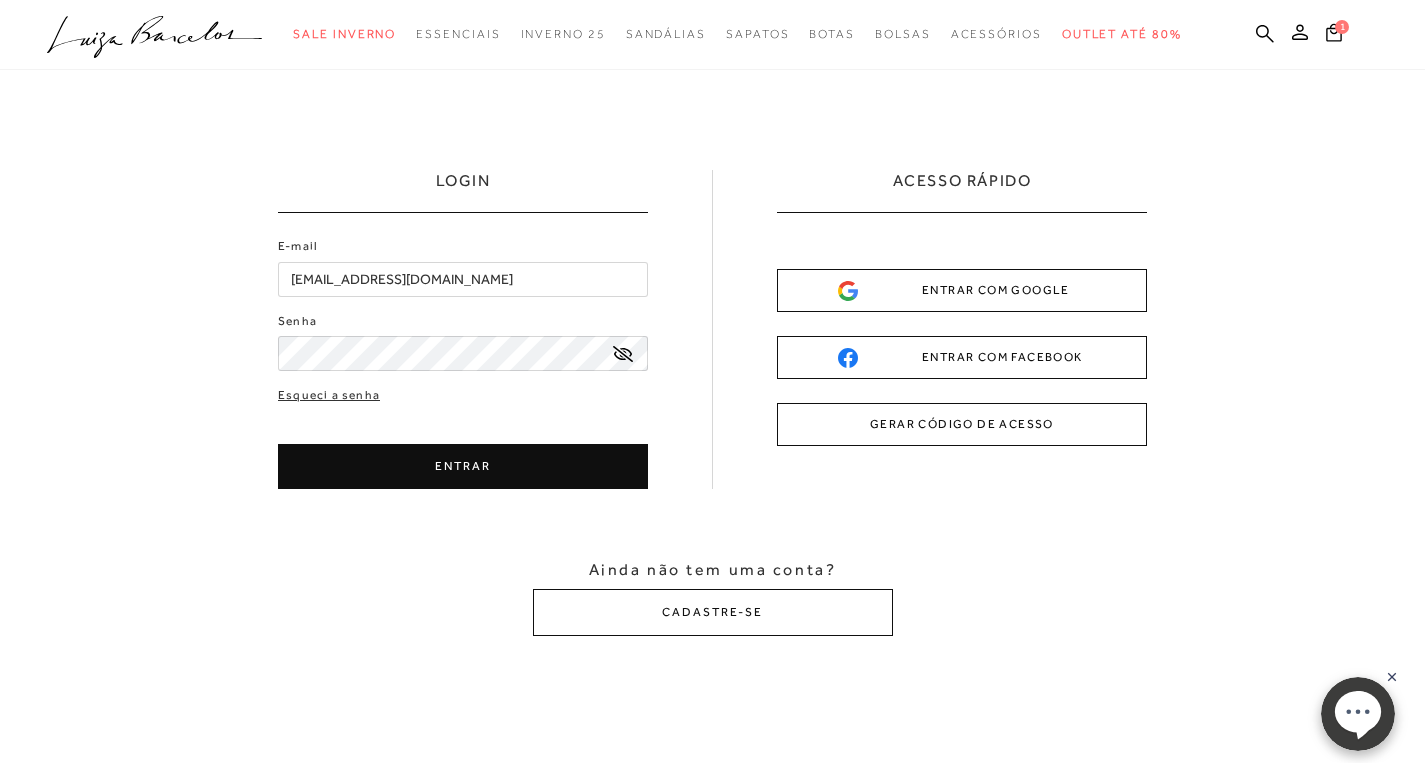 type on "laramarcia@hotmail.com" 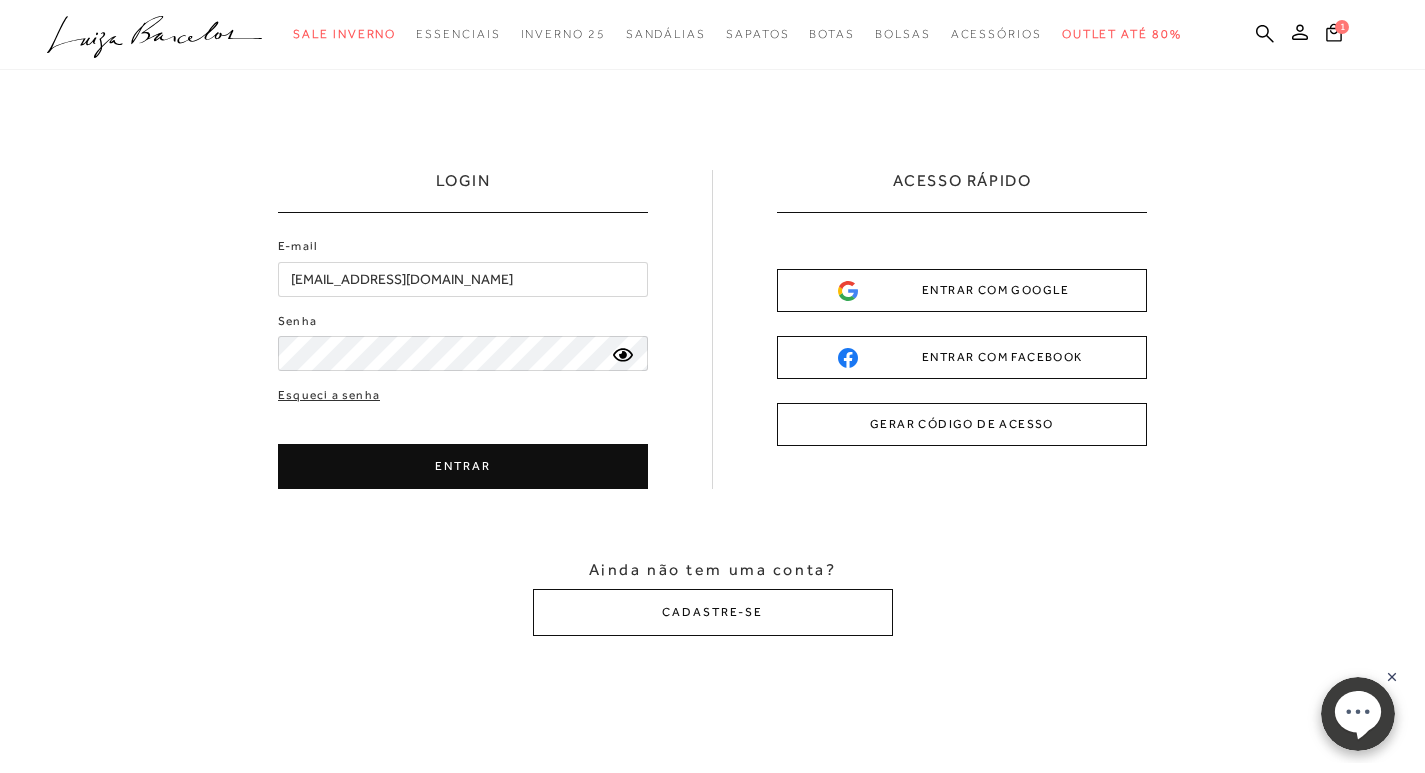 click on "ENTRAR" at bounding box center [463, 466] 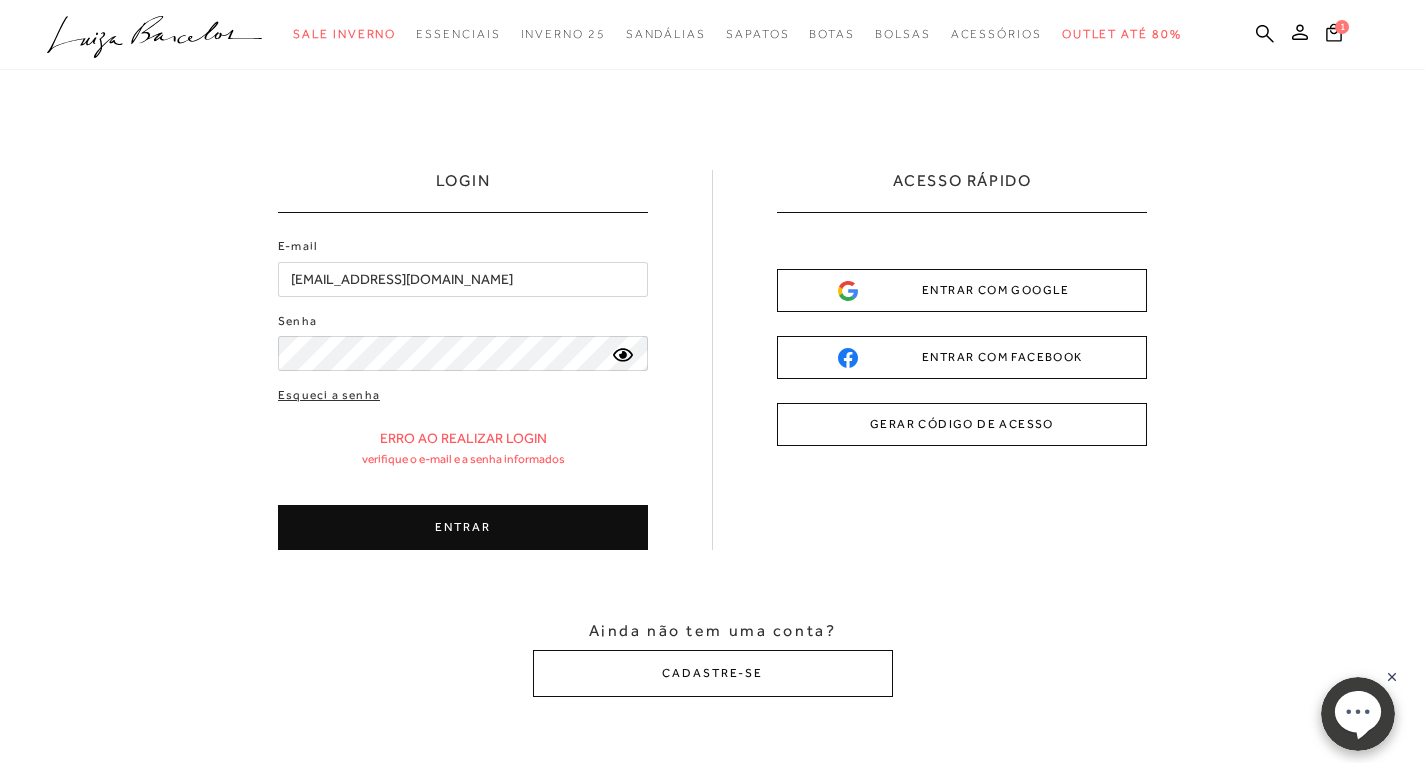 click on "ENTRAR" at bounding box center (463, 527) 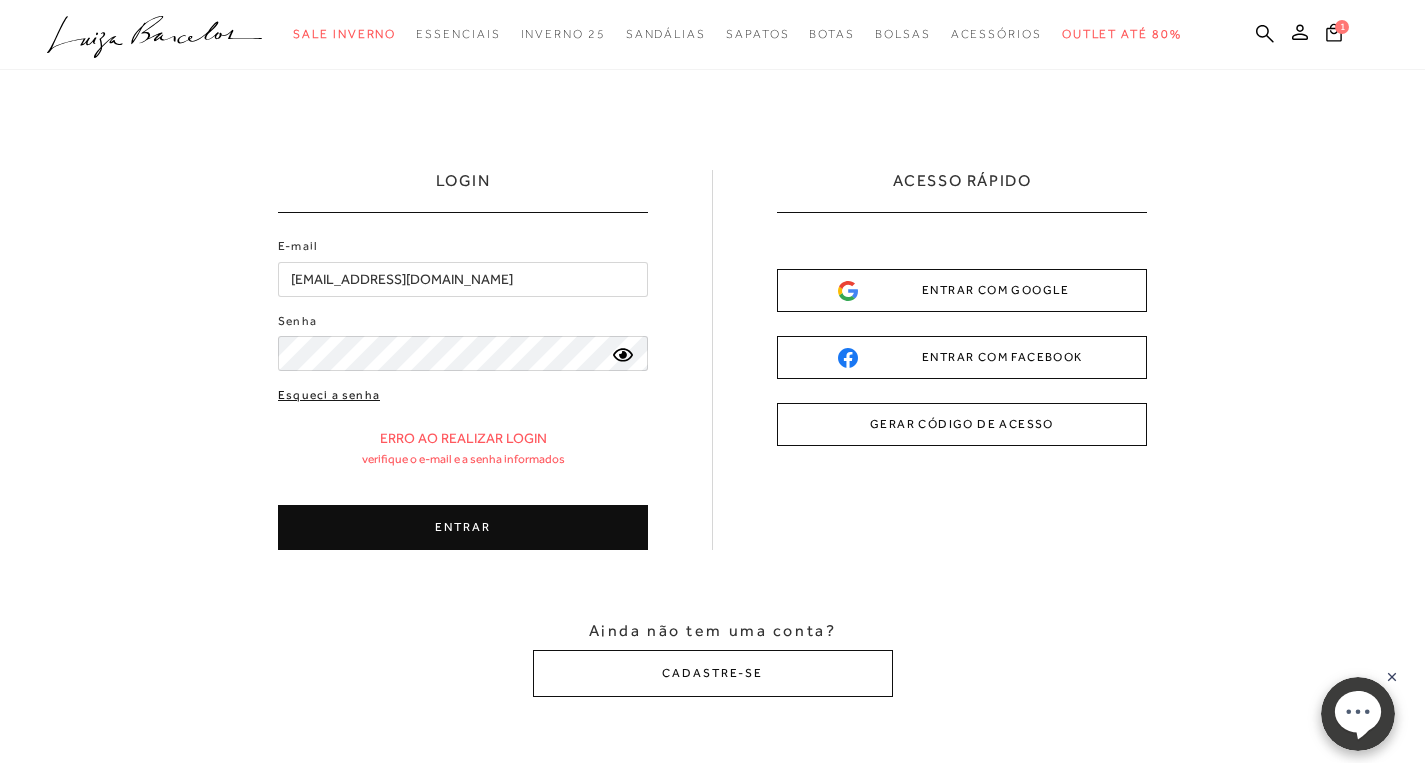 click on "Esqueci a senha" at bounding box center (329, 395) 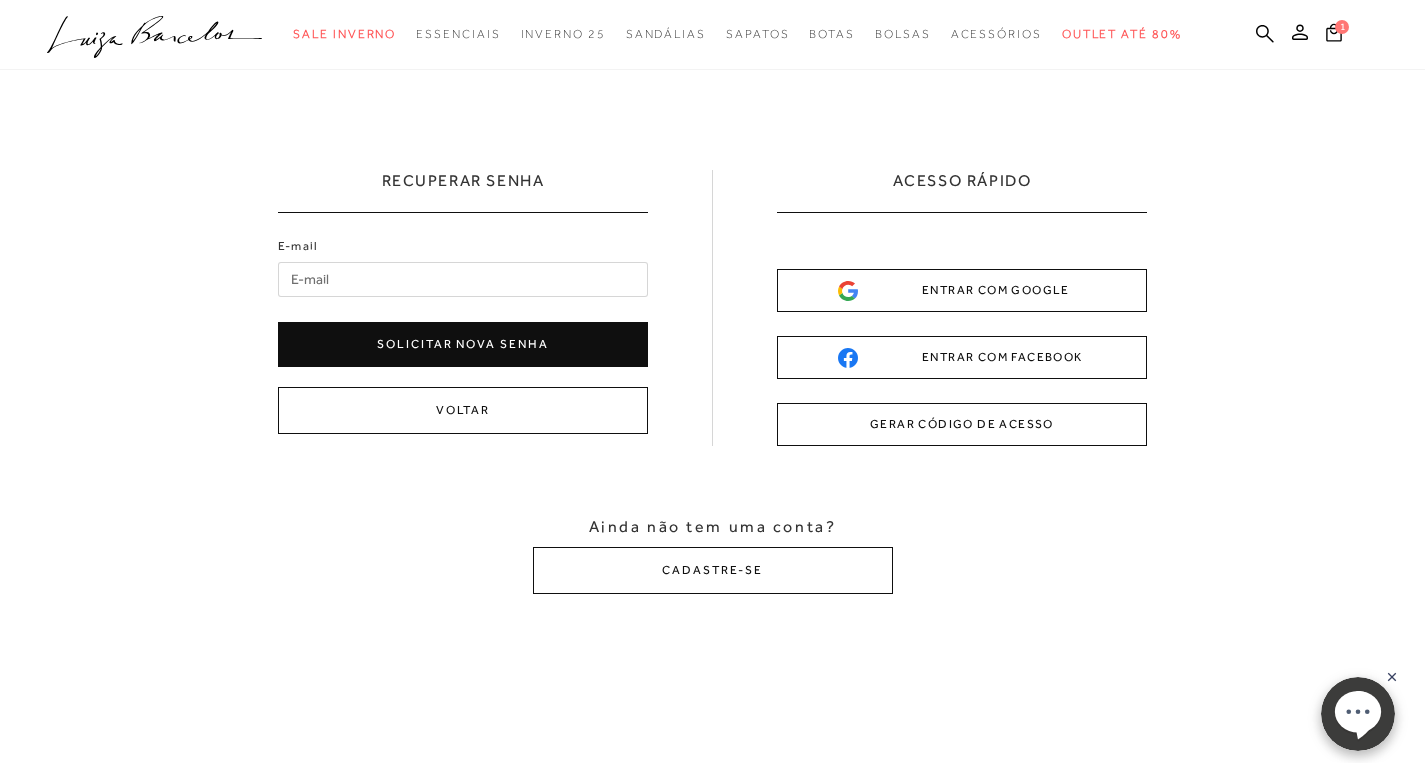 click on "CADASTRE-SE" at bounding box center [713, 570] 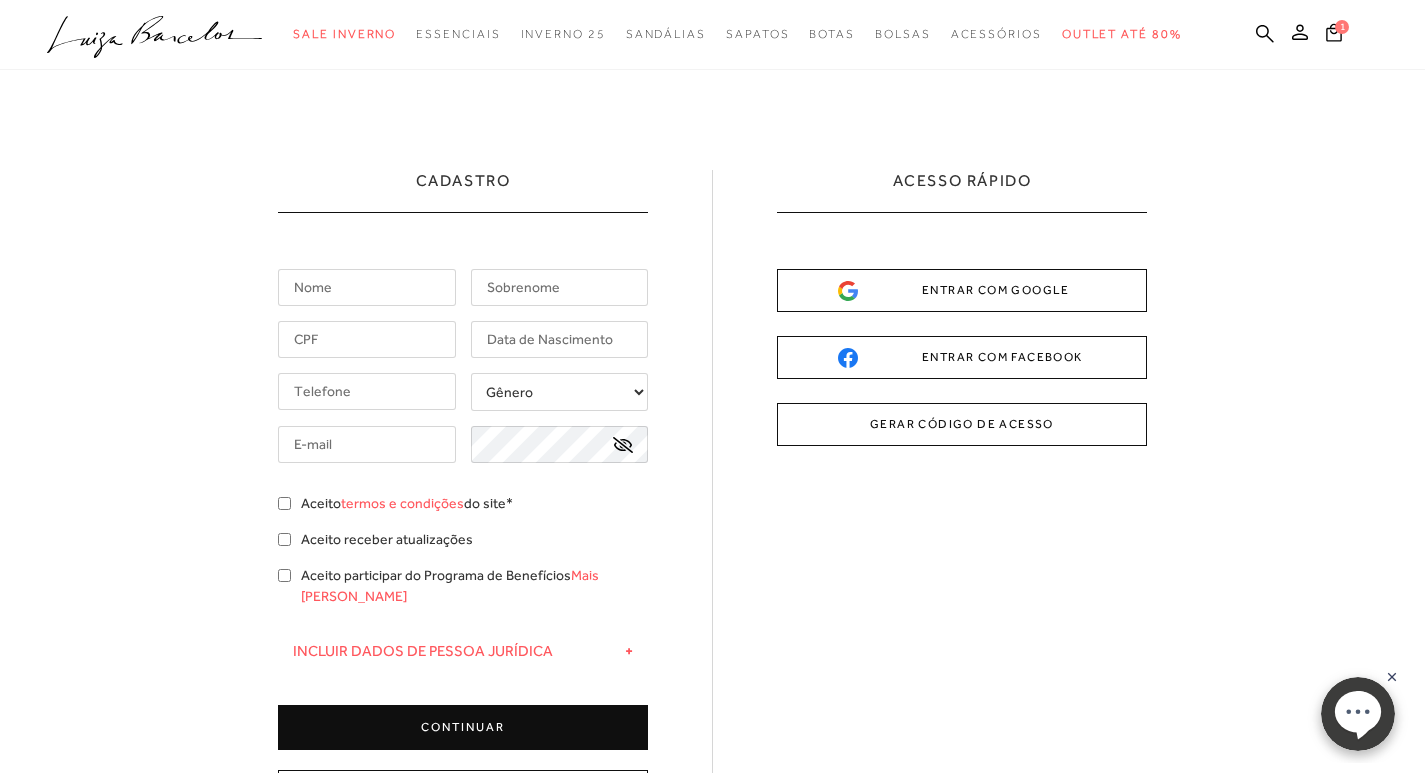 click at bounding box center [367, 287] 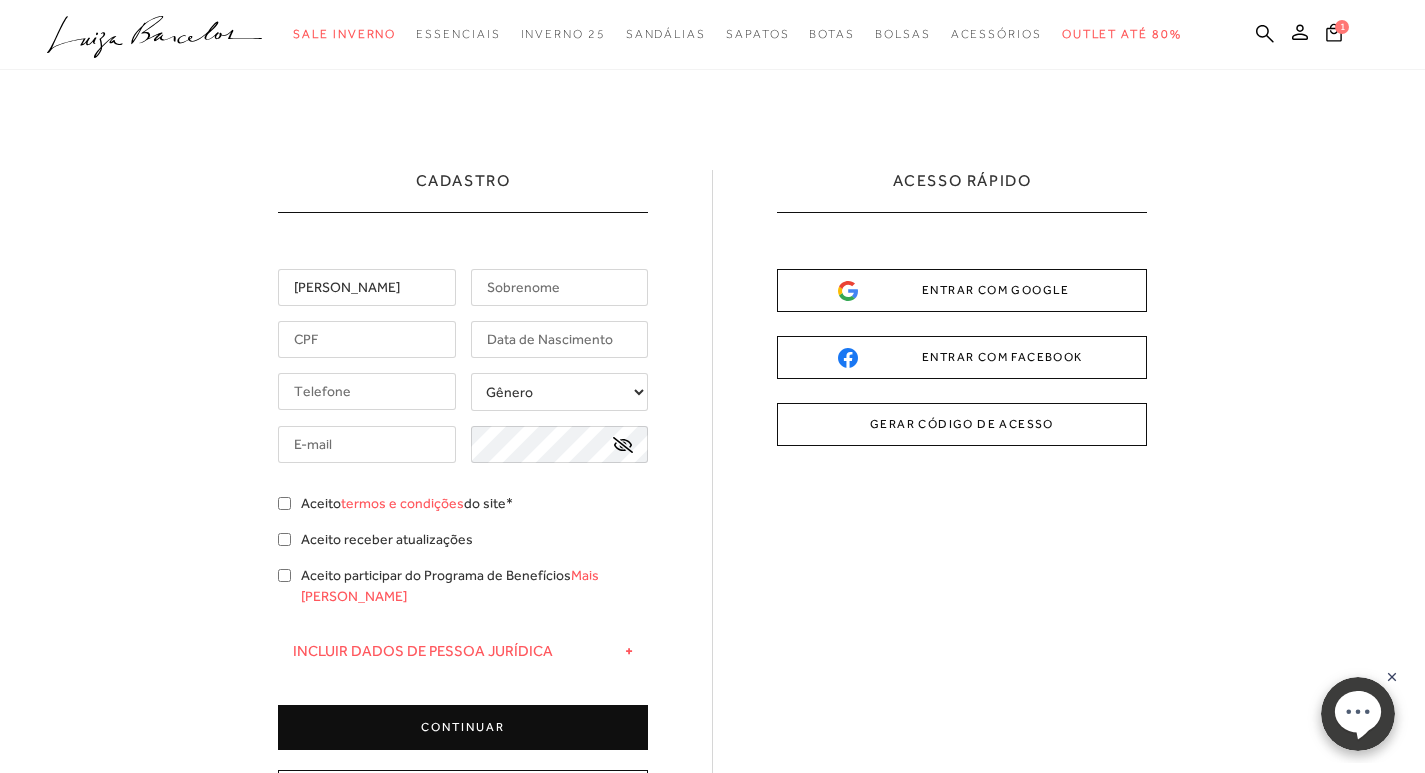 type on "Lara" 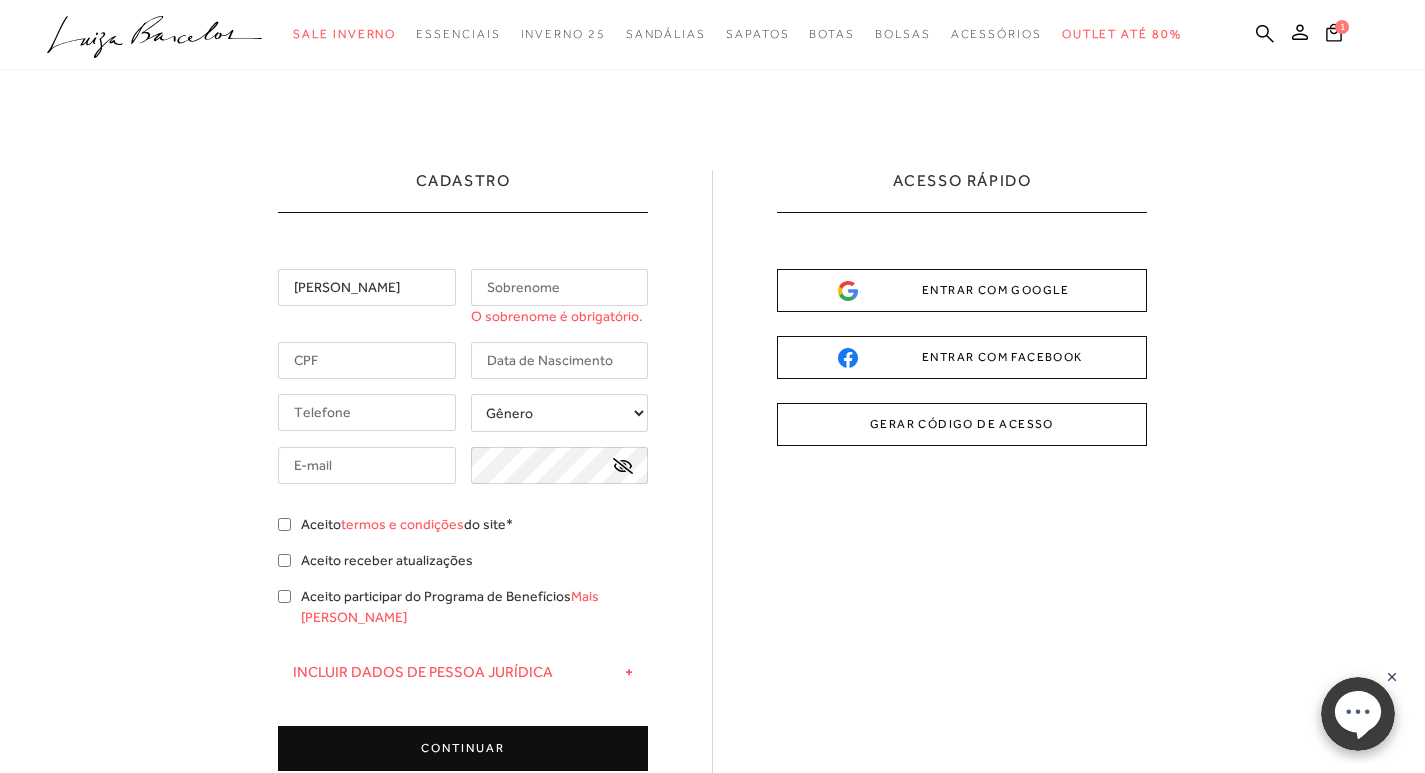 click on "Cadastro
Lara
O sobrenome é obrigatório.
Gênero Feminino" at bounding box center (712, 504) 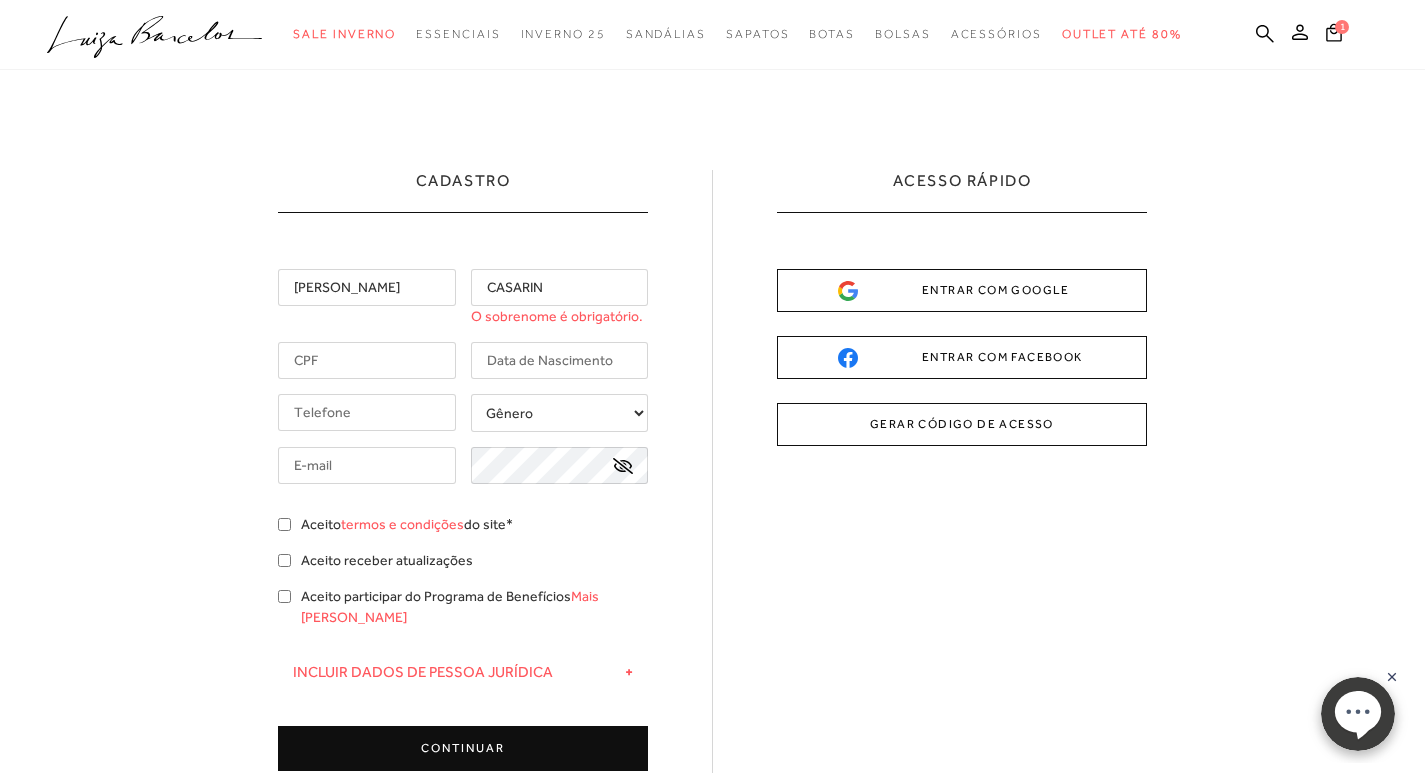 type on "(43) 99197-8220" 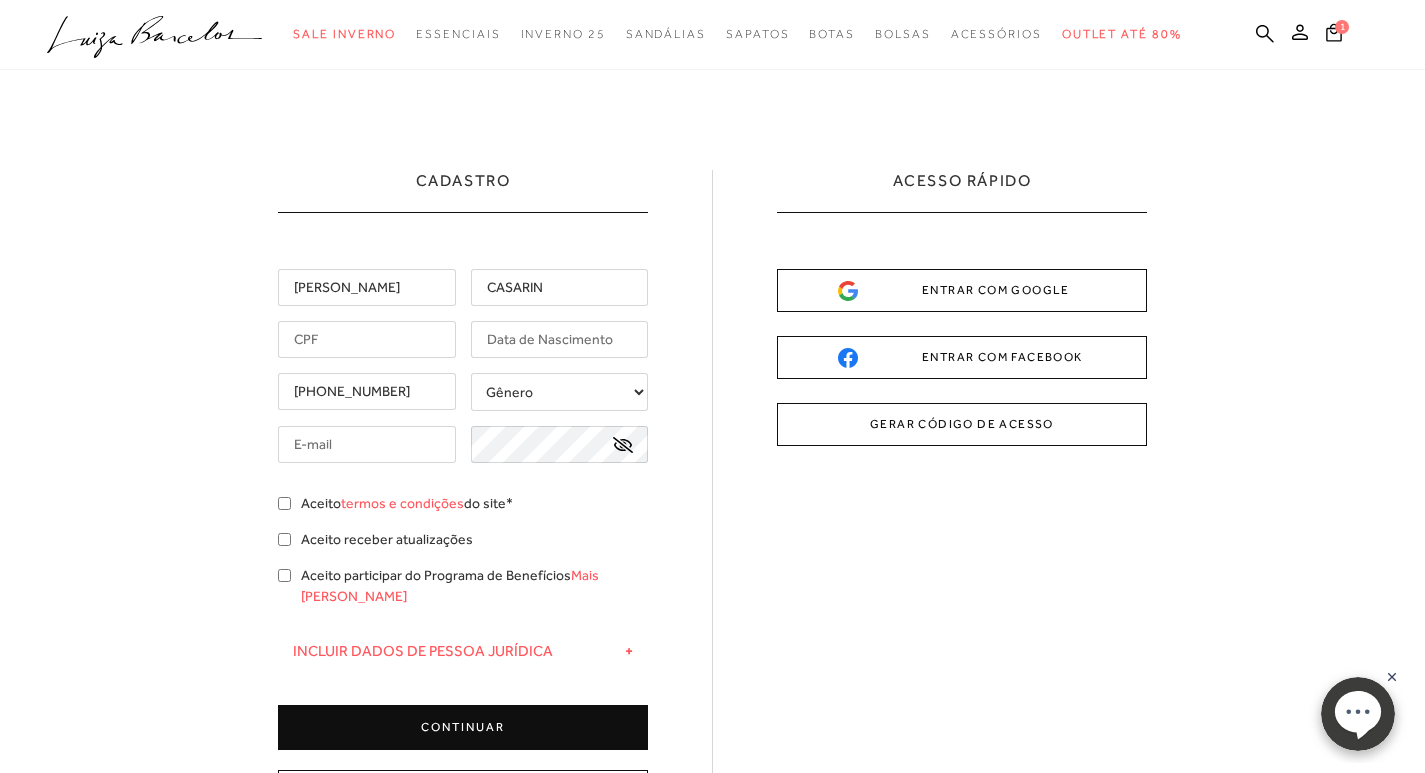 click on "Gênero Feminino Masculino" at bounding box center [560, 392] 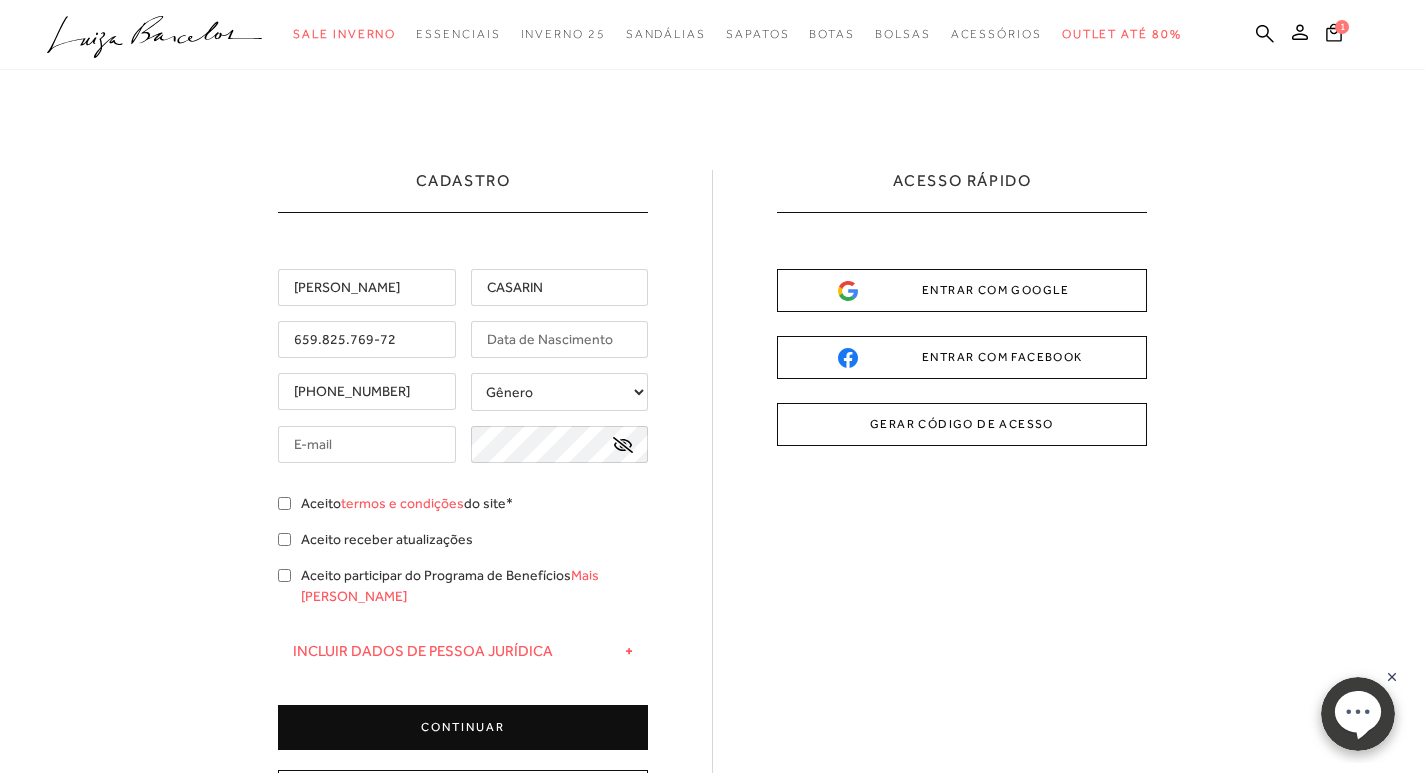 type on "659.825.769-72" 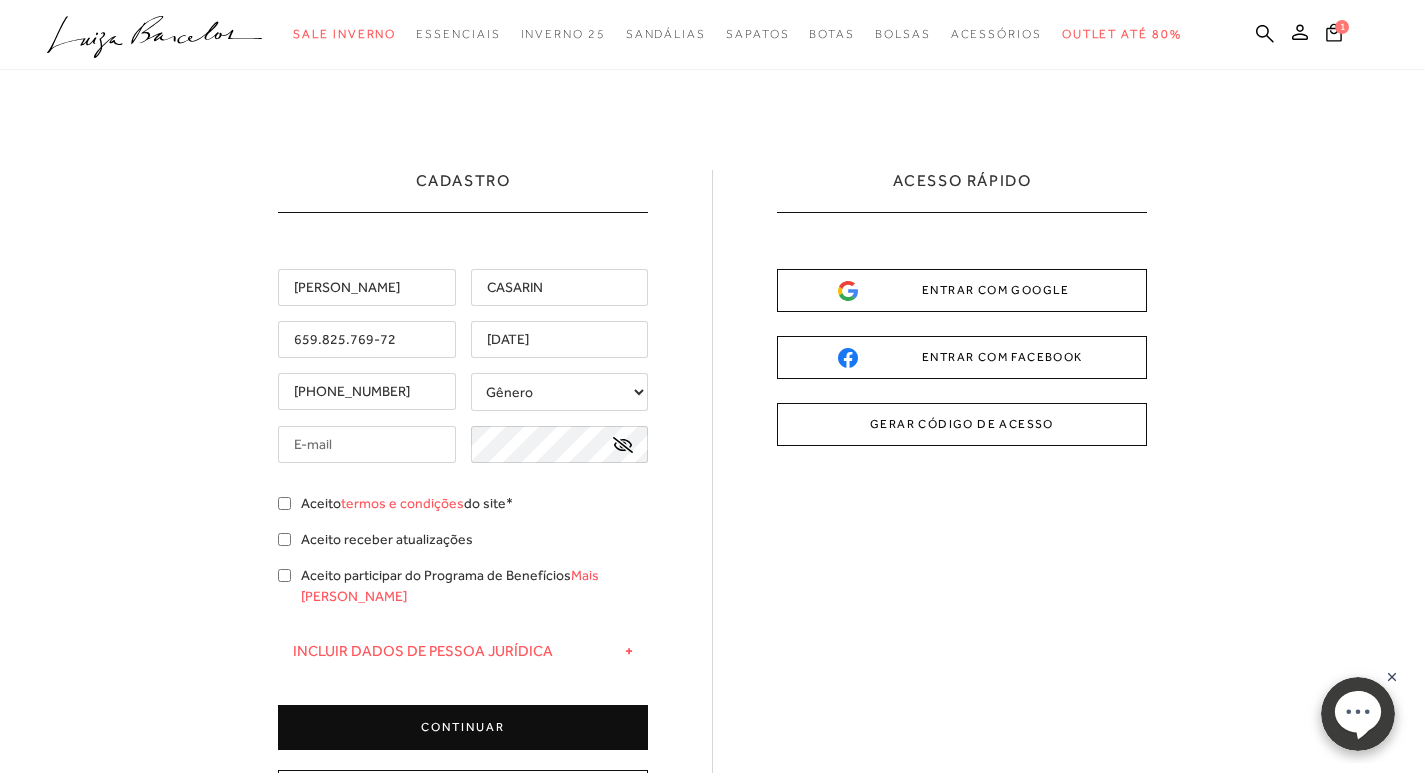 type on "24/12/1967" 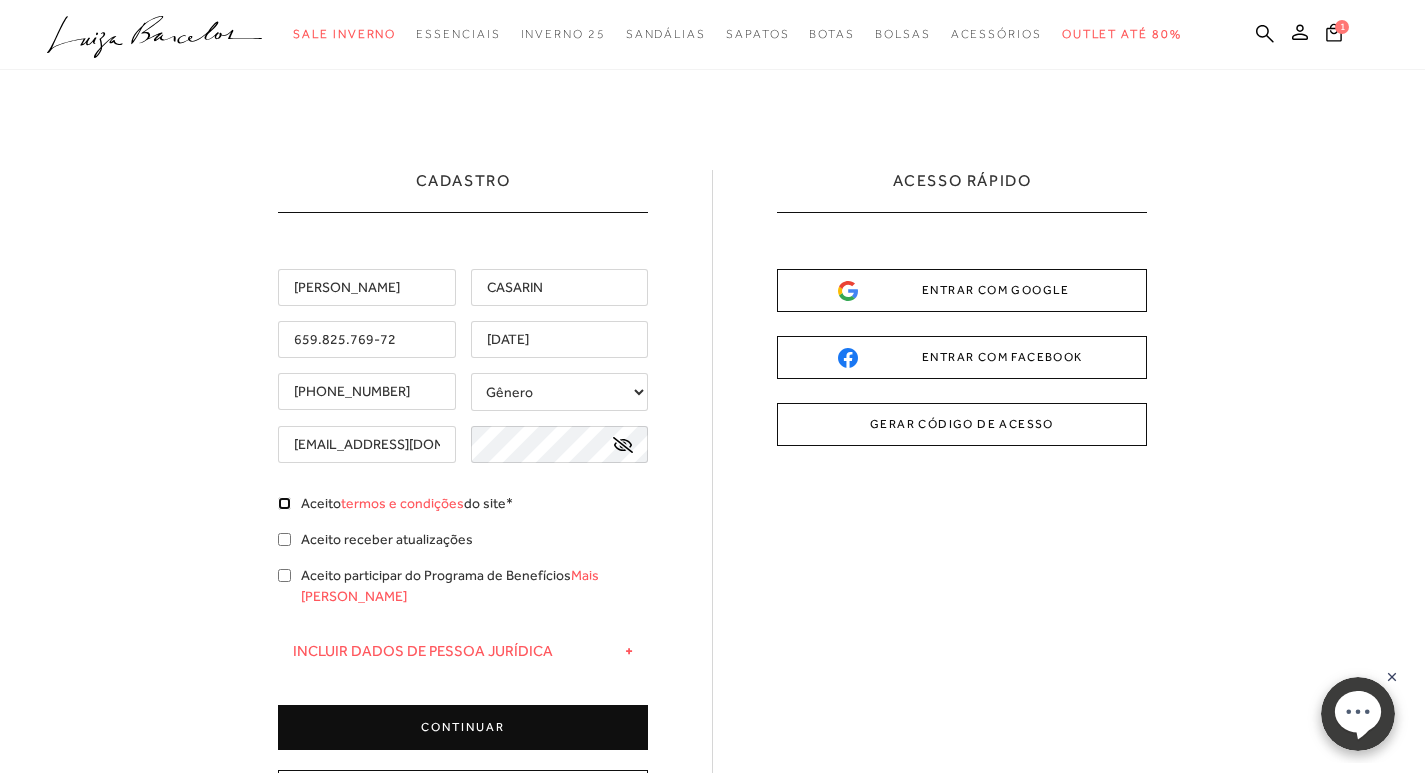 click on "Aceito  termos e condições  do site*" at bounding box center [284, 503] 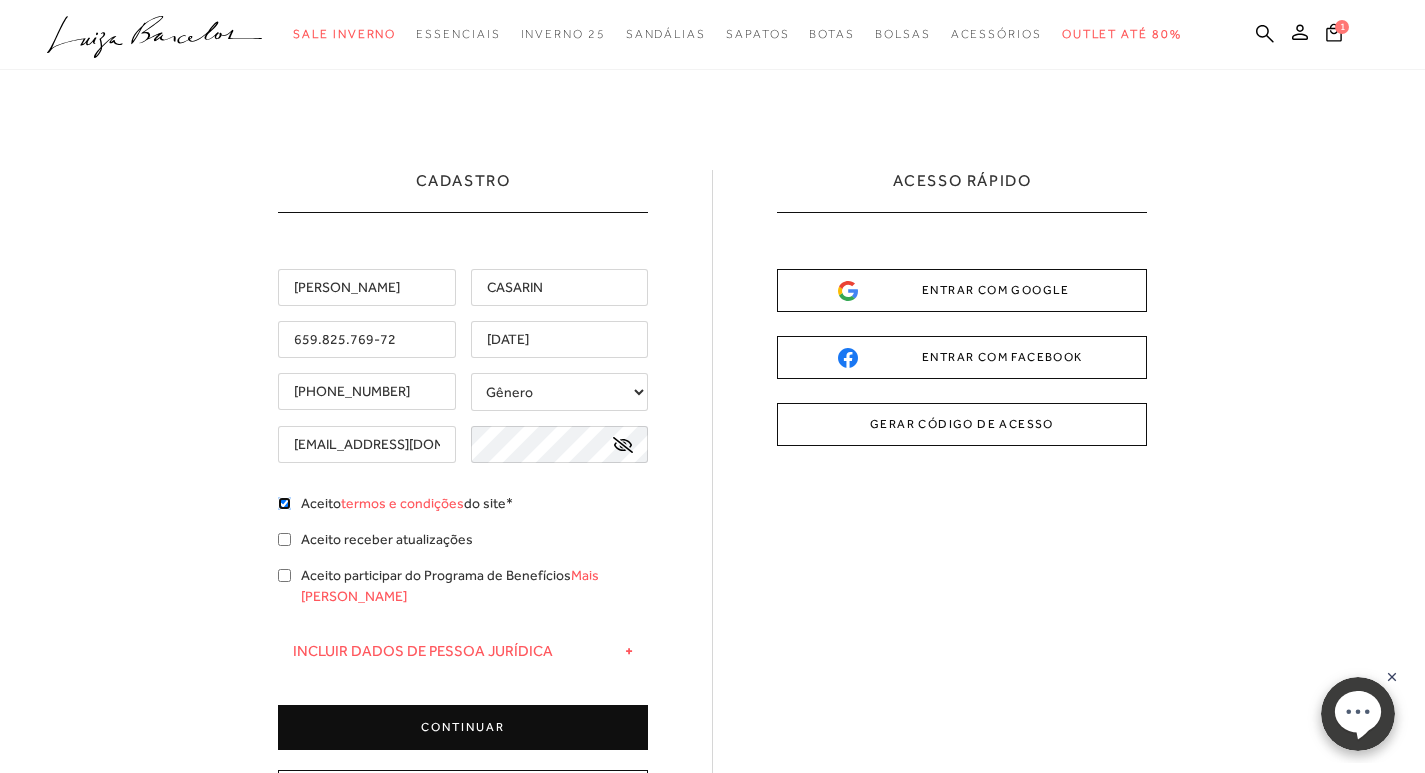 checkbox on "true" 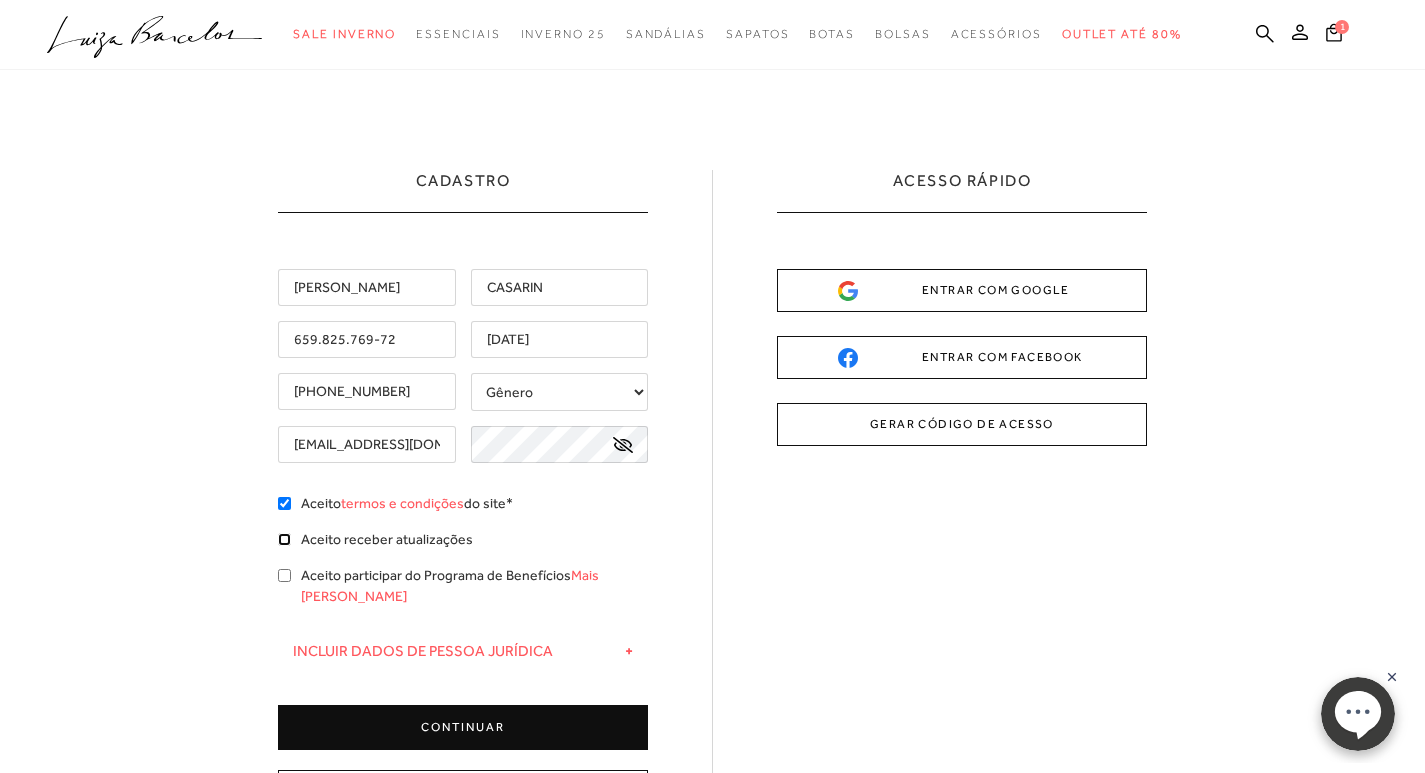 click on "Aceito receber atualizações" at bounding box center (284, 539) 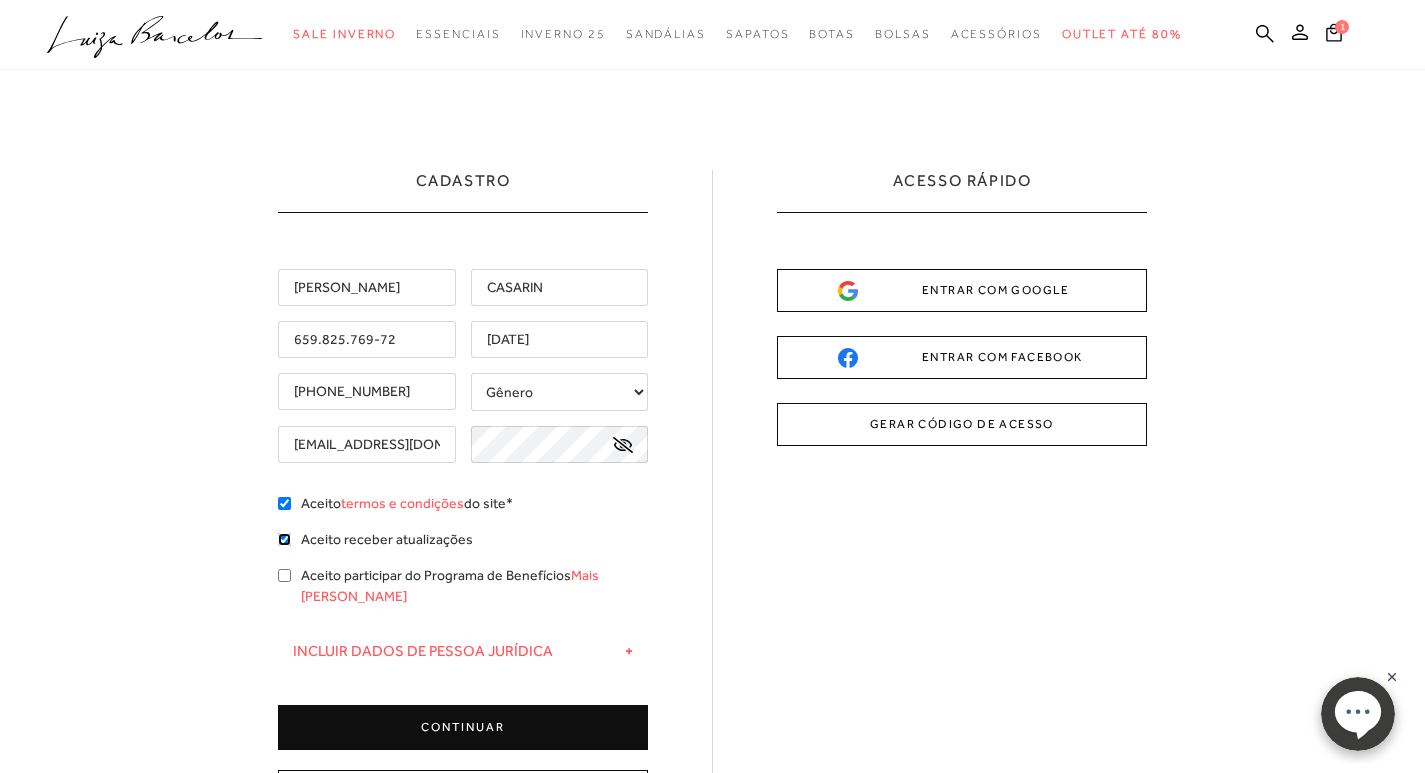 checkbox on "true" 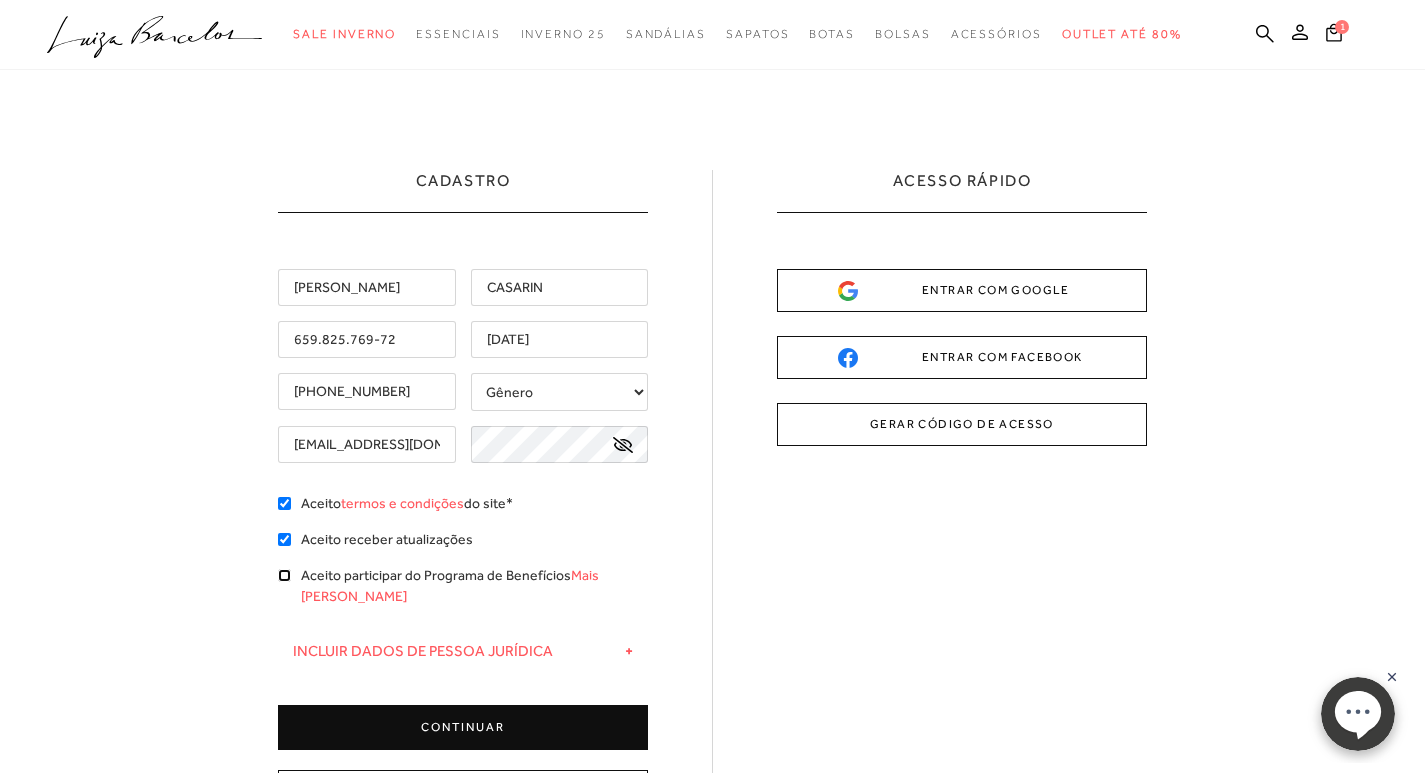 click on "Aceito participar do Programa de Benefícios  Mais Luiza" at bounding box center (284, 575) 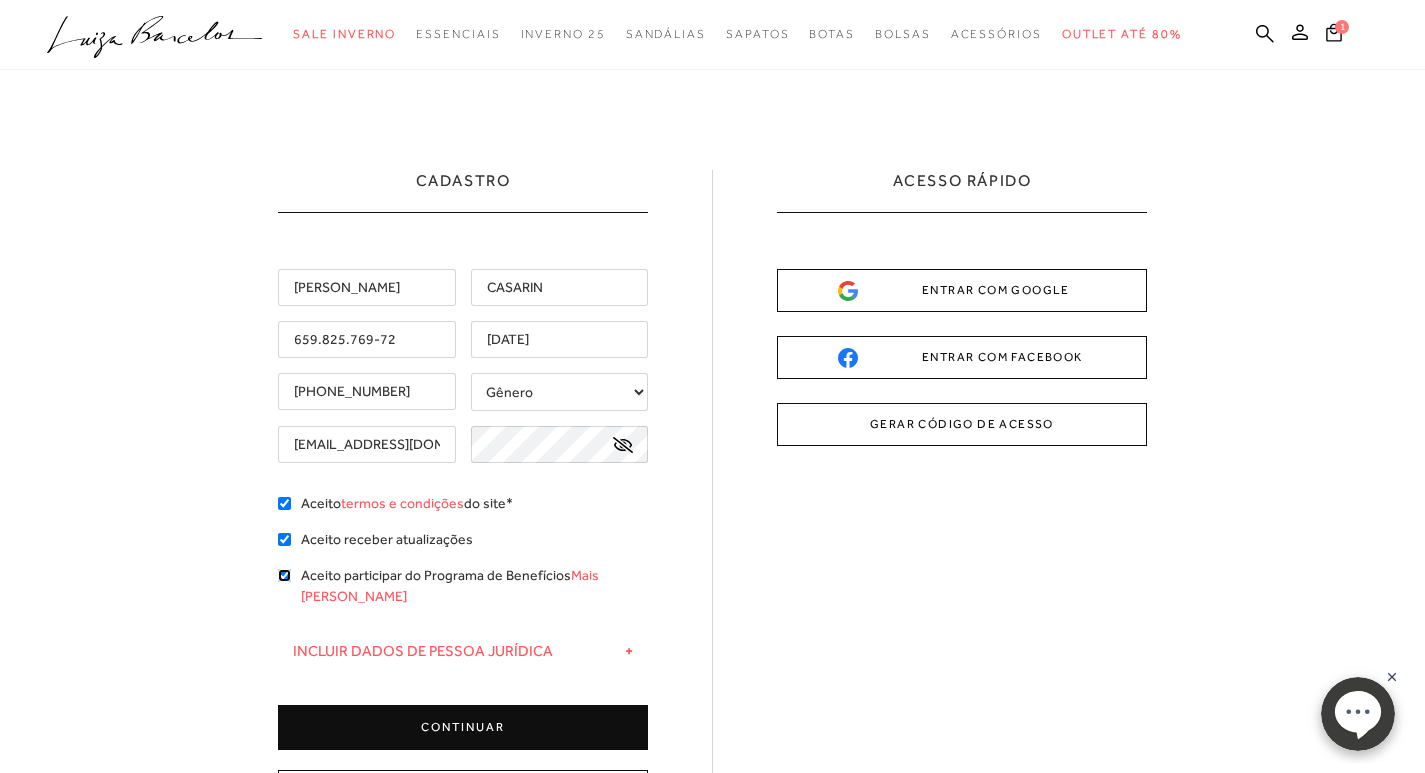 checkbox on "true" 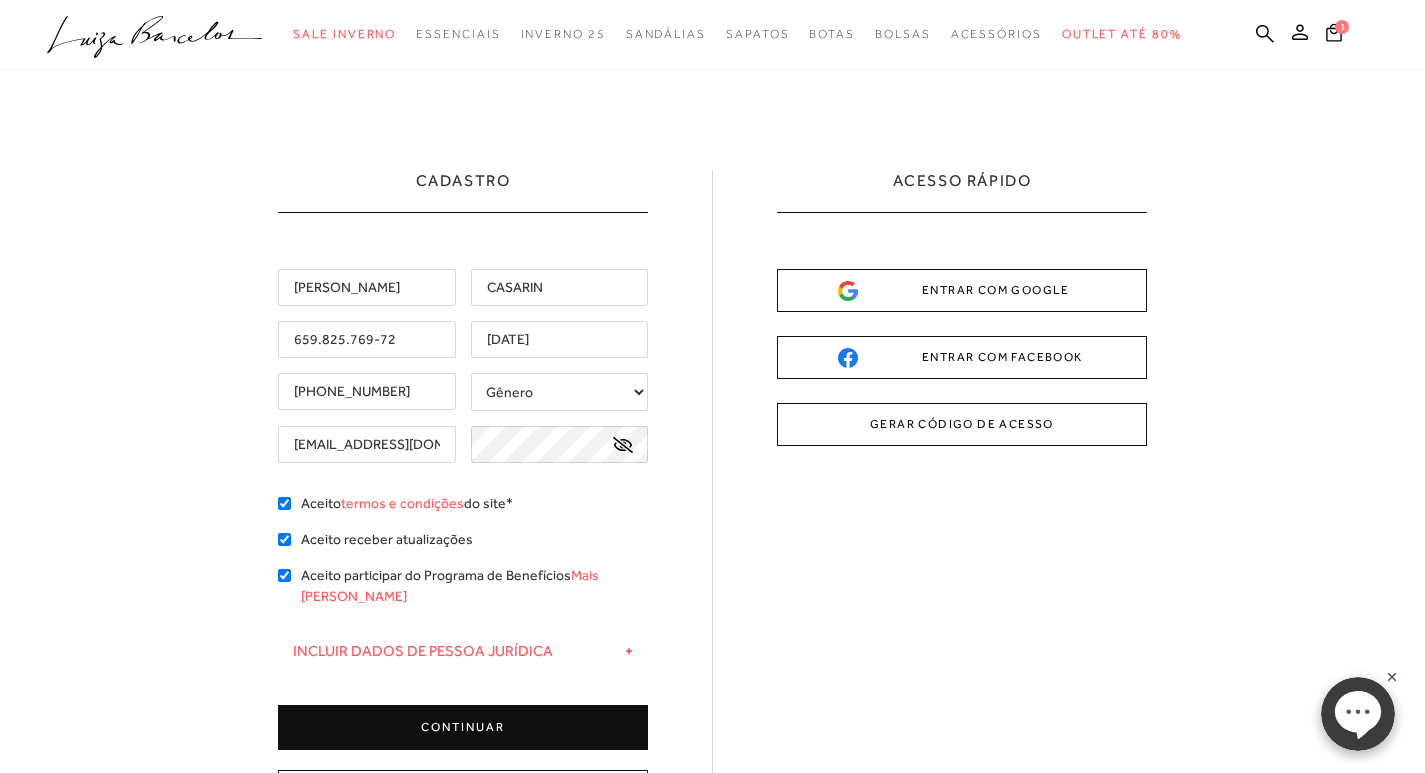 click on "CONTINUAR" at bounding box center (463, 727) 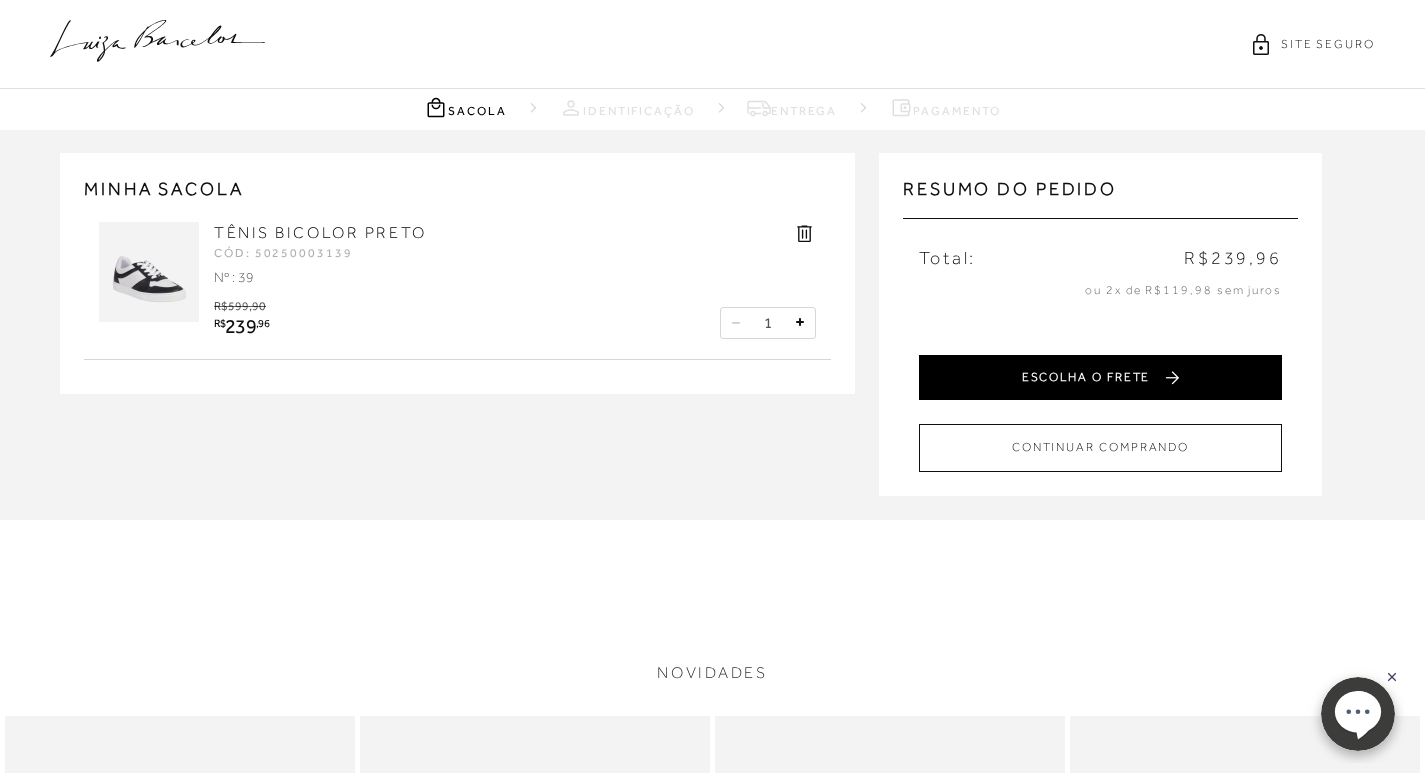 click on "ESCOLHA O FRETE" at bounding box center (1100, 377) 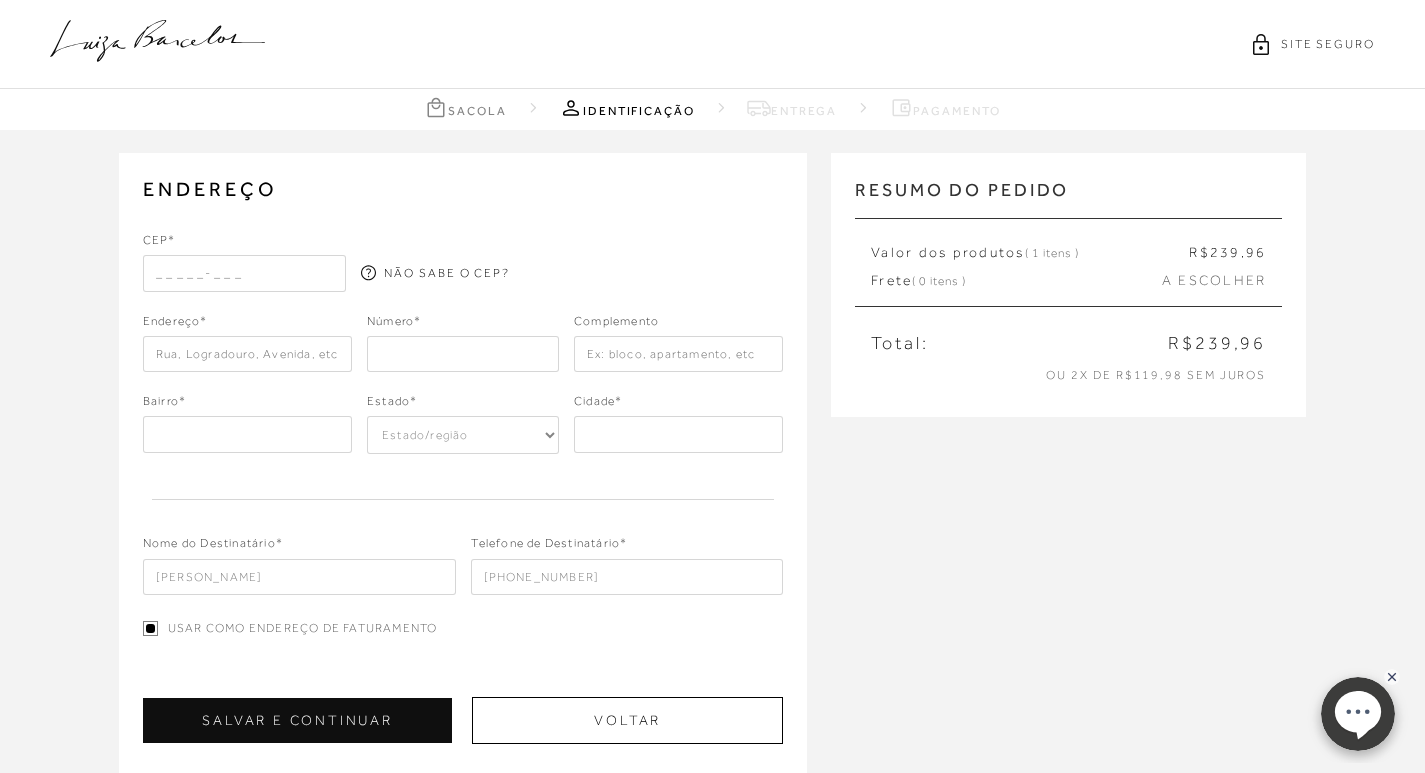 click at bounding box center [245, 273] 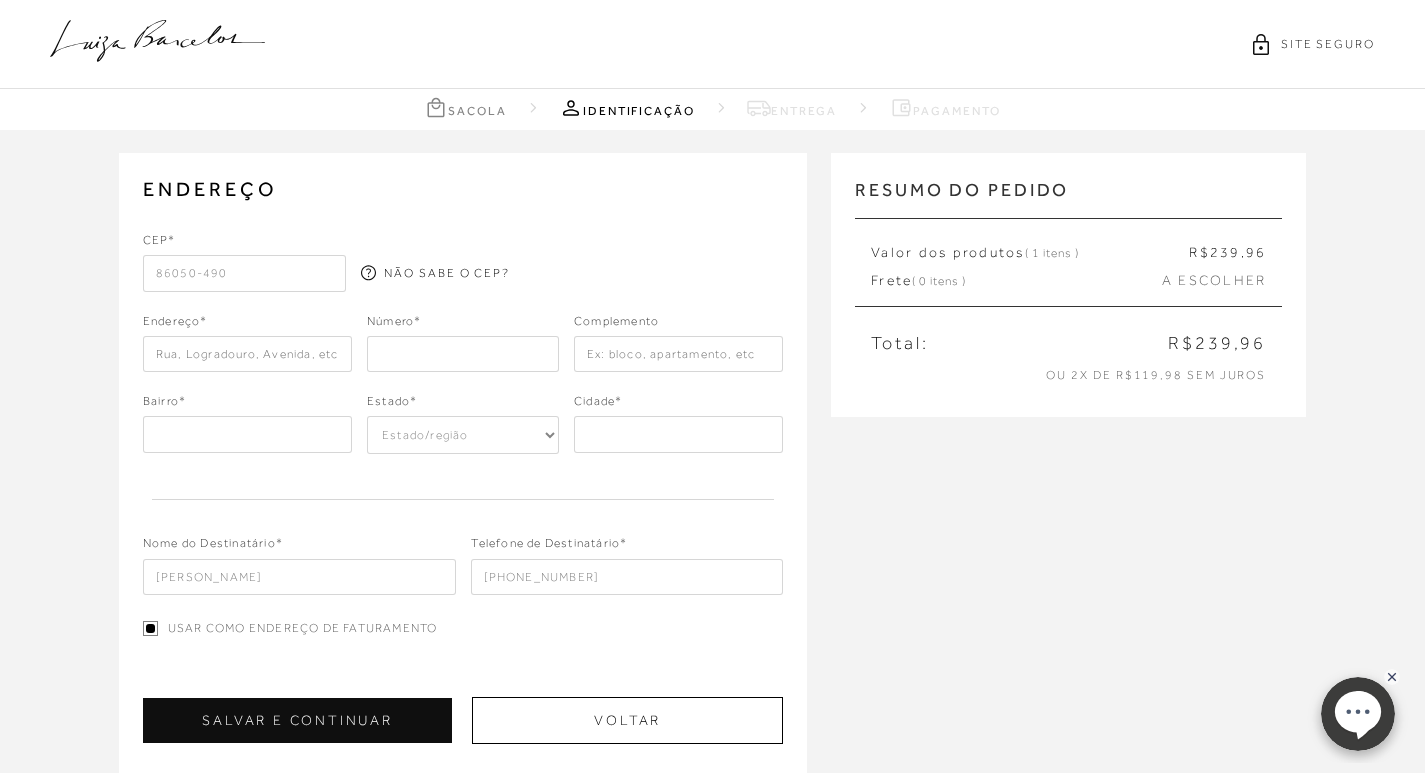 type on "R. João Huss" 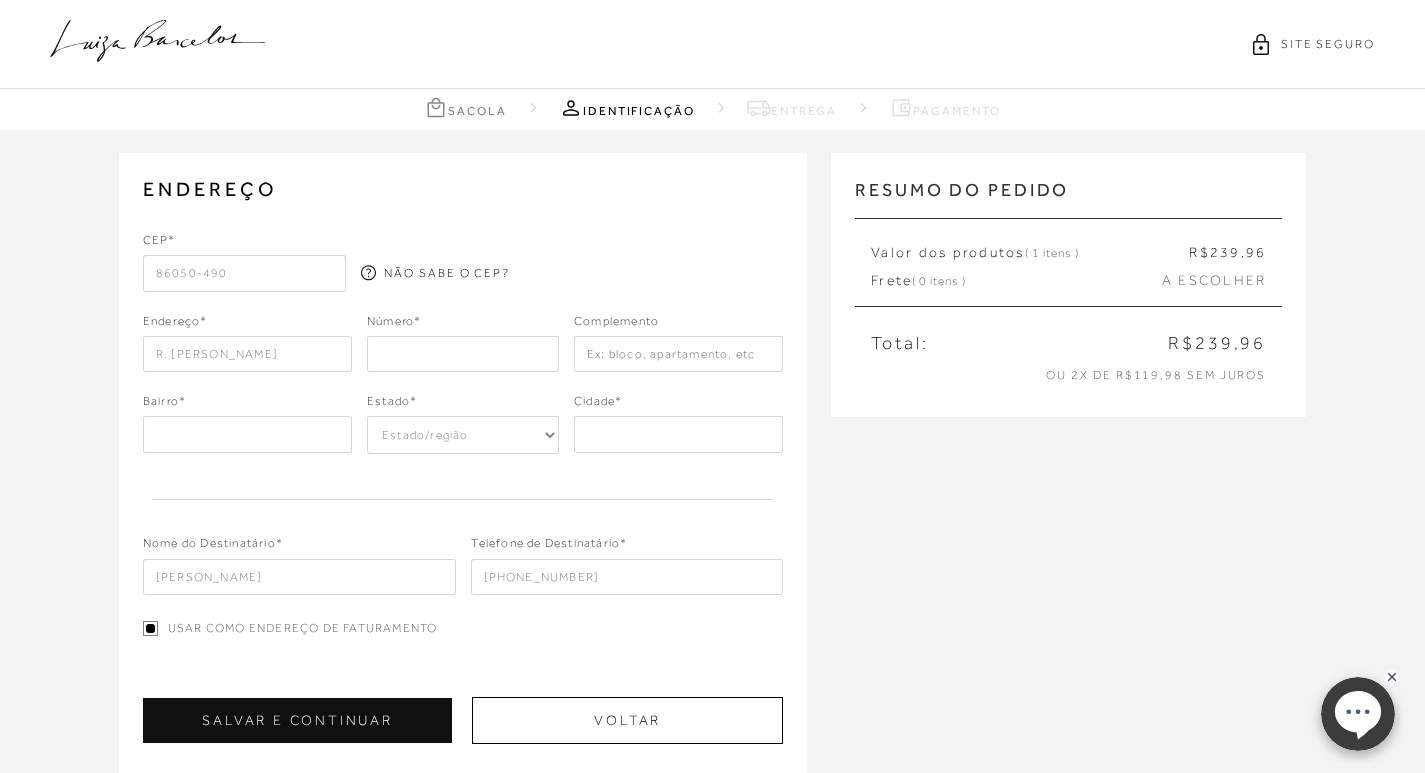 type on "R. João Huss, 455 -" 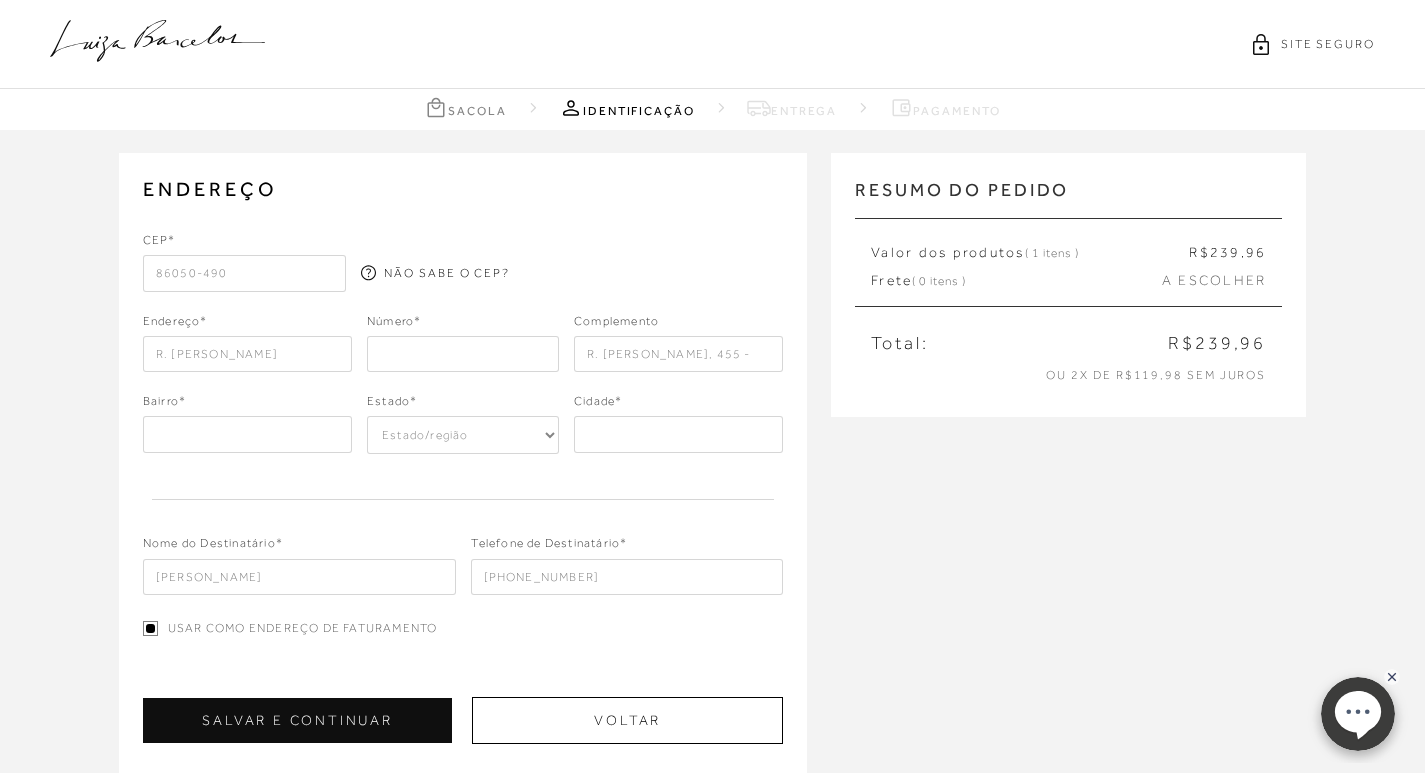 type on "PR" 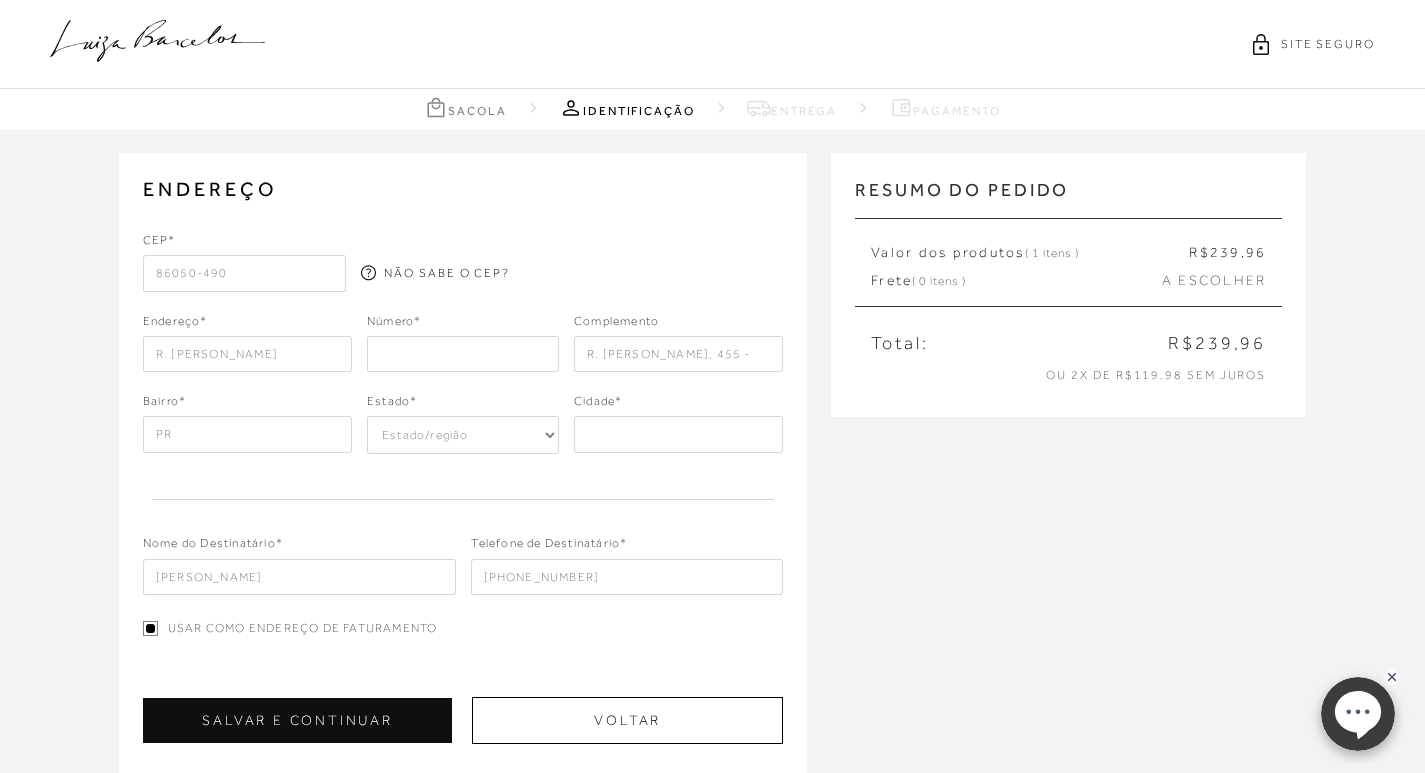 select on "PR" 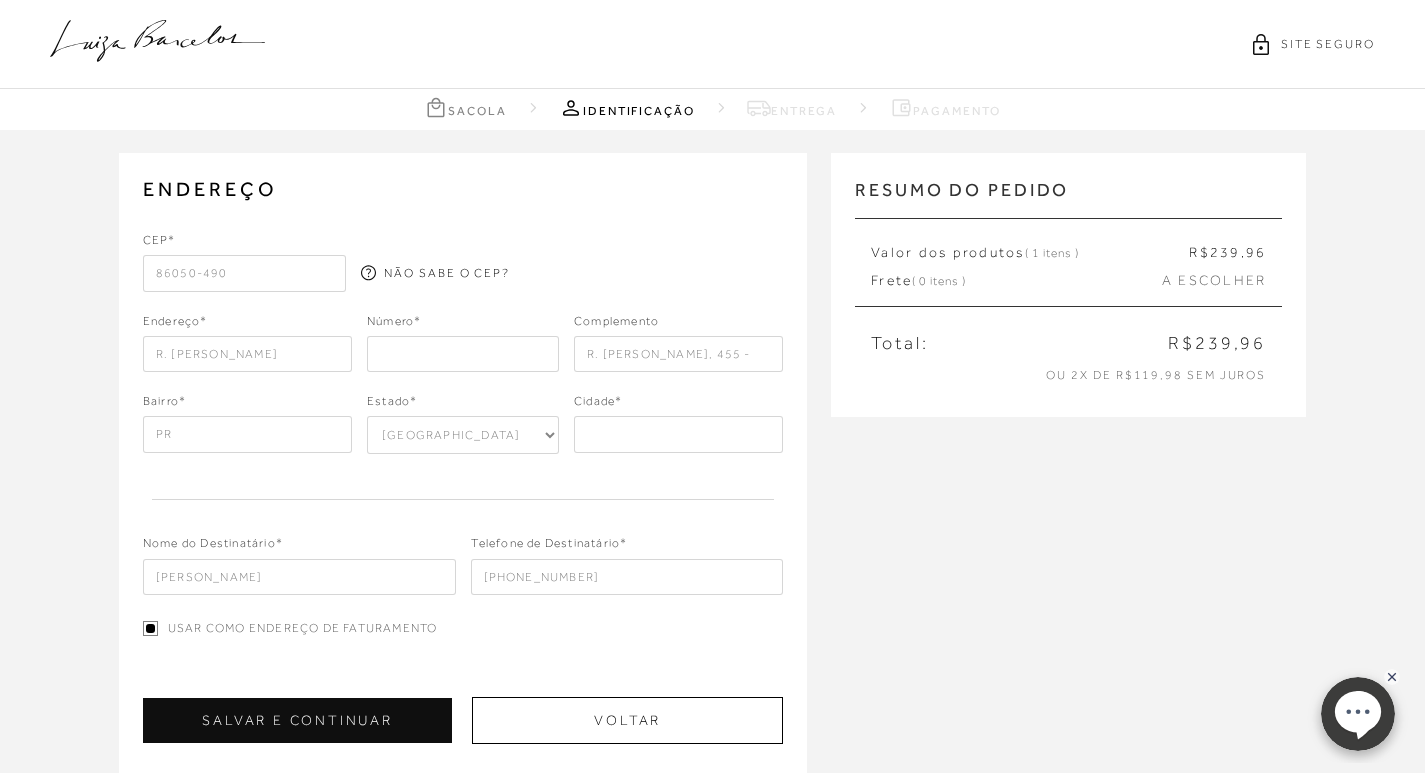 type on "Londrina" 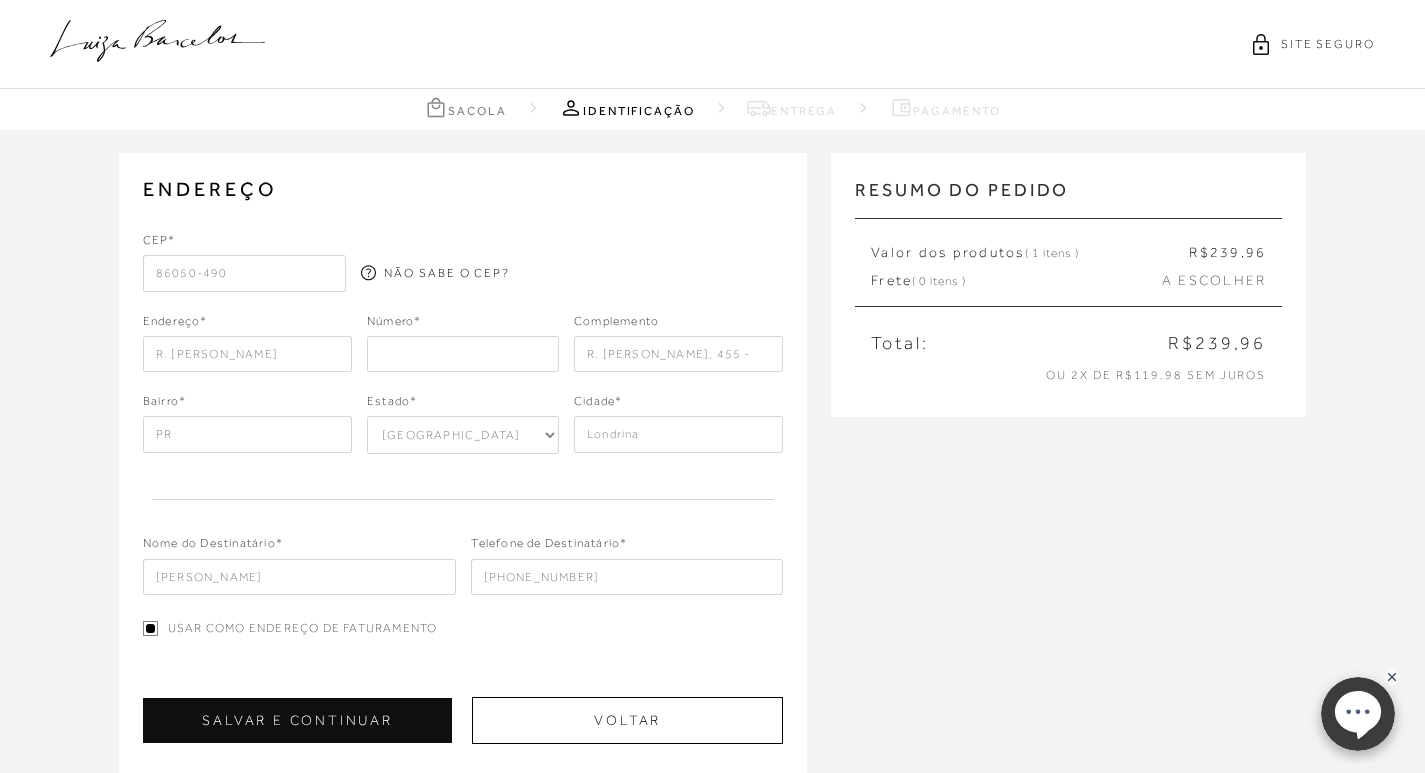 type on "R João Huss" 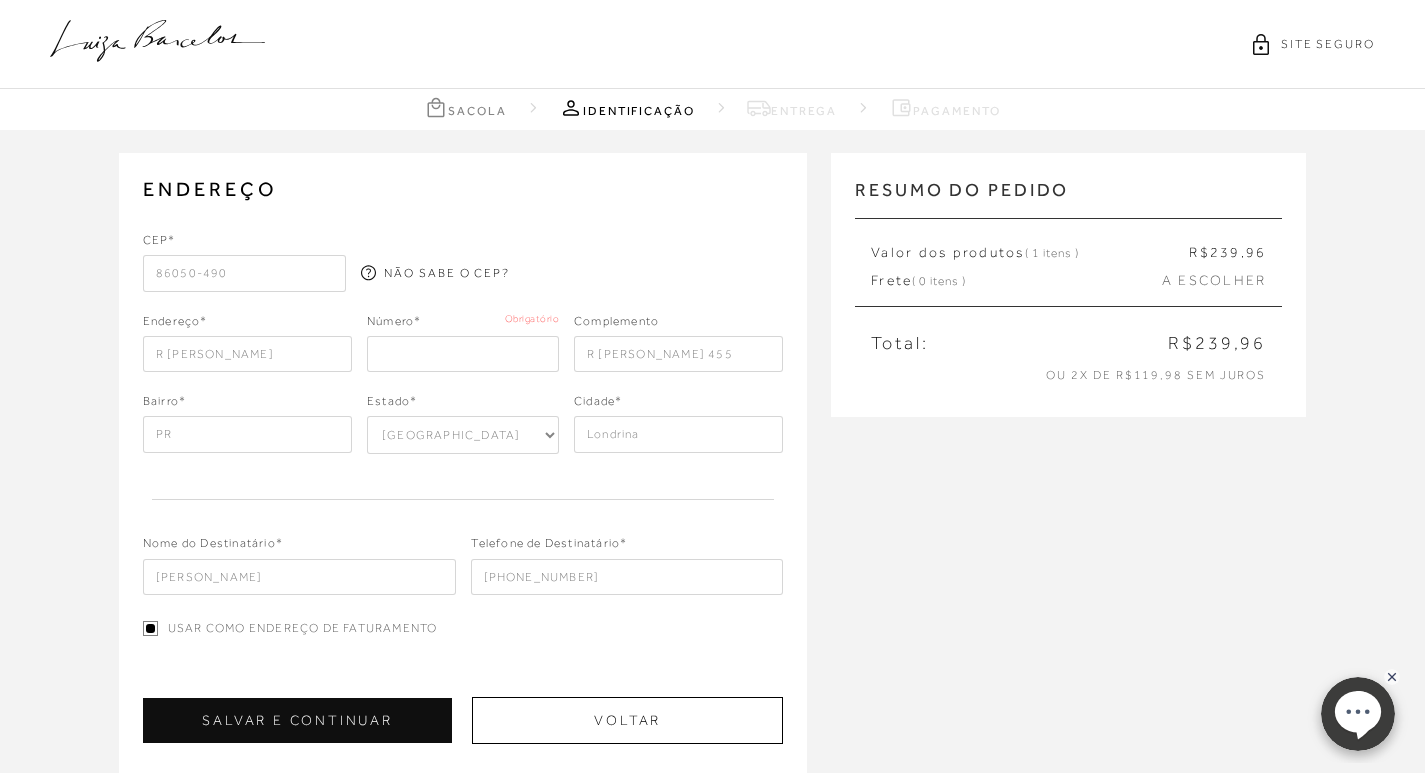 type on "Rua João Huss" 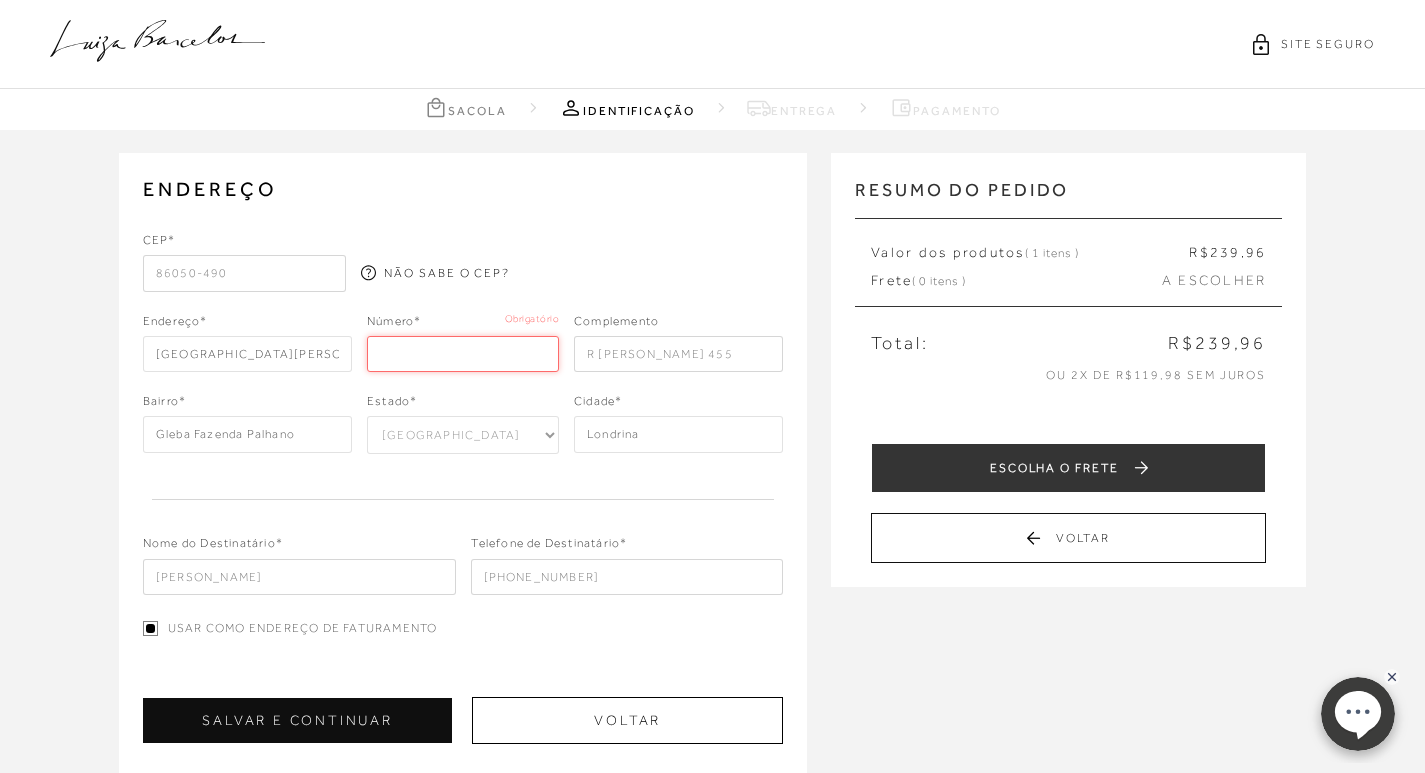 click at bounding box center (463, 354) 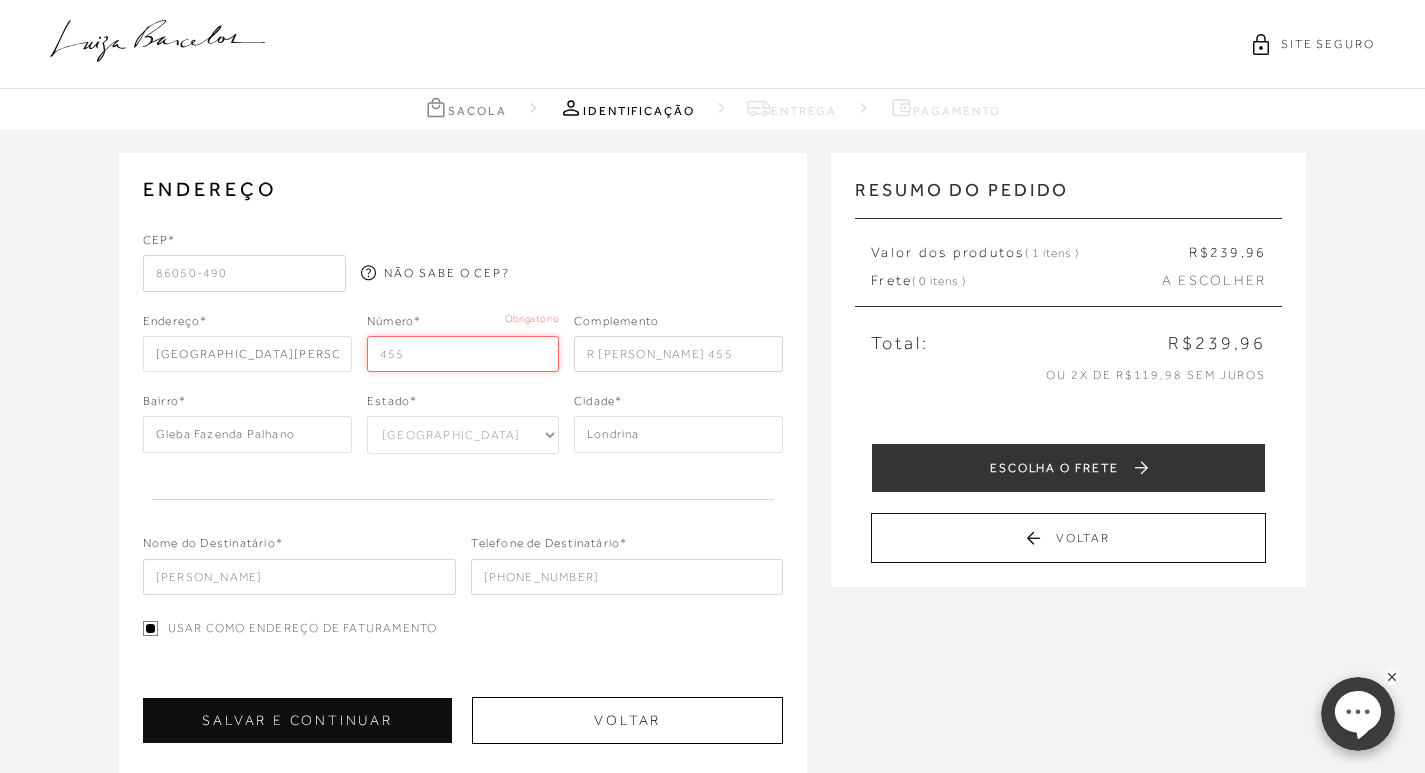 type on "455" 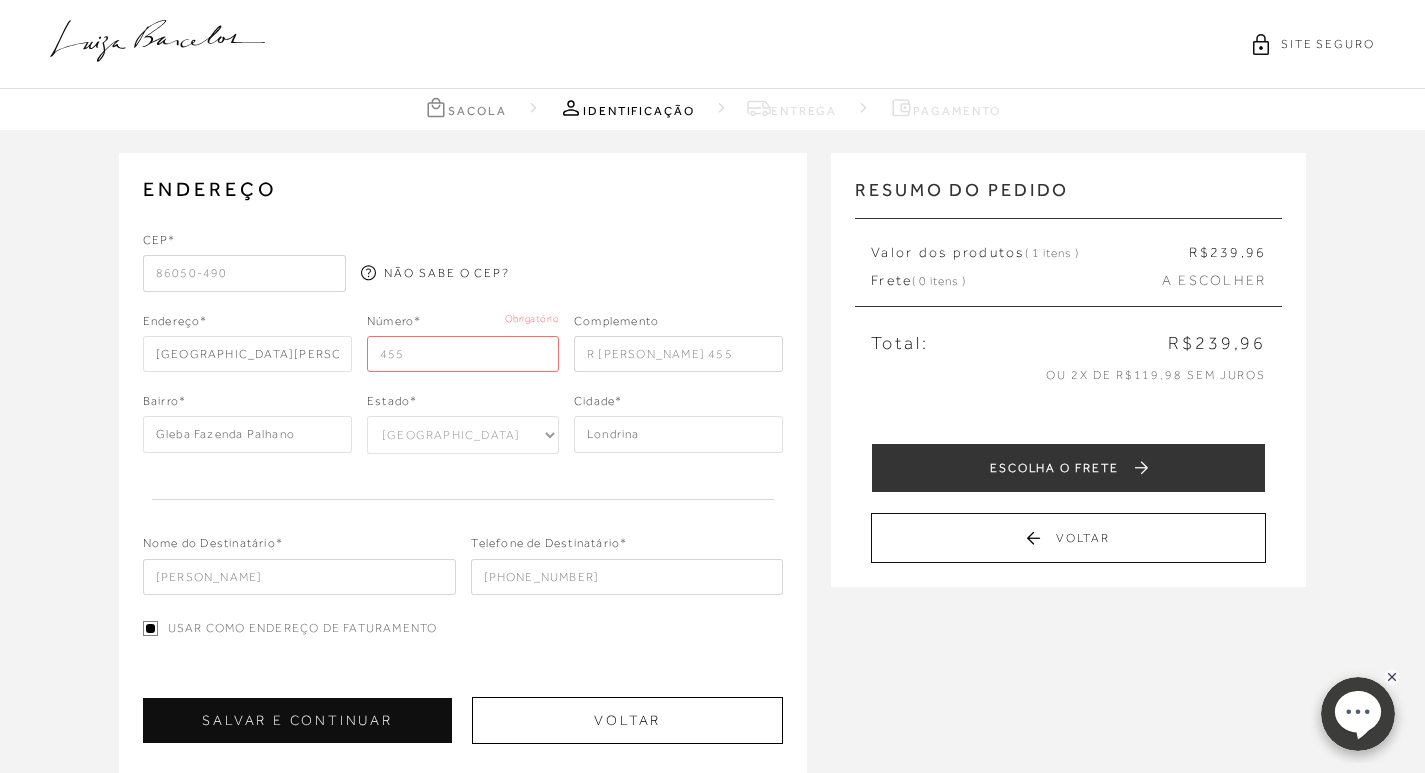 click on "CEP*
86050-490
NÃO SABE O CEP?
Endereço*
Rua João Huss
Número* 455 Acre" at bounding box center [463, 413] 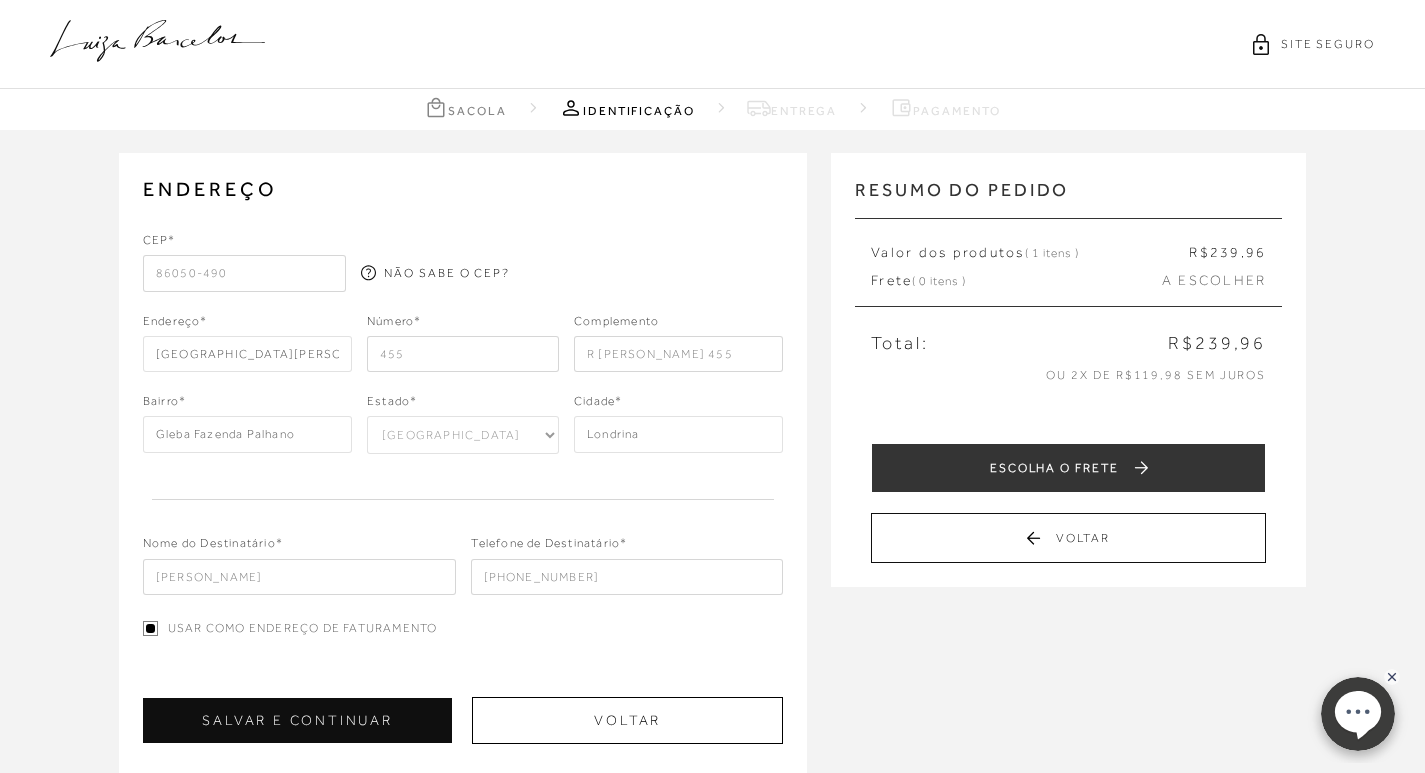 click on "455" at bounding box center [463, 354] 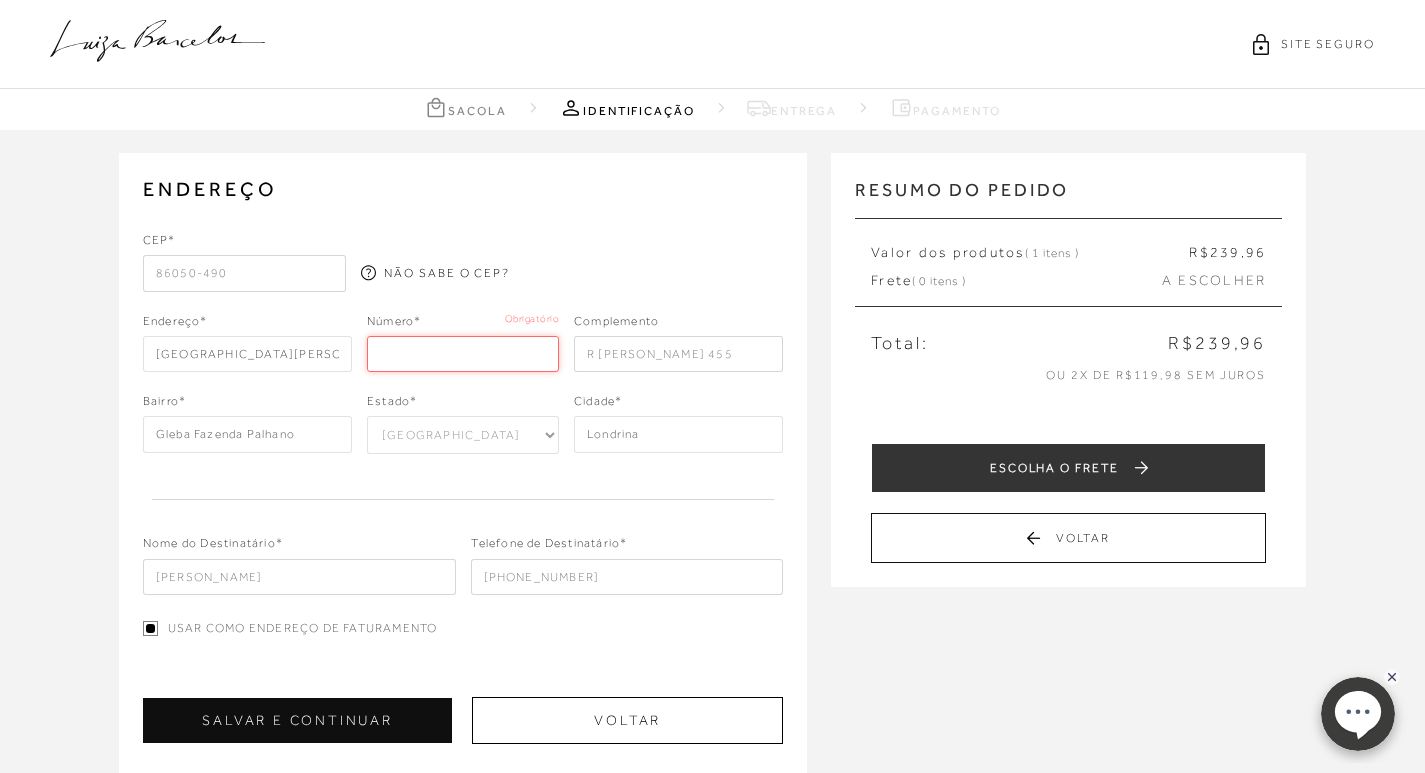 click at bounding box center [463, 354] 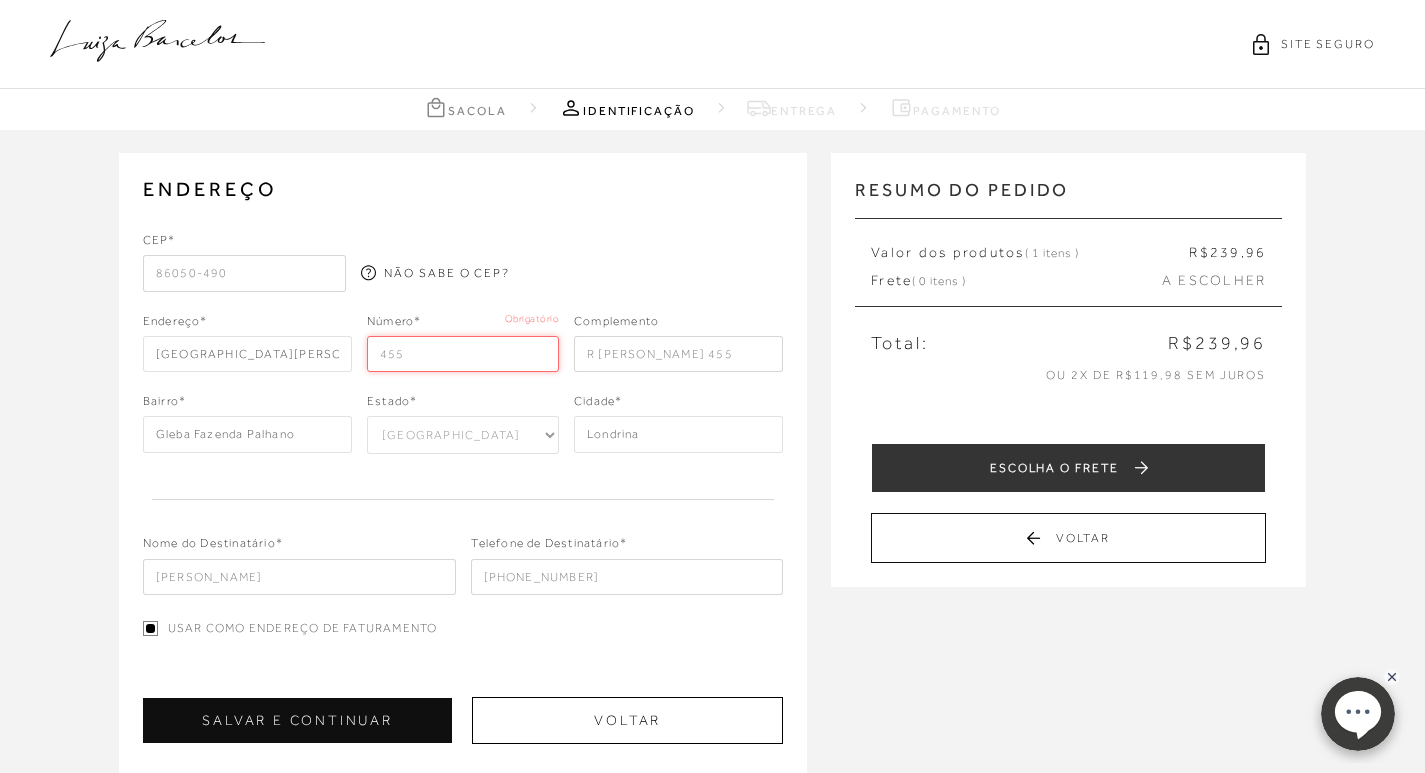 type on "455" 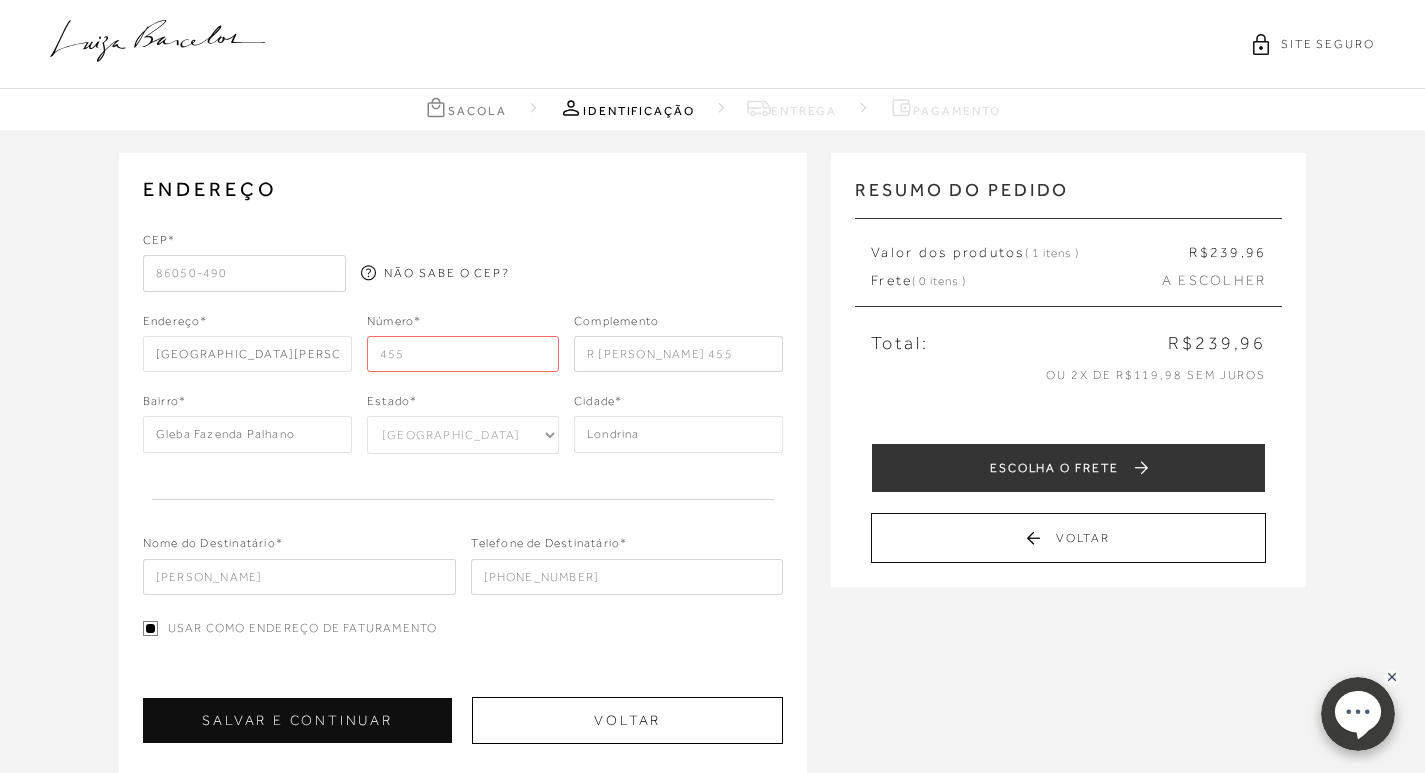 click on "CEP*
86050-490
NÃO SABE O CEP?
Endereço*
Rua João Huss
Número* 455 Acre" at bounding box center (463, 413) 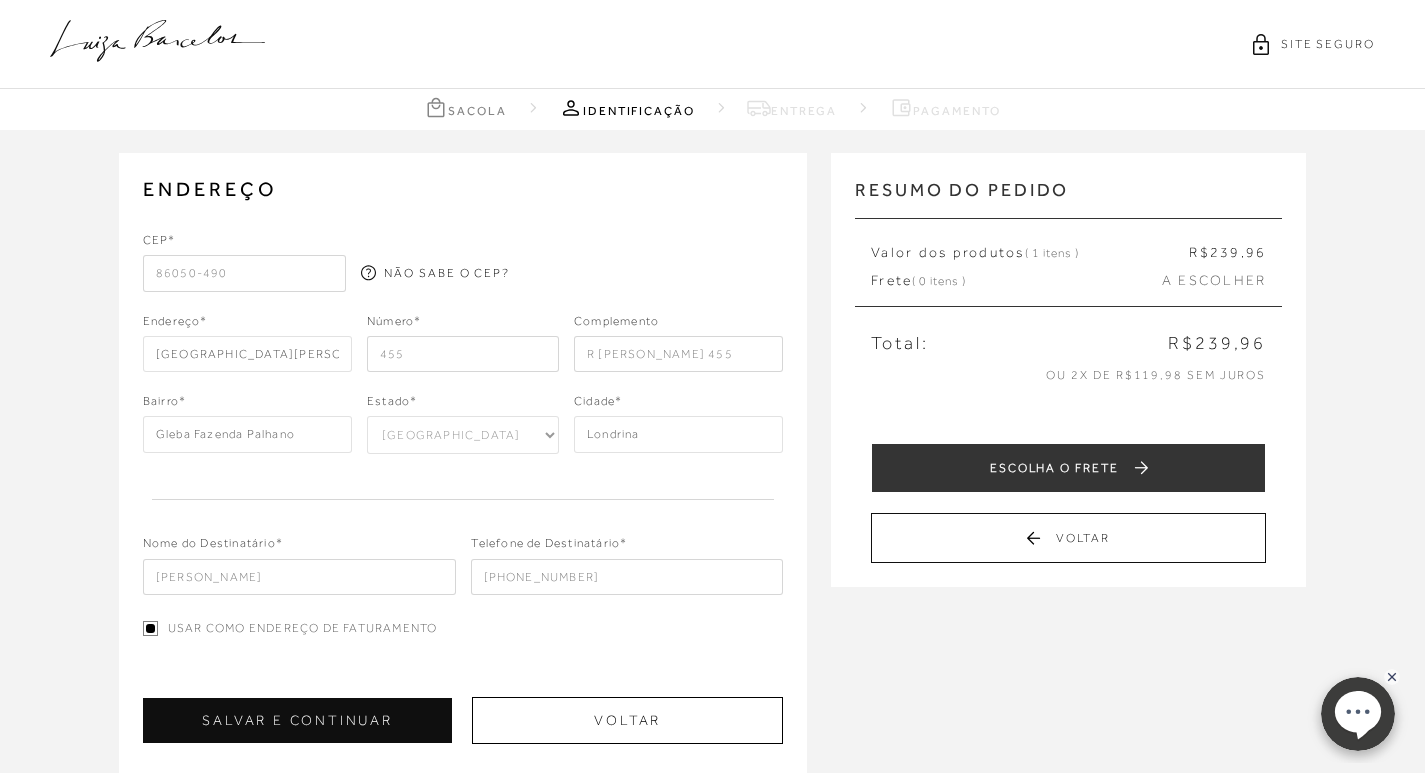 click on "455" at bounding box center [463, 354] 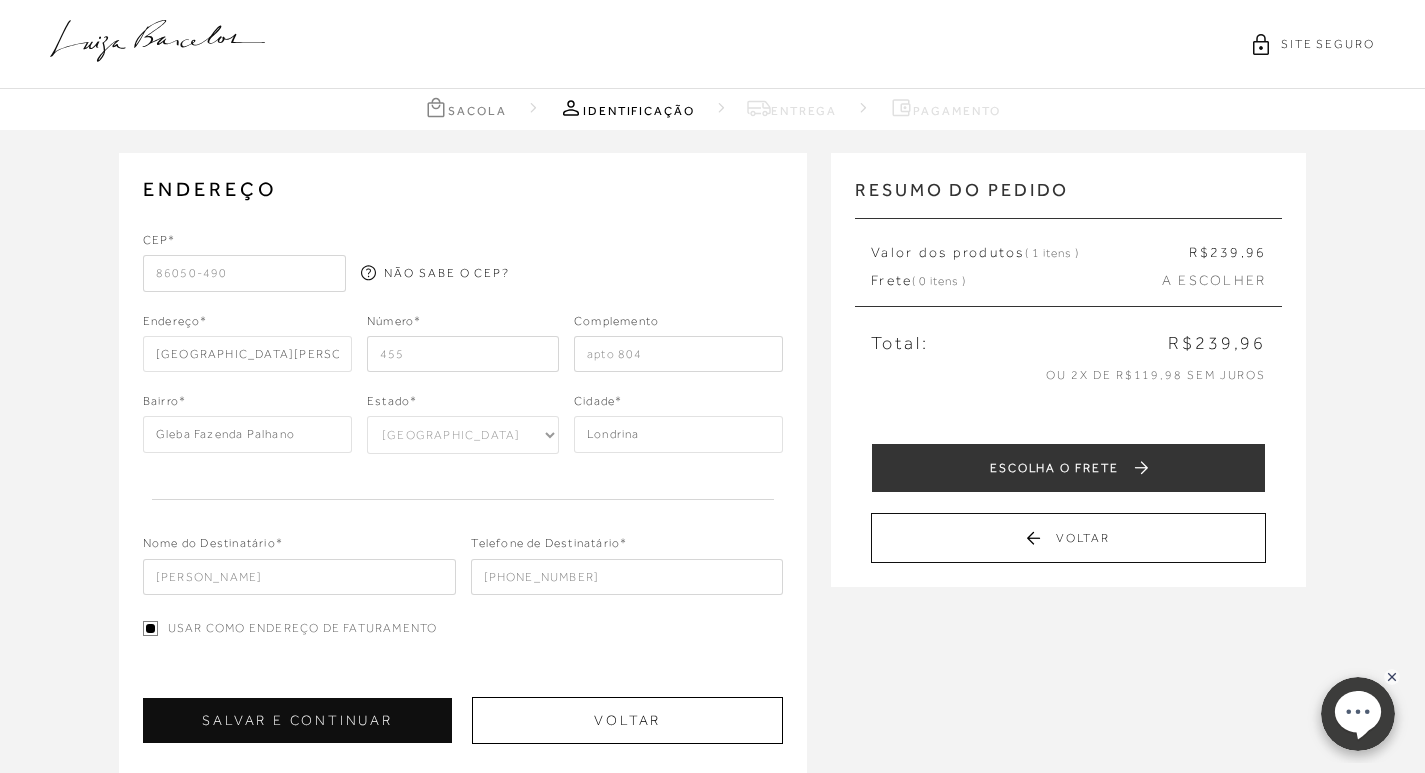 type on "apto 804" 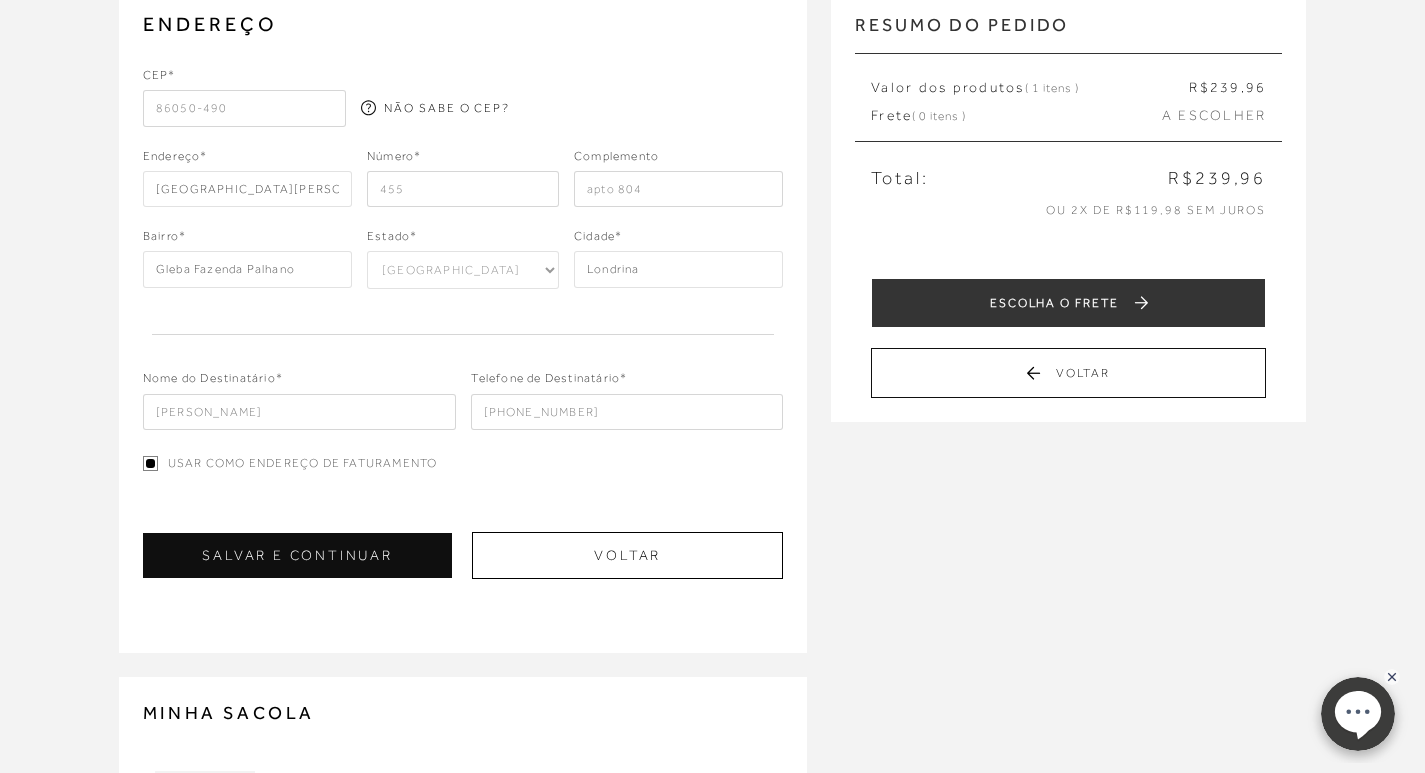 scroll, scrollTop: 200, scrollLeft: 0, axis: vertical 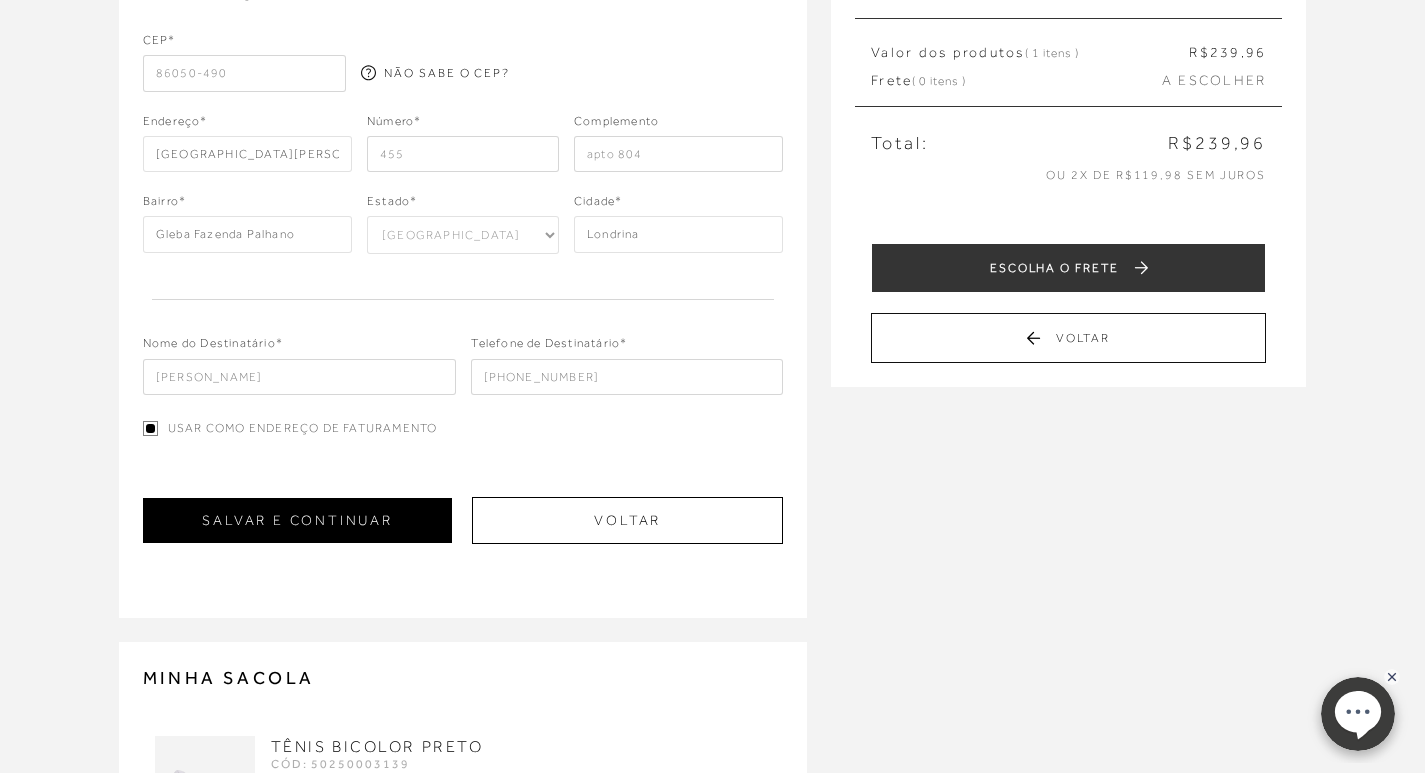 click on "SALVAR E CONTINUAR" at bounding box center [298, 520] 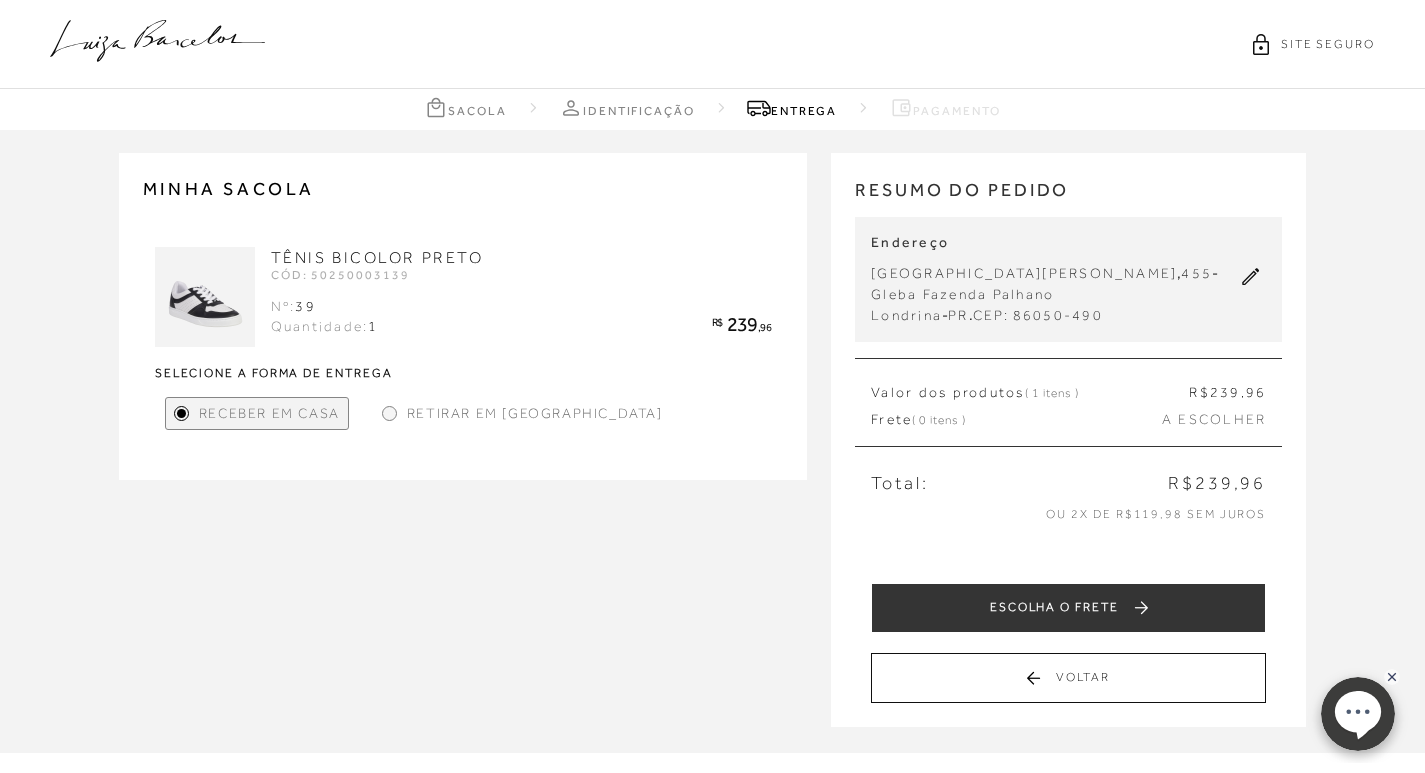 scroll, scrollTop: 100, scrollLeft: 0, axis: vertical 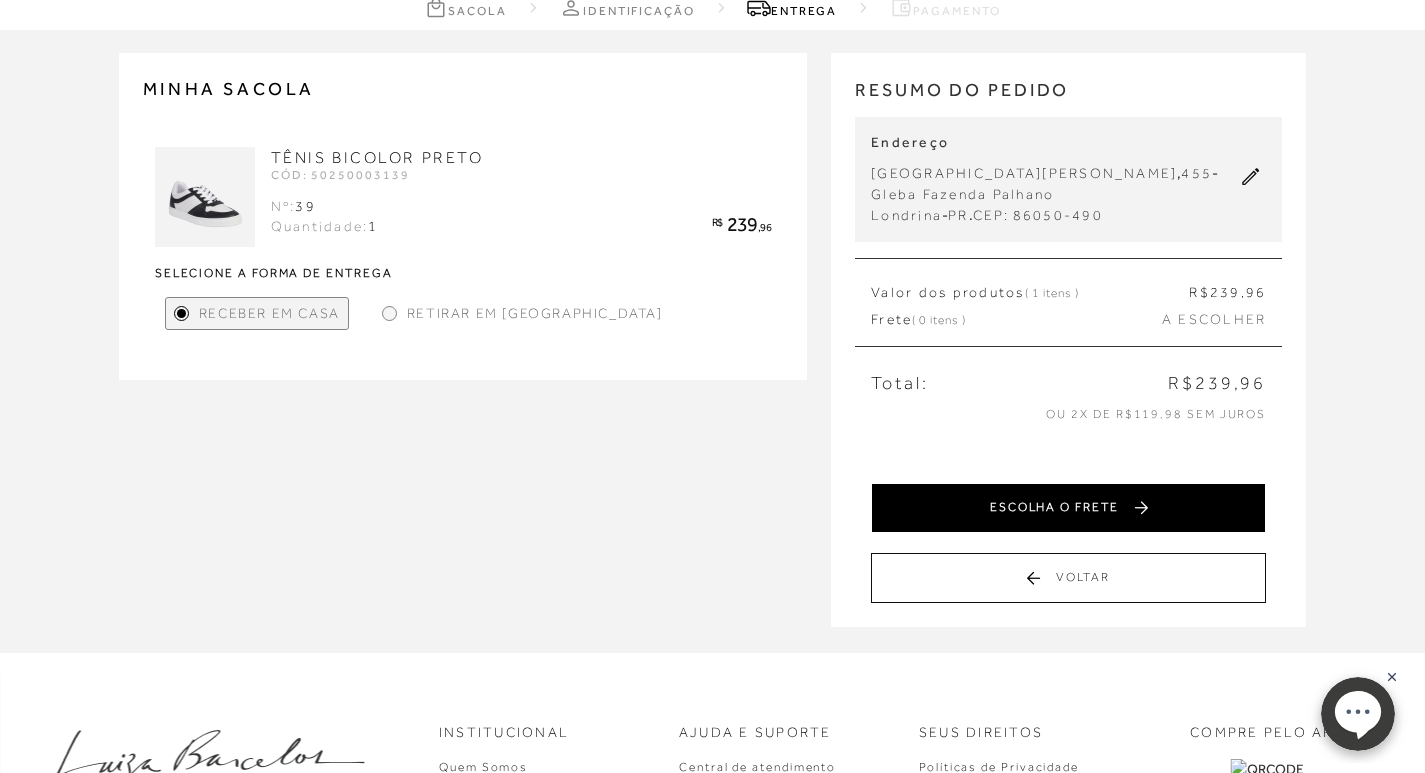 click on "ESCOLHA O FRETE" at bounding box center (1068, 508) 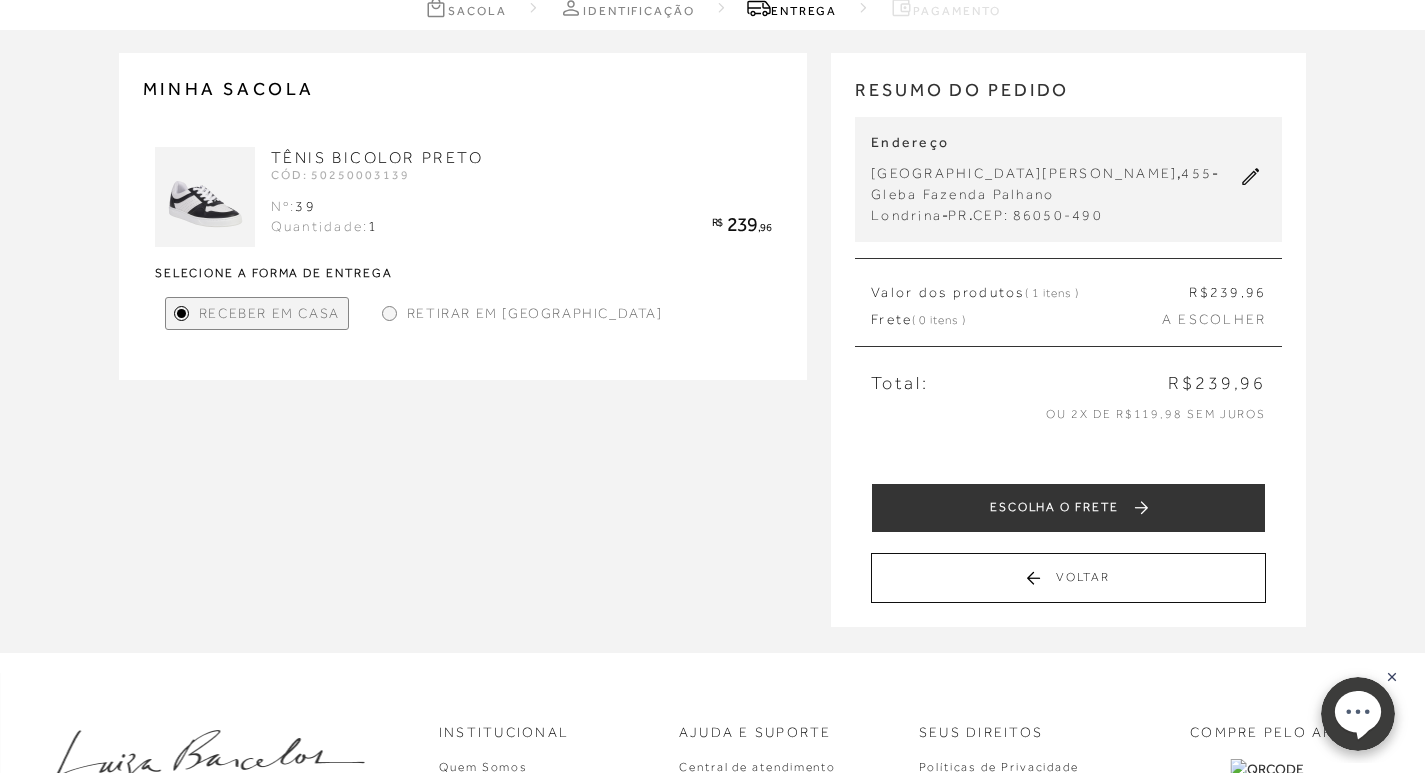 scroll, scrollTop: 0, scrollLeft: 0, axis: both 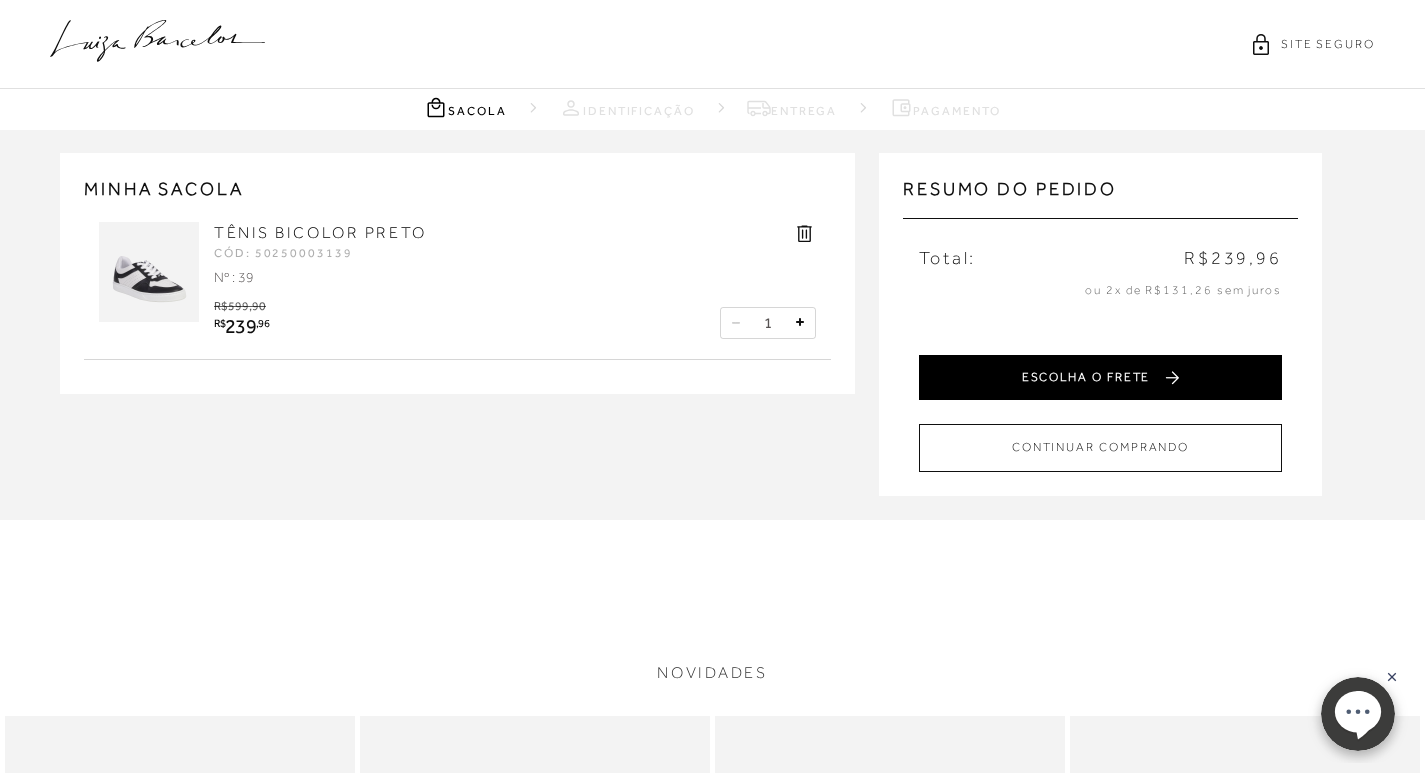 click on "ESCOLHA O FRETE" at bounding box center [1100, 377] 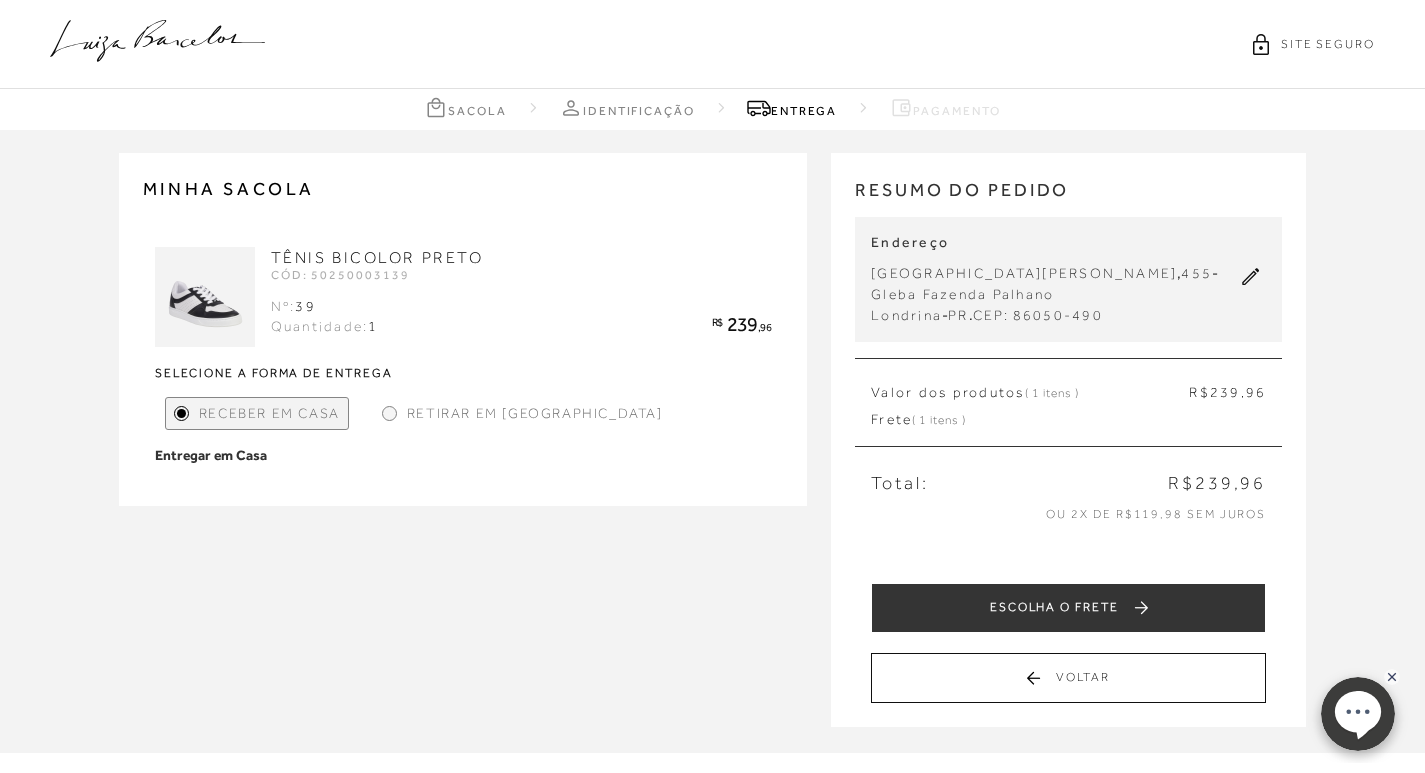 click at bounding box center [389, 413] 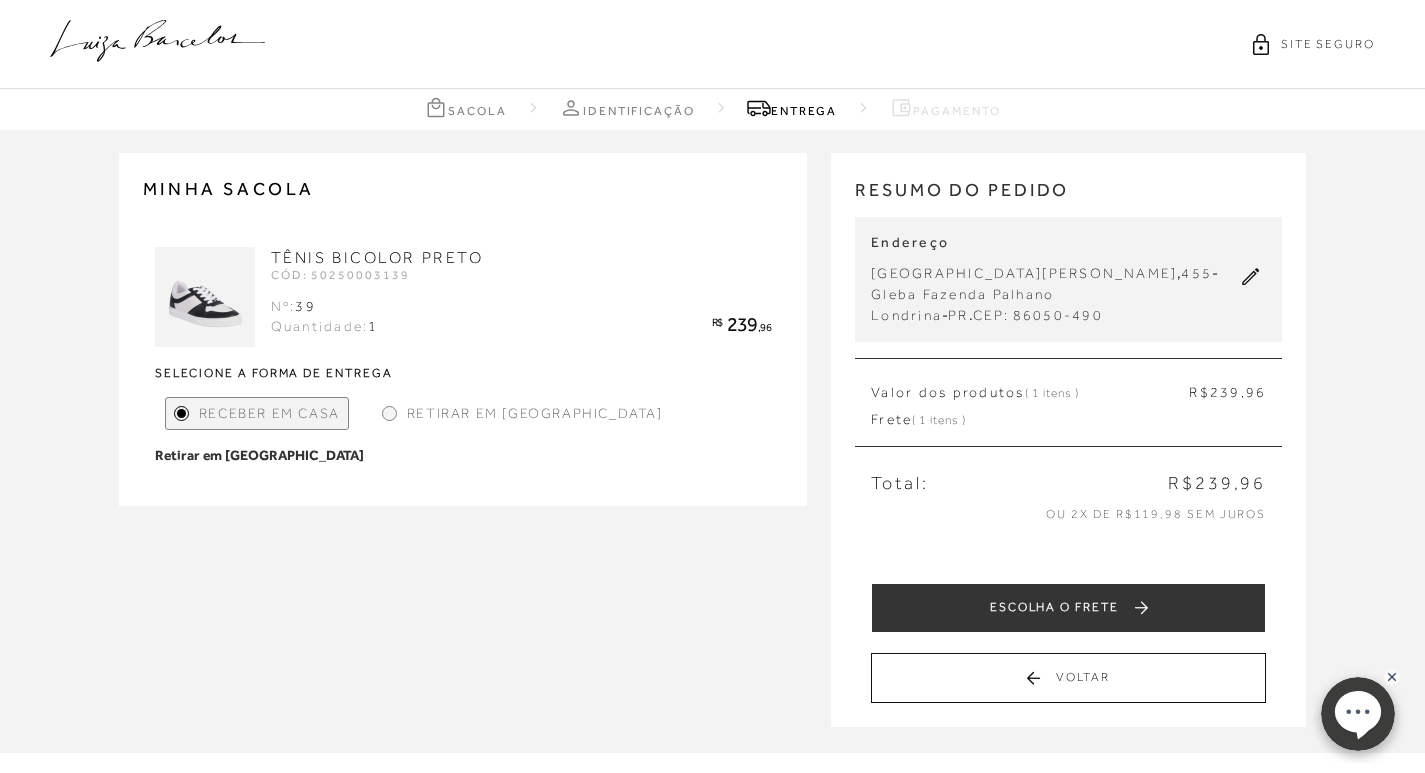 click at bounding box center (389, 413) 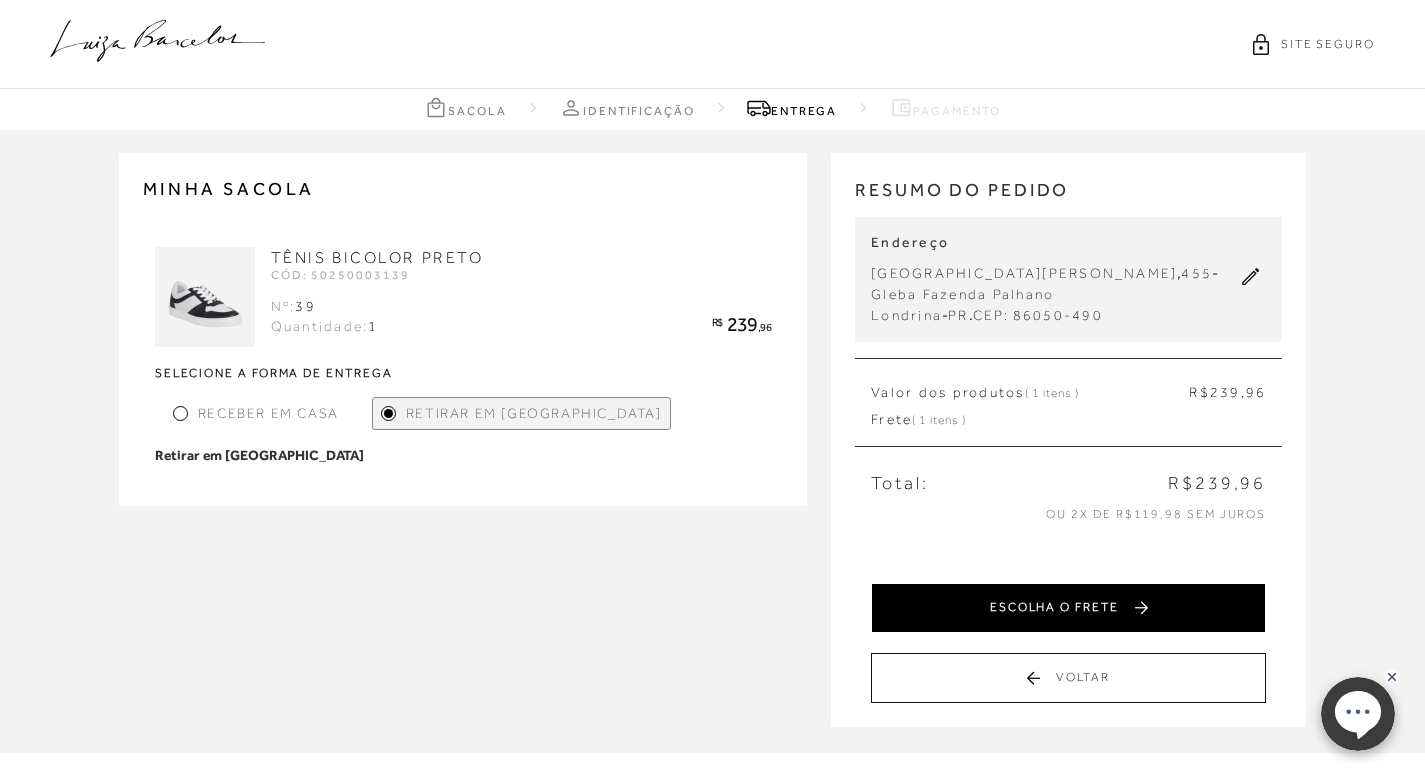 click on "ESCOLHA O FRETE" at bounding box center [1068, 608] 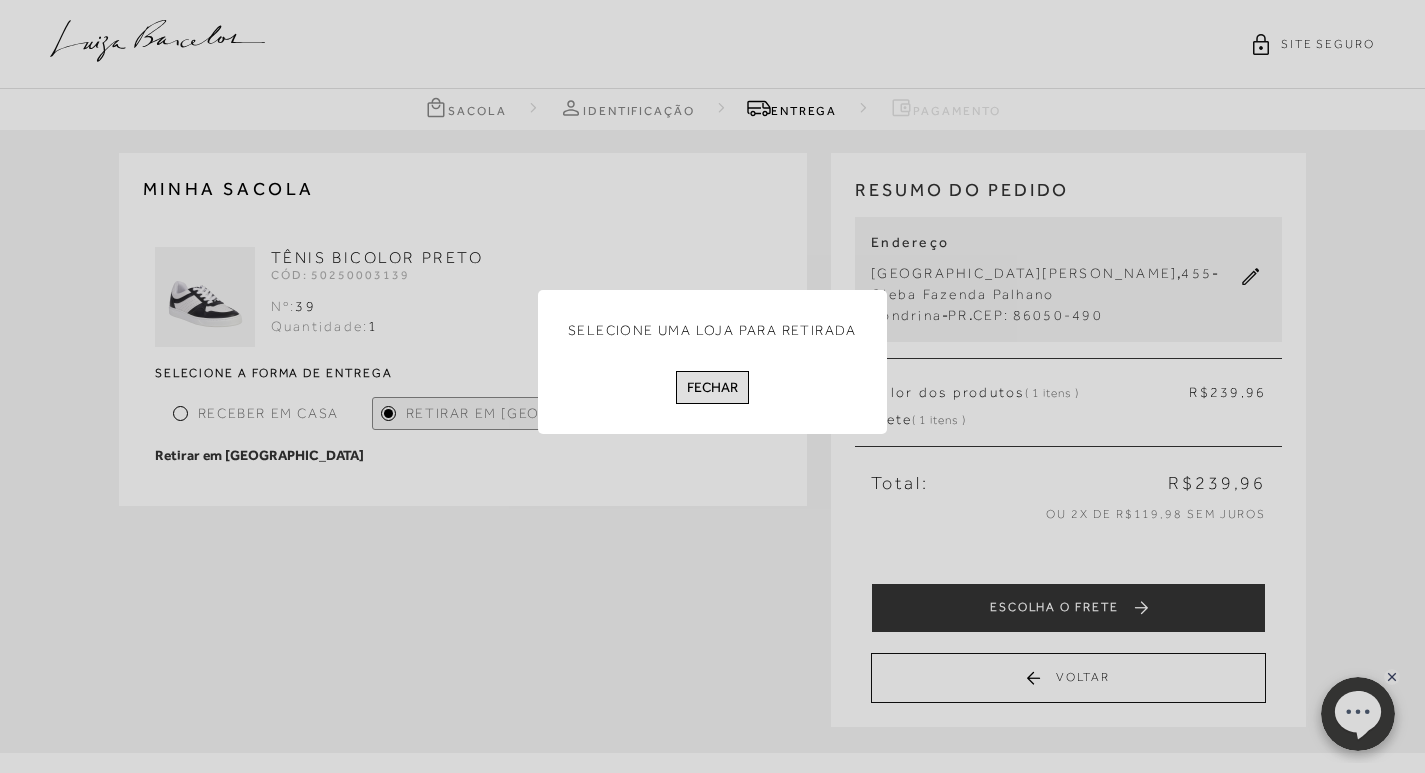 click on "Fechar" at bounding box center [712, 387] 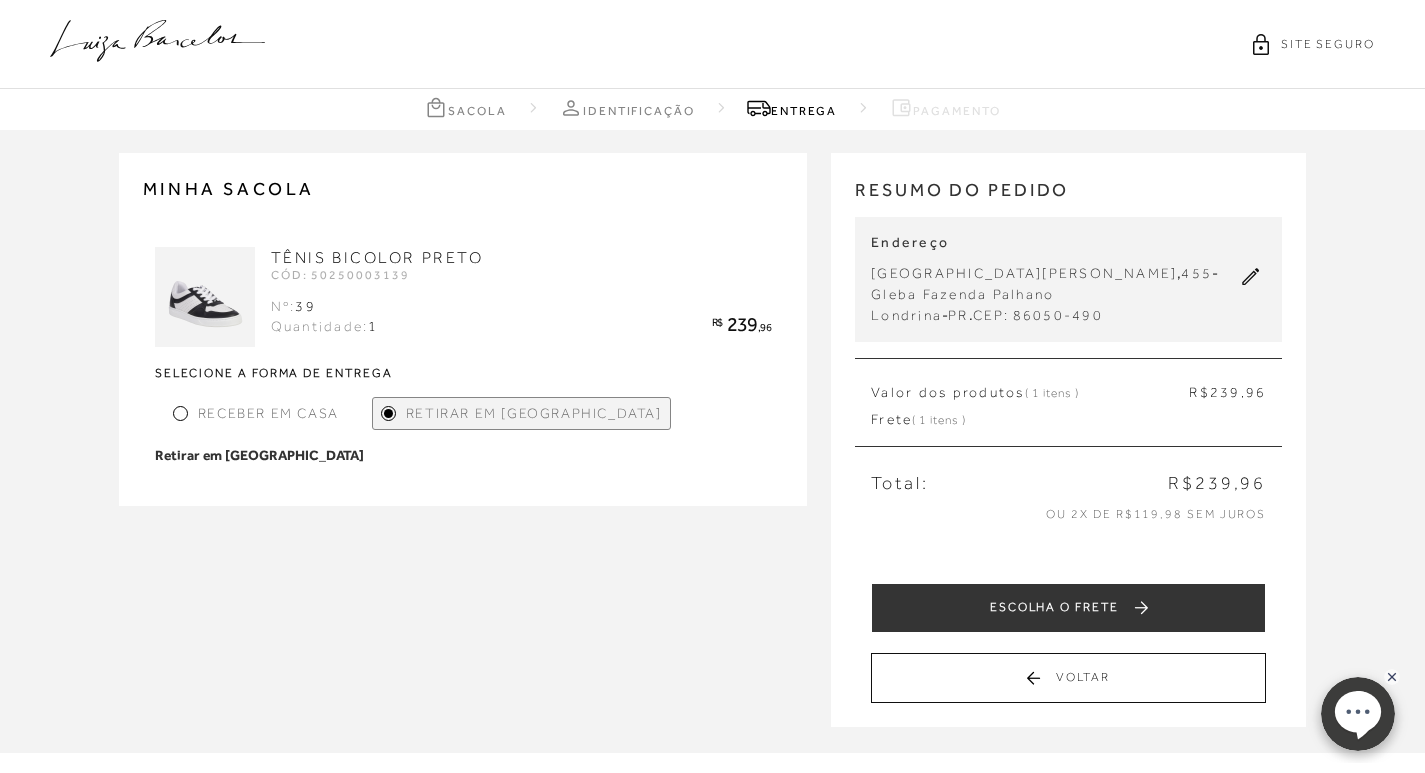 click on "Retirar em Loja" at bounding box center [534, 413] 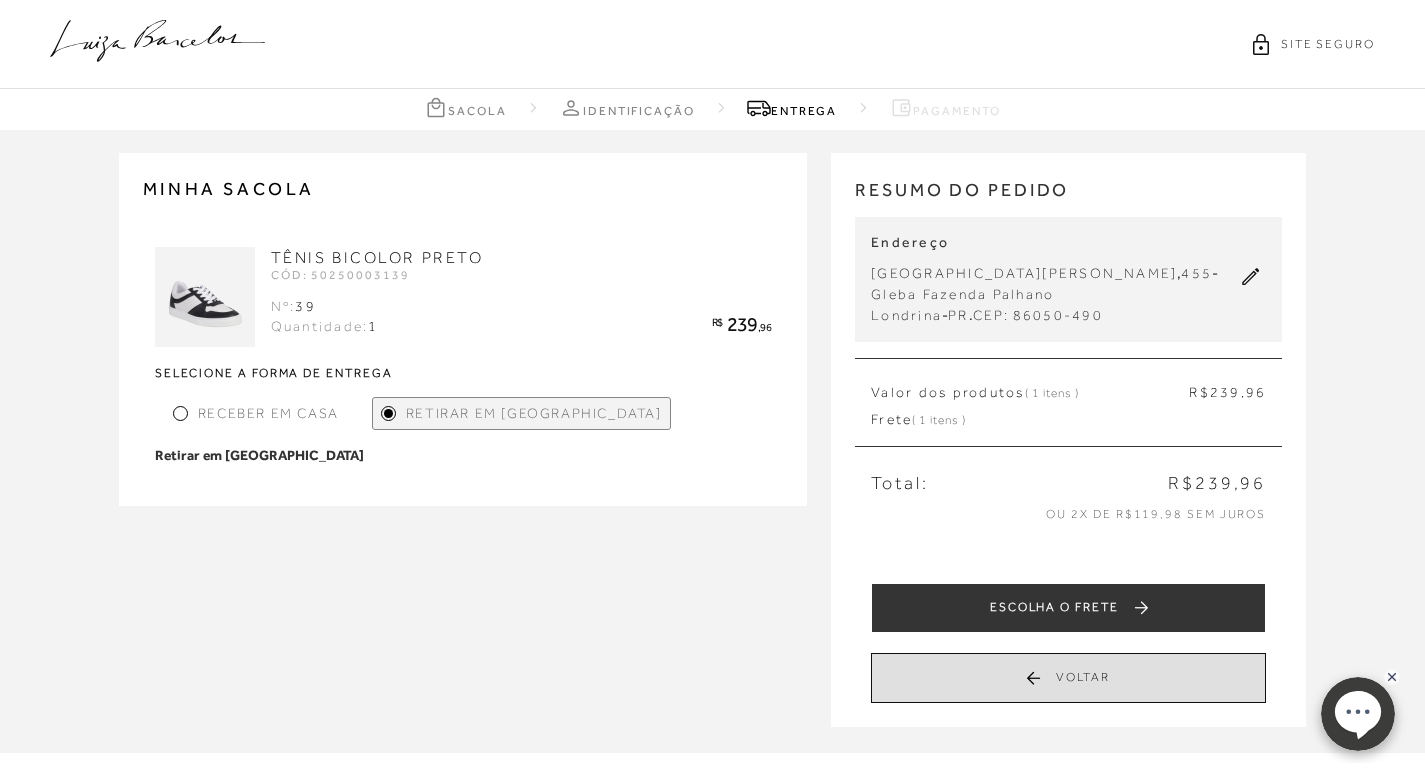 click on "Voltar" at bounding box center (1068, 678) 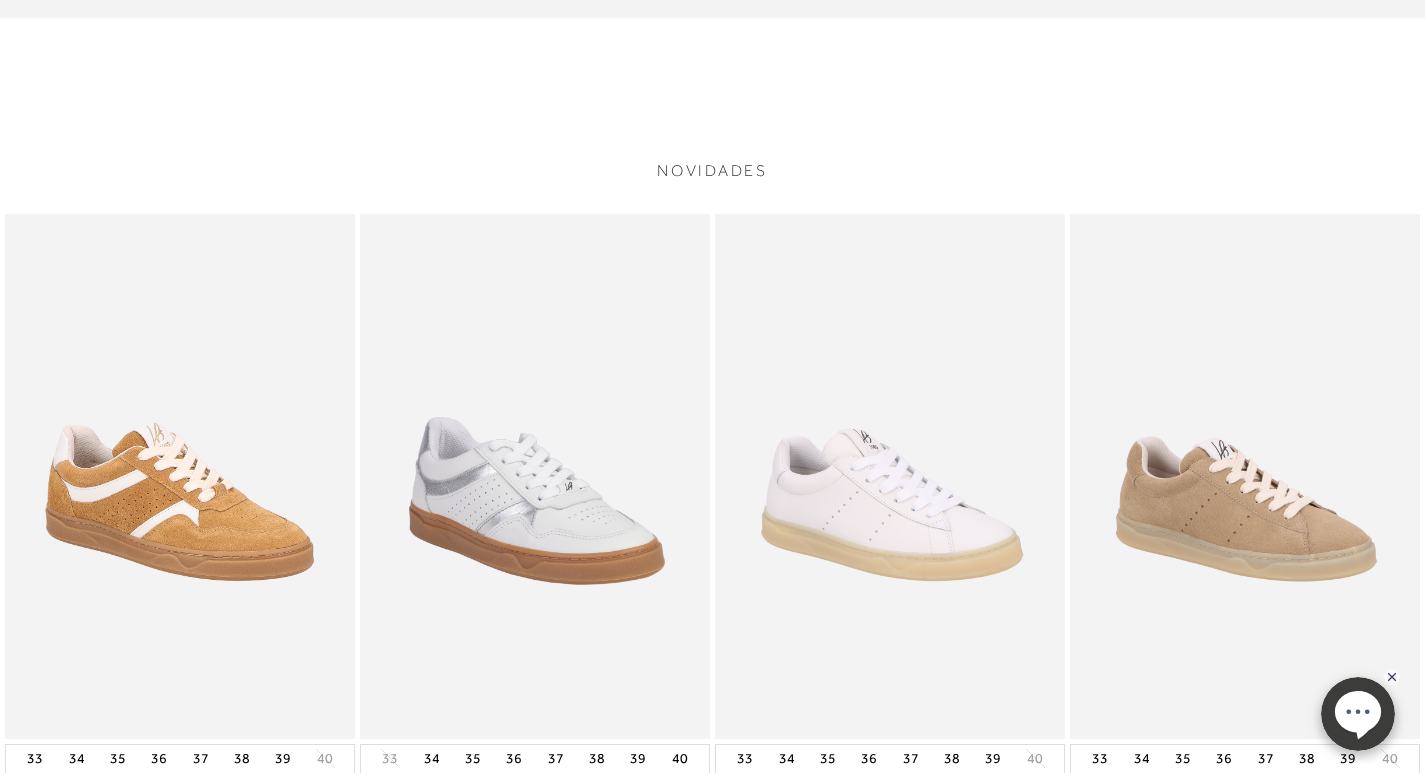 scroll, scrollTop: 500, scrollLeft: 0, axis: vertical 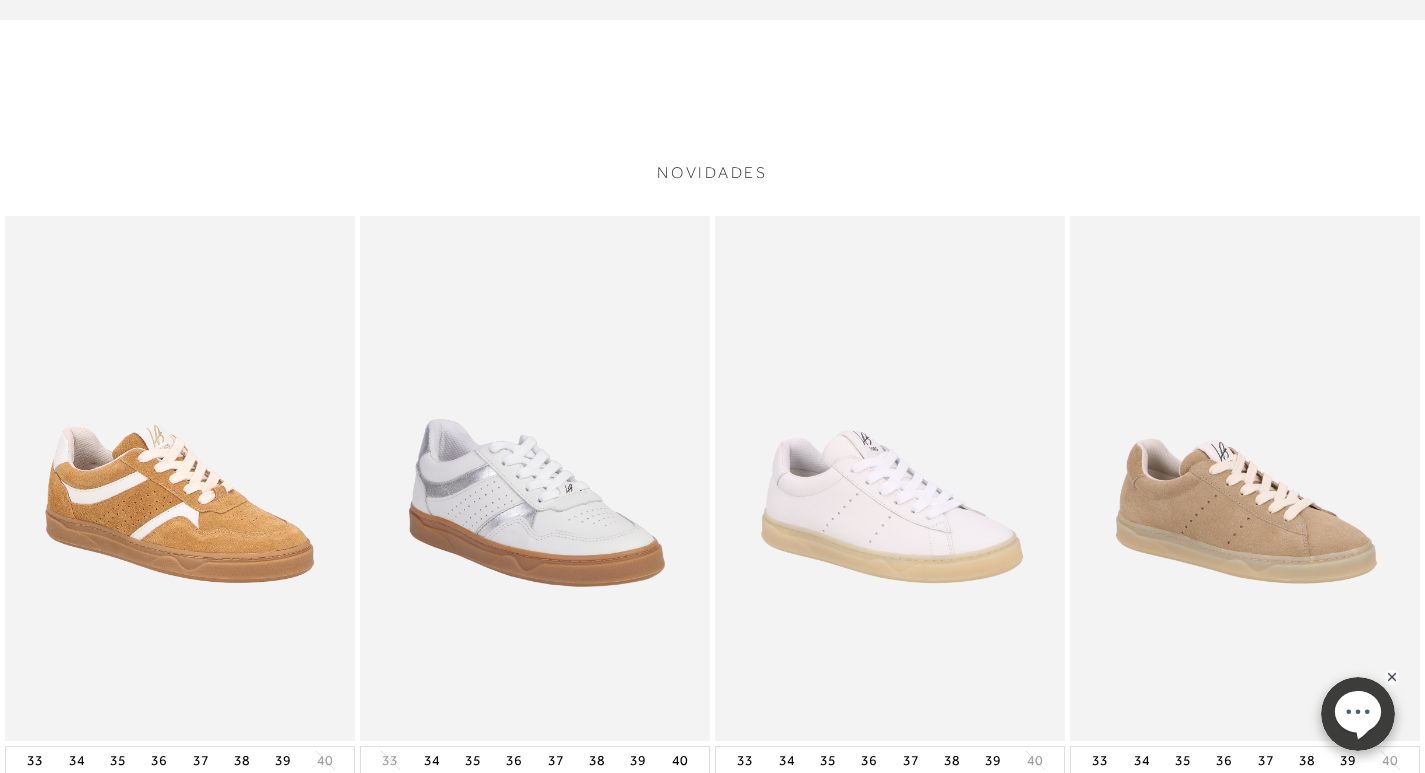 click 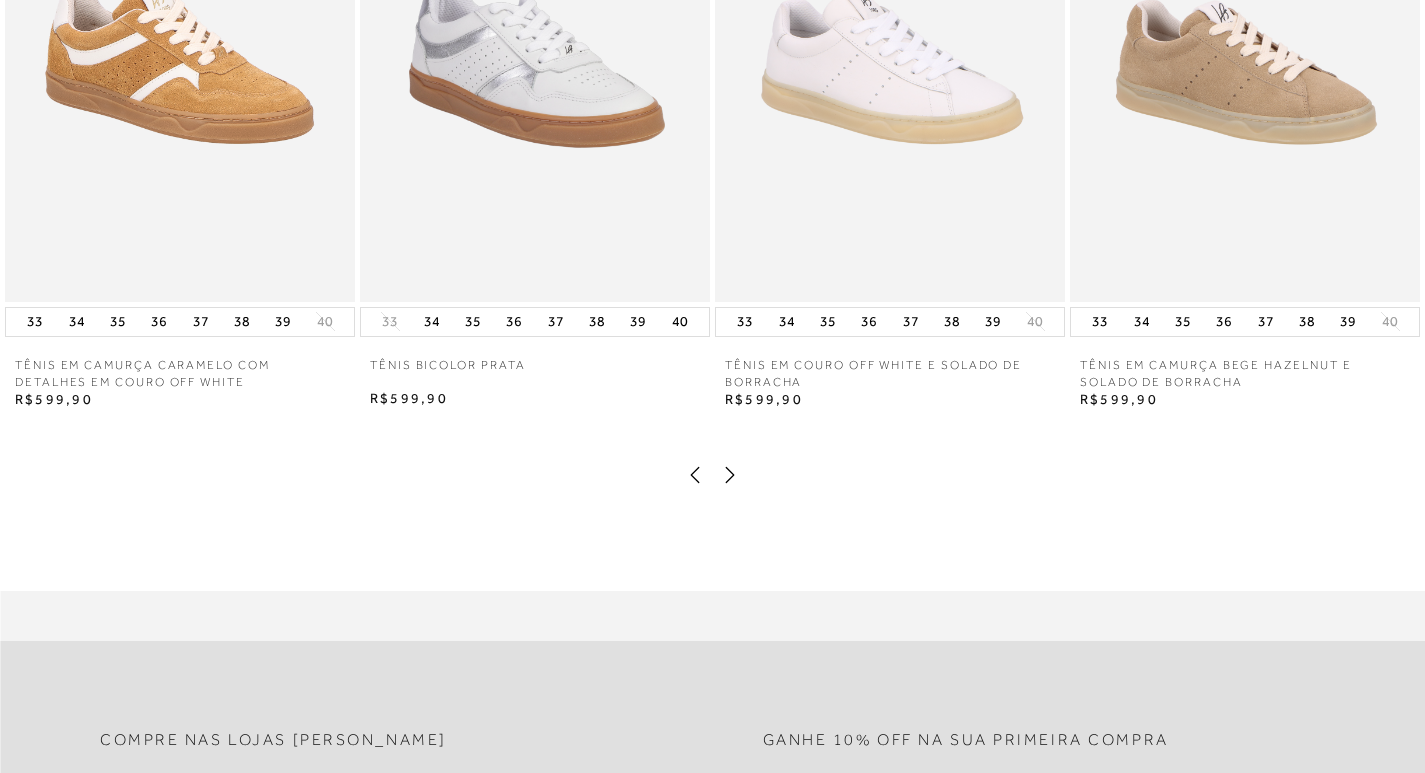 scroll, scrollTop: 900, scrollLeft: 0, axis: vertical 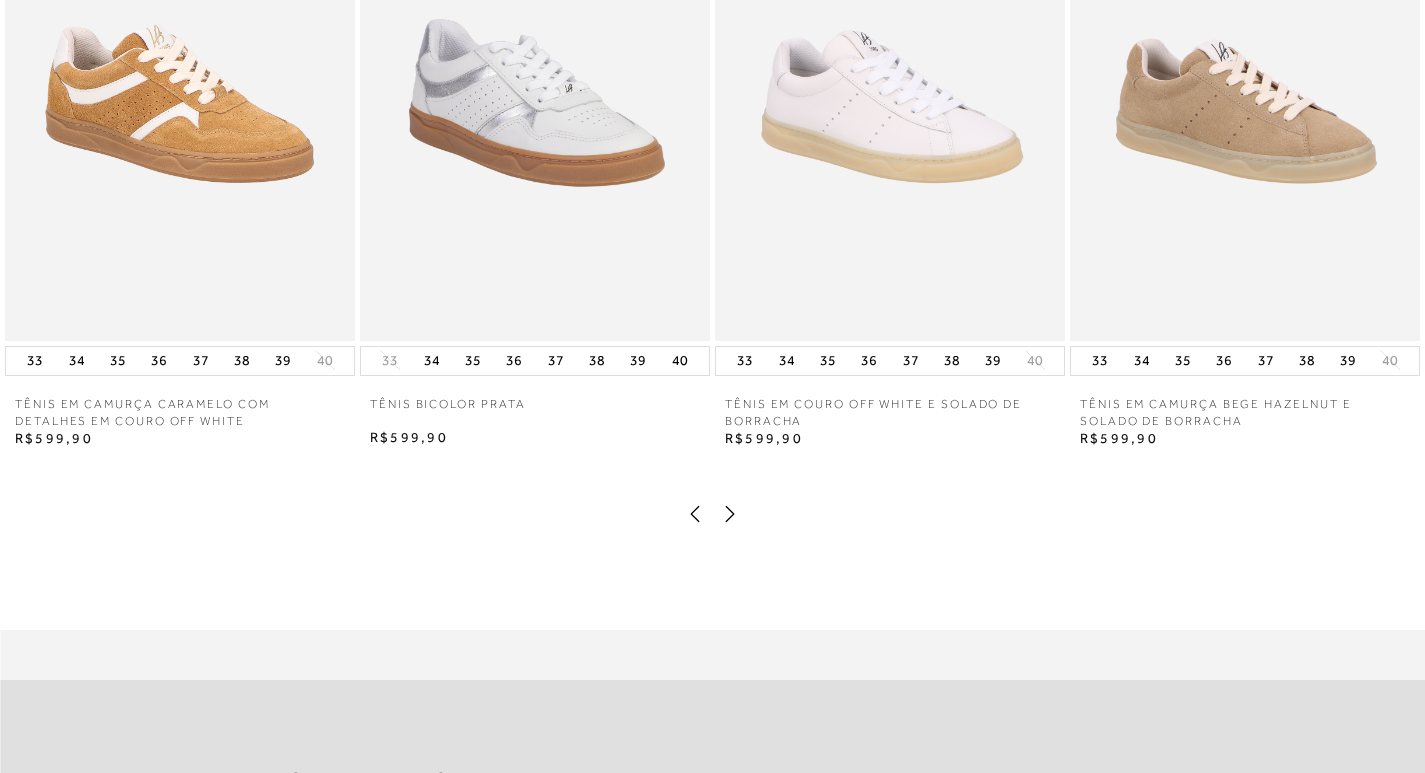 click 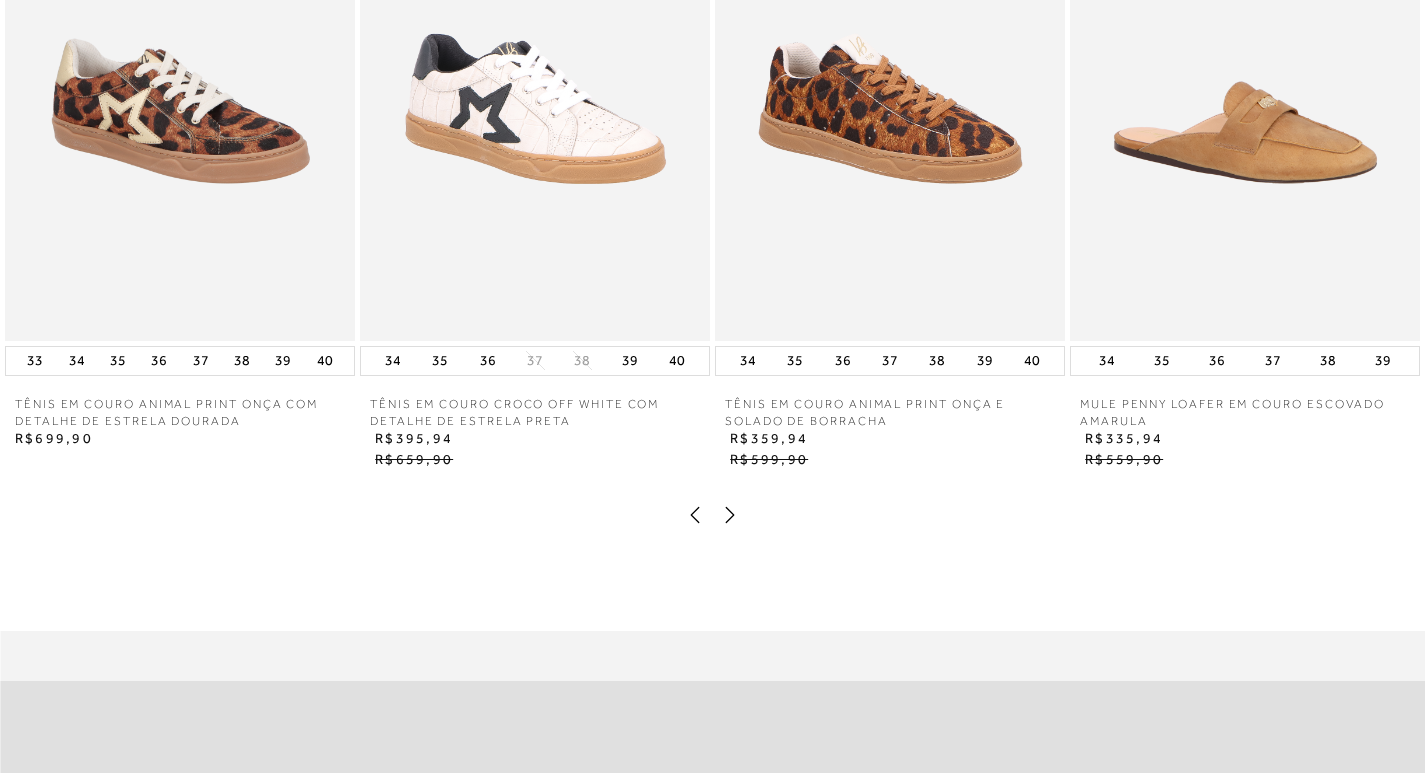 click 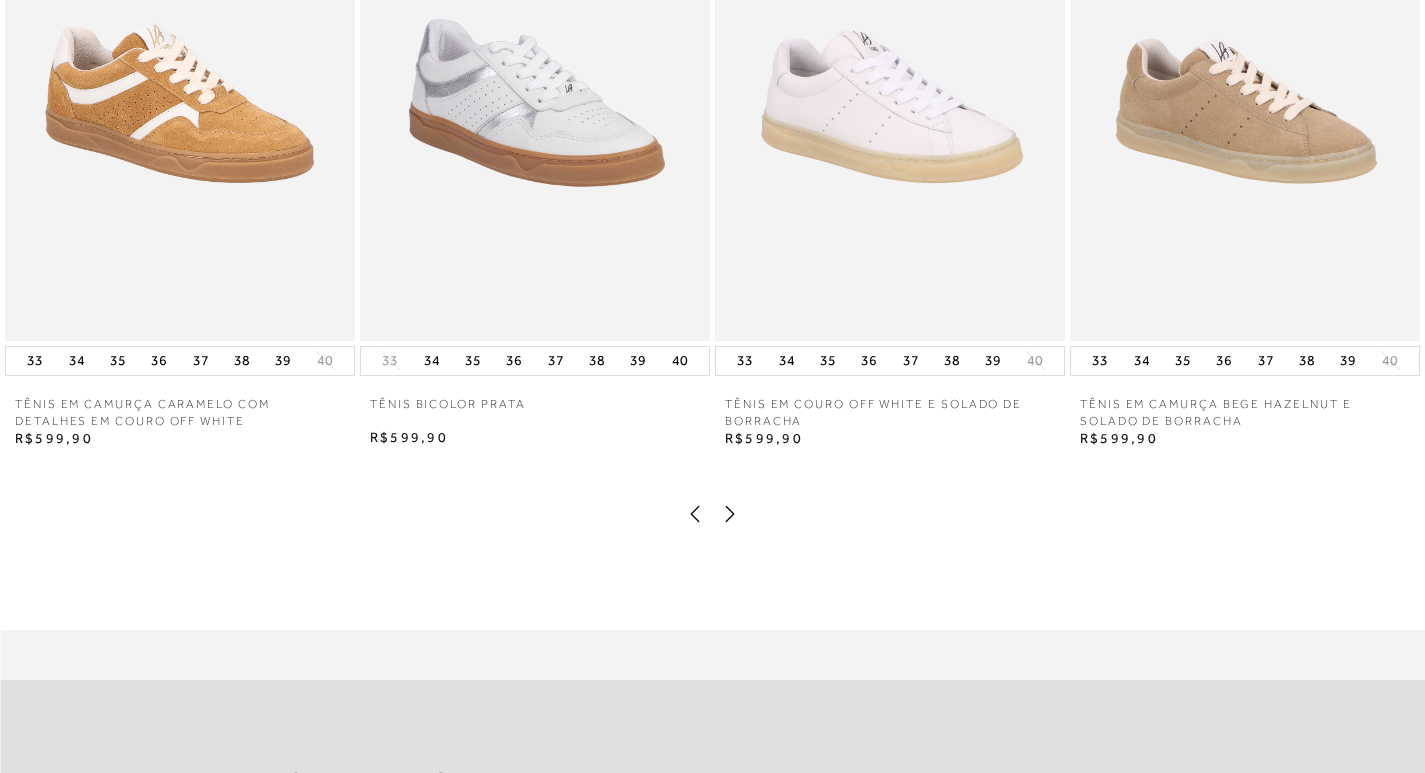 click 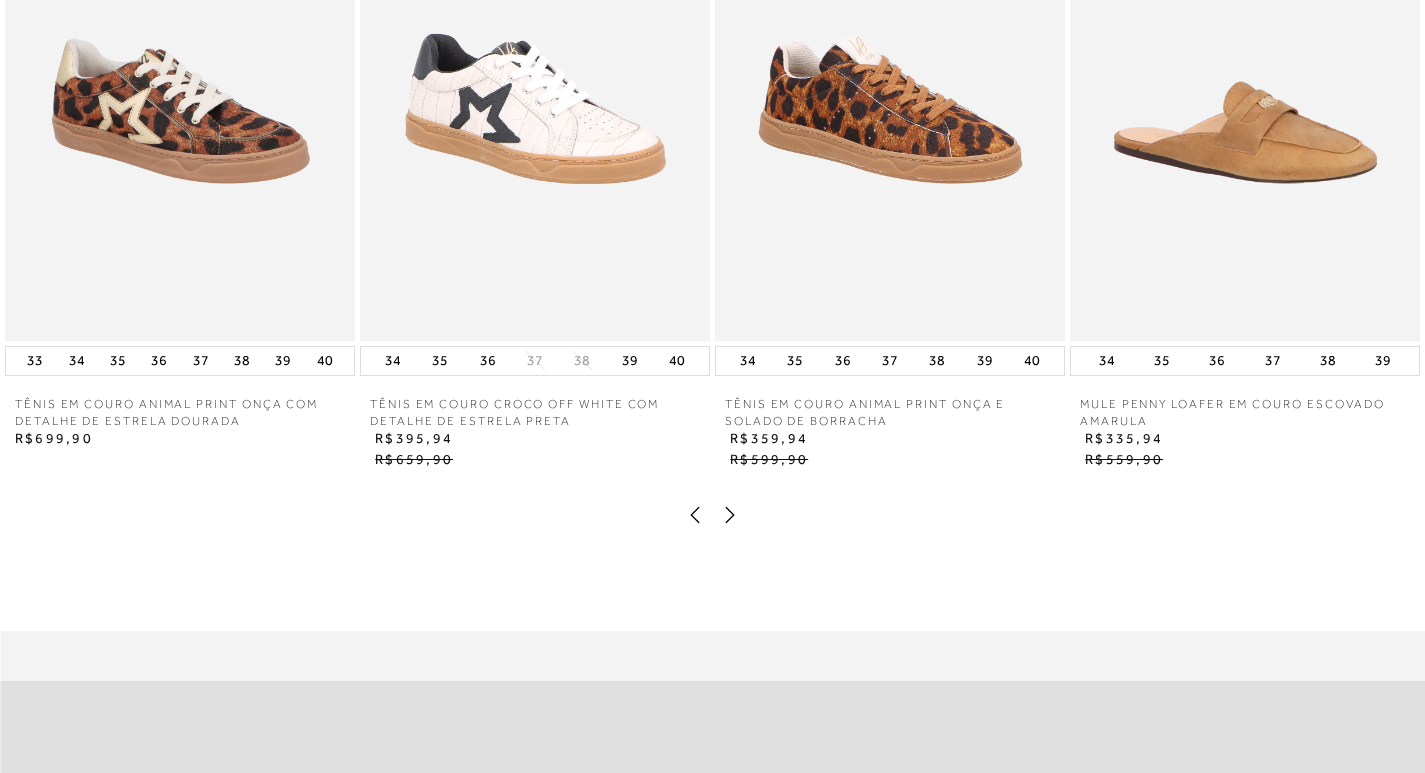 click 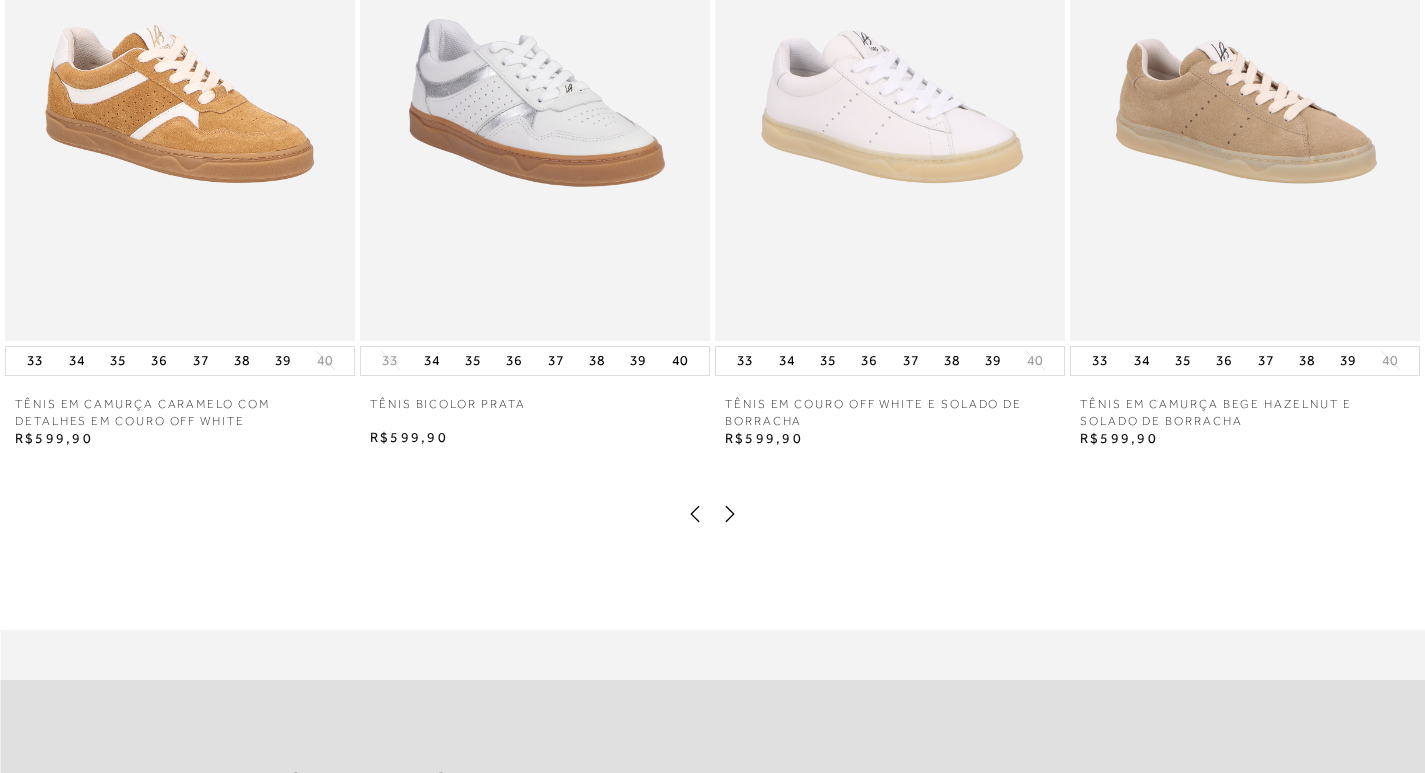 click 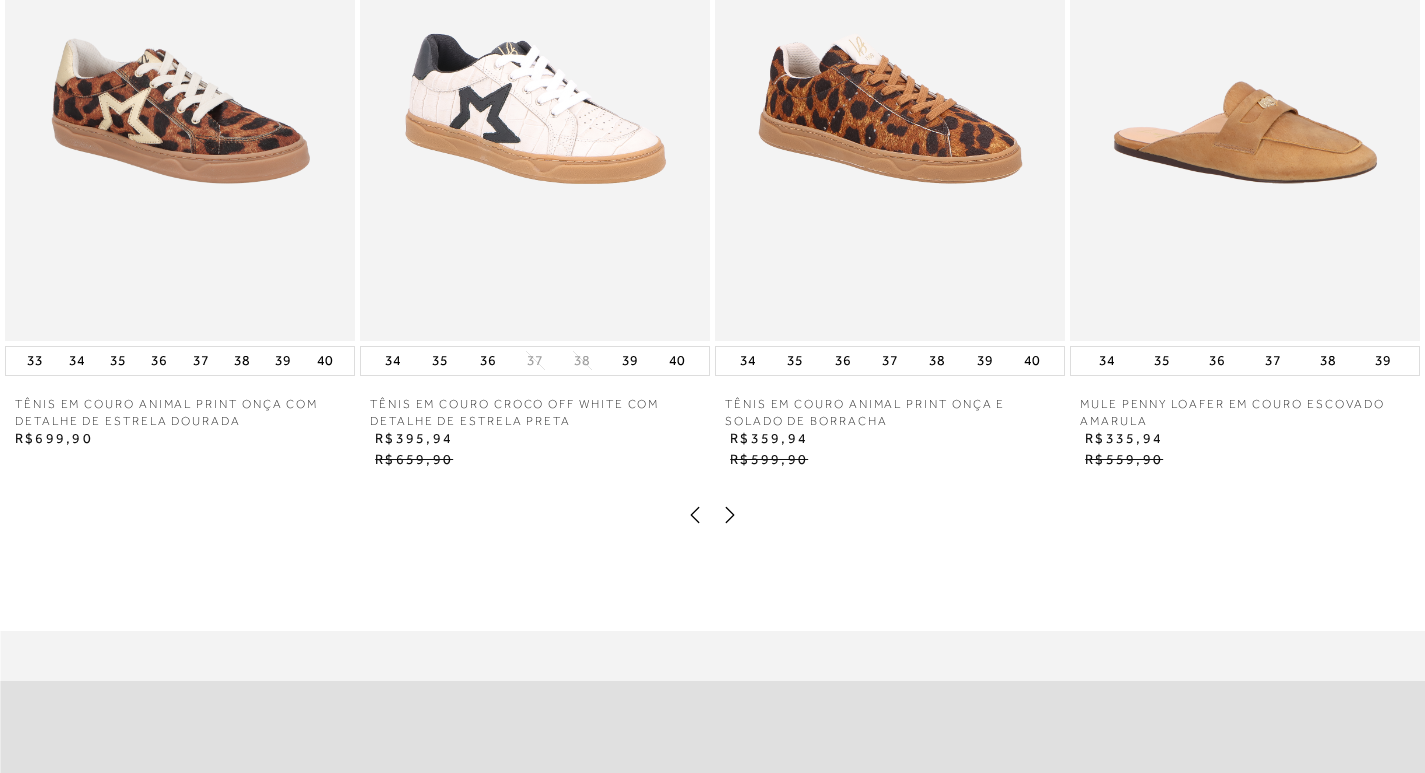 click 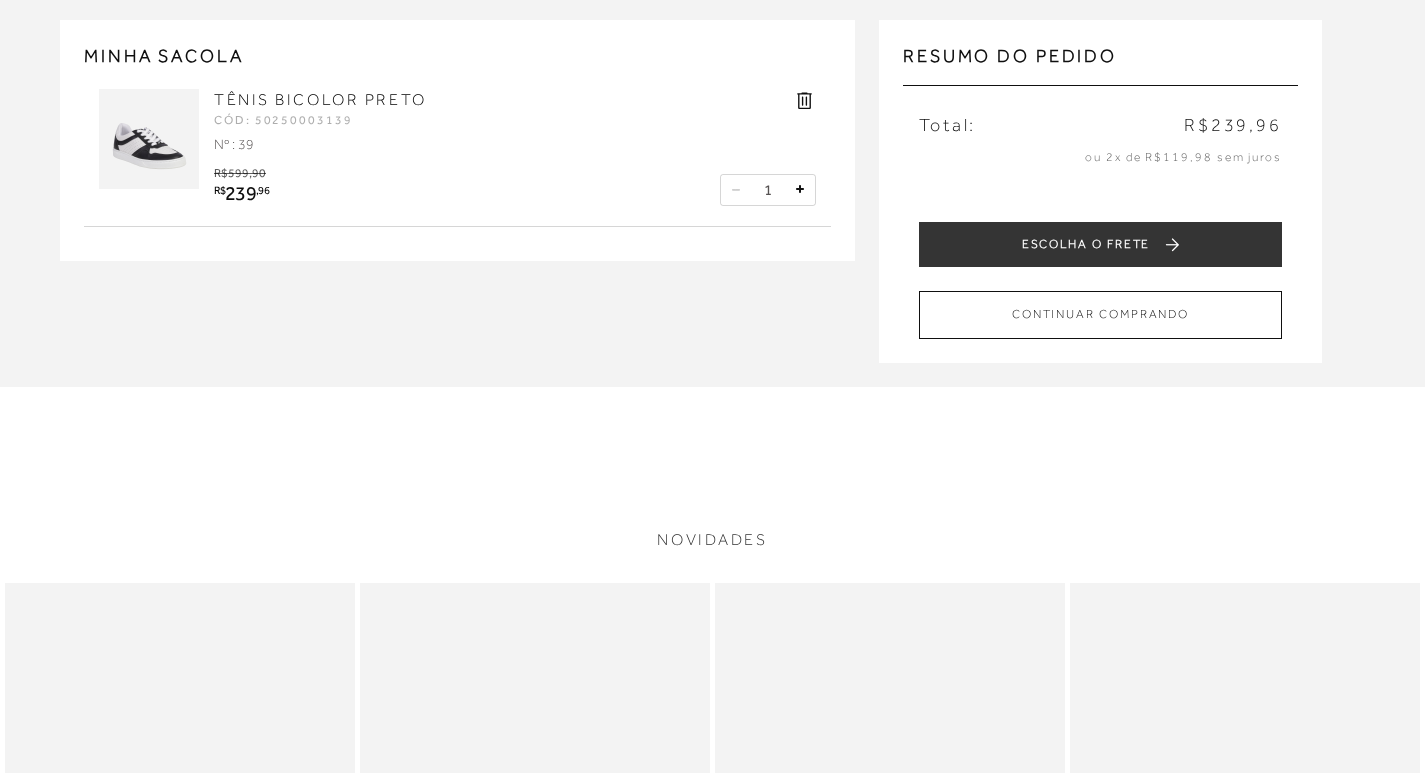 scroll, scrollTop: 0, scrollLeft: 0, axis: both 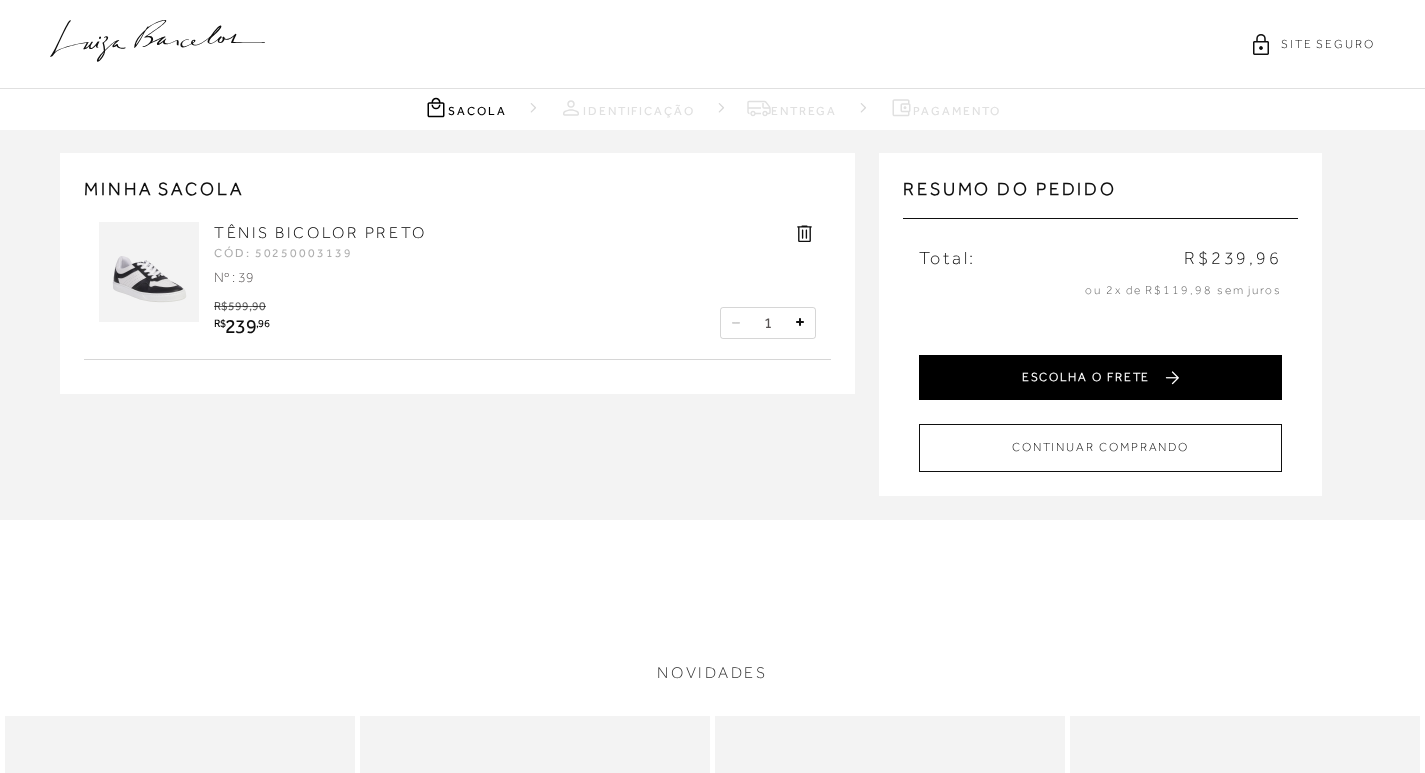 click on "ESCOLHA O FRETE" at bounding box center [1100, 377] 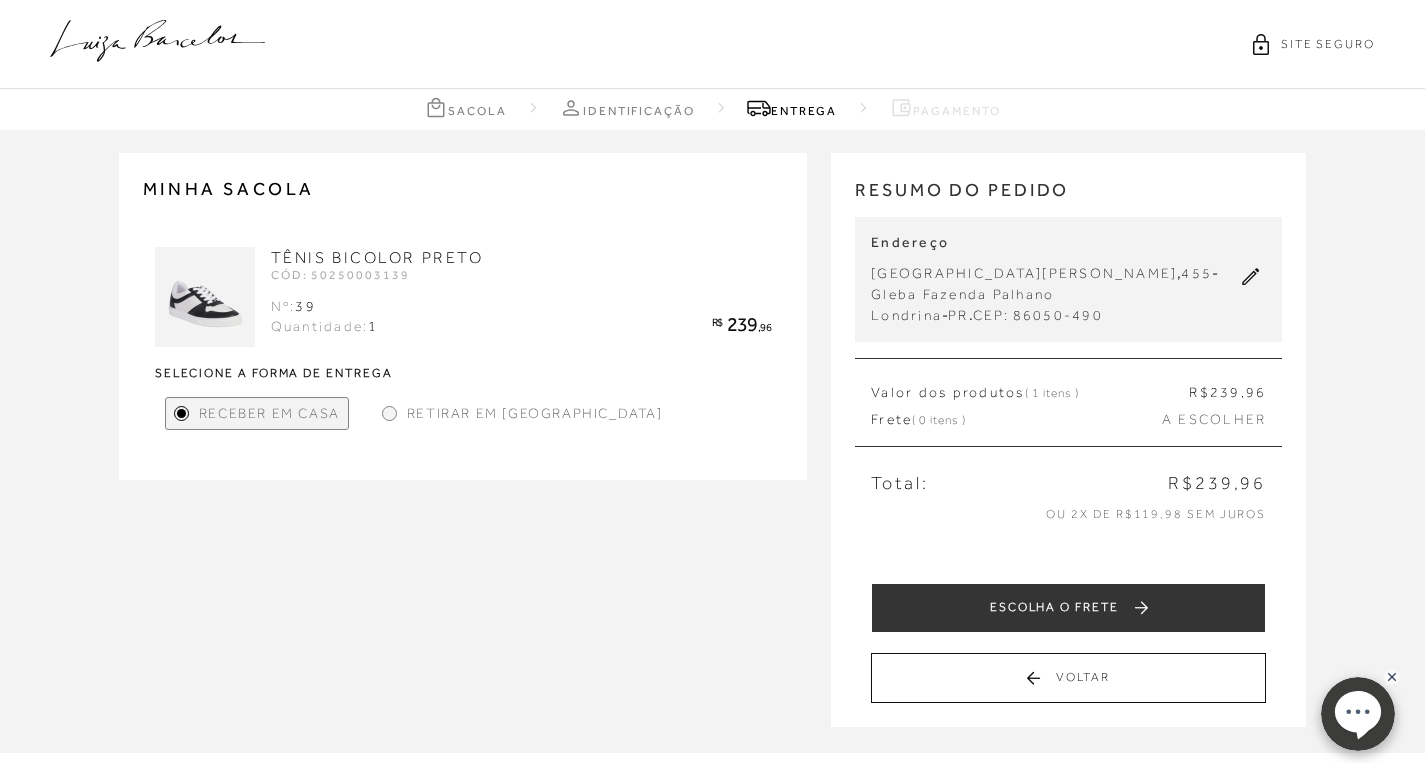 click on "Retirar em Loja" at bounding box center [522, 413] 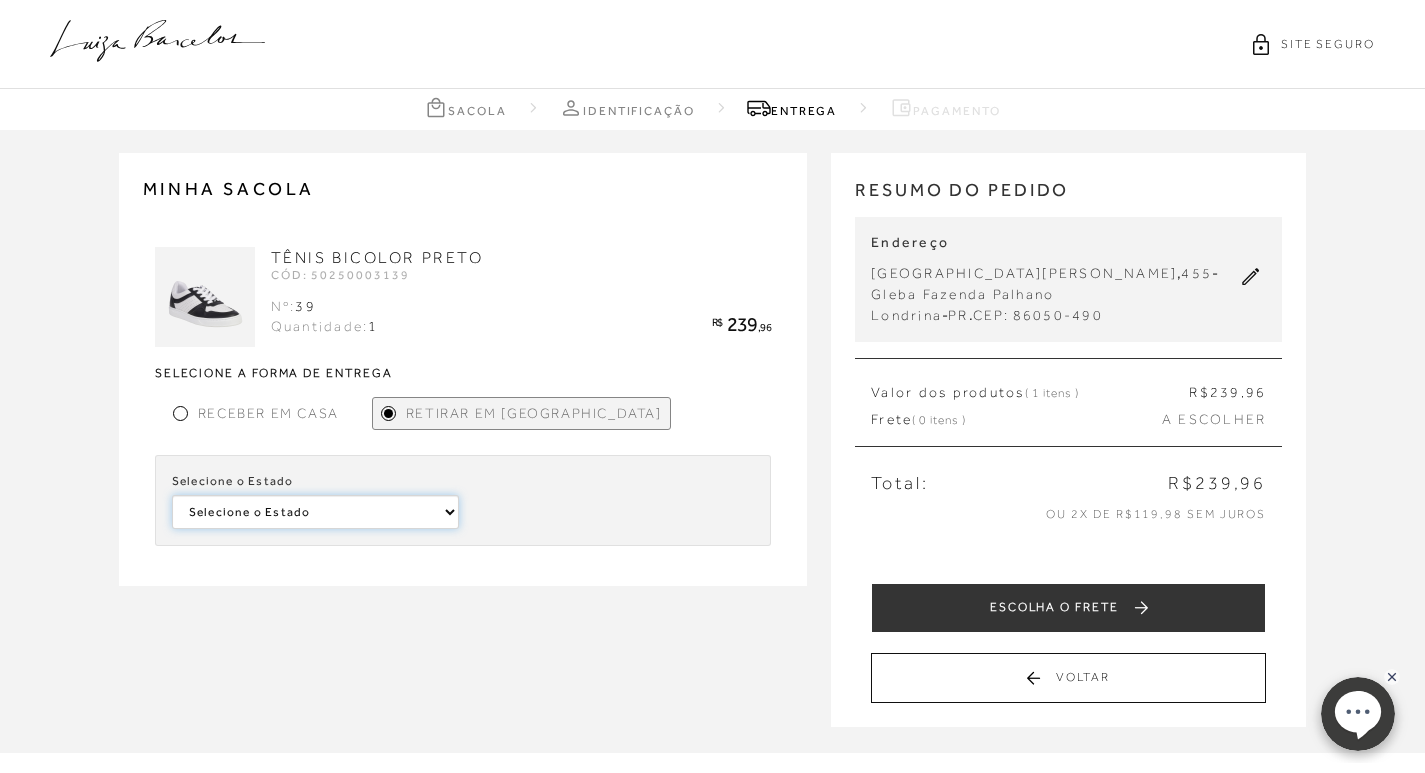 click on "Selecione o Estado São Paulo" at bounding box center (315, 512) 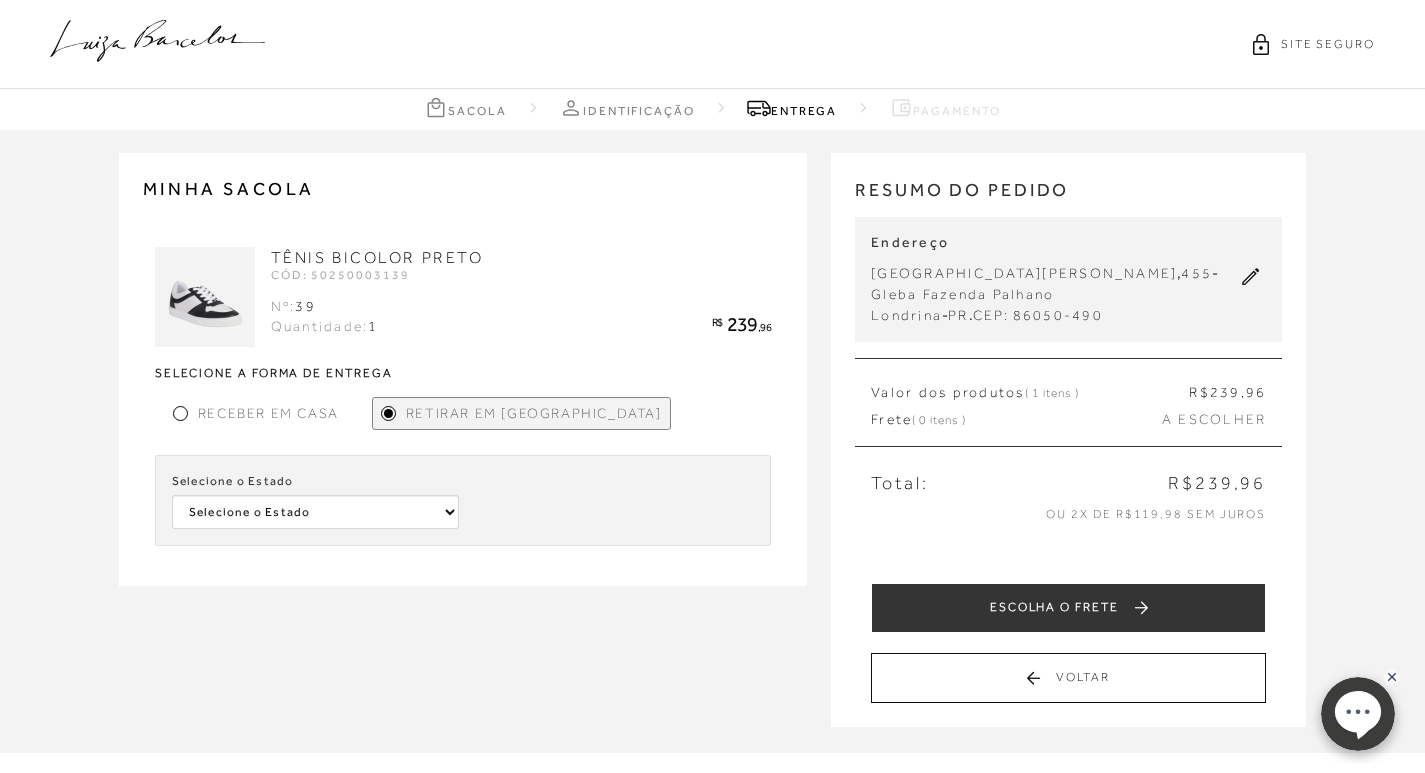 click at bounding box center [180, 413] 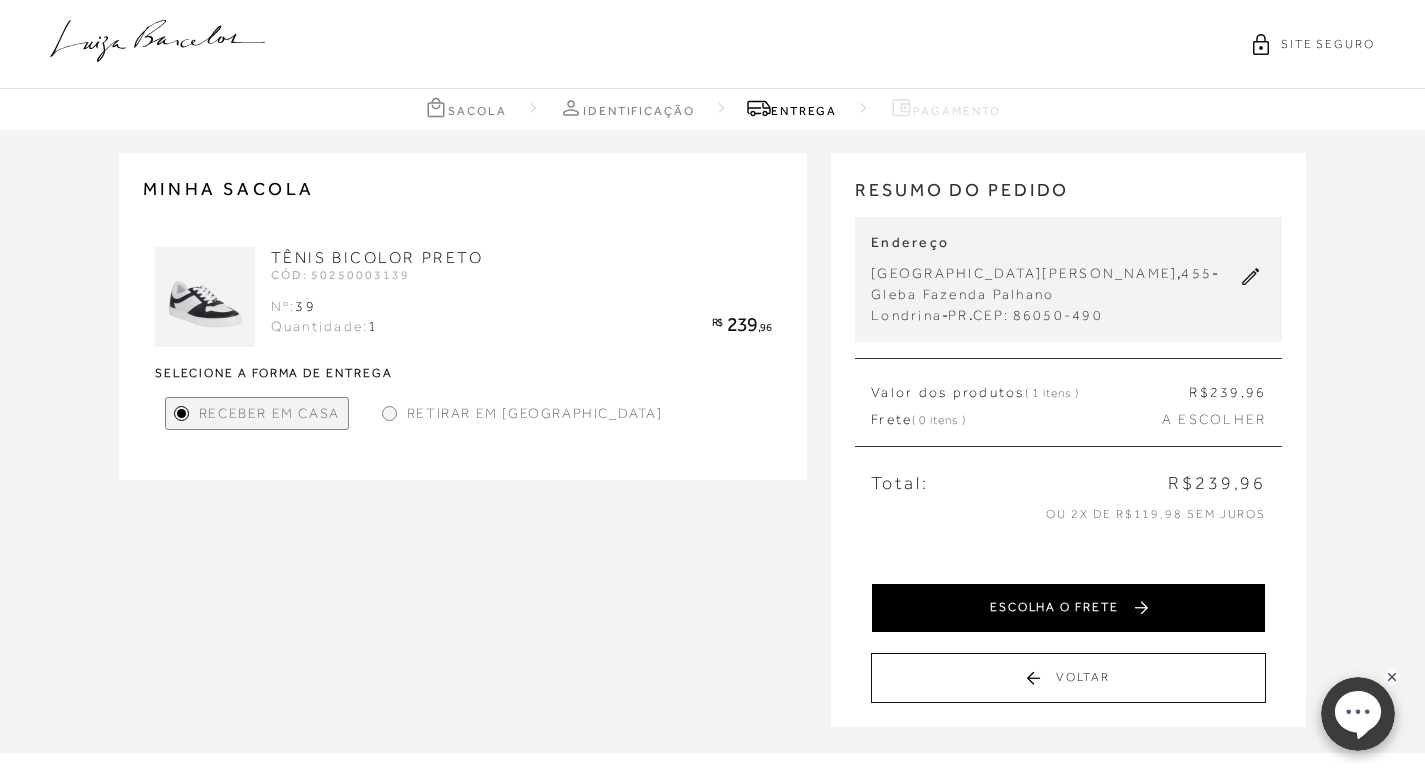 click on "ESCOLHA O FRETE" at bounding box center [1068, 608] 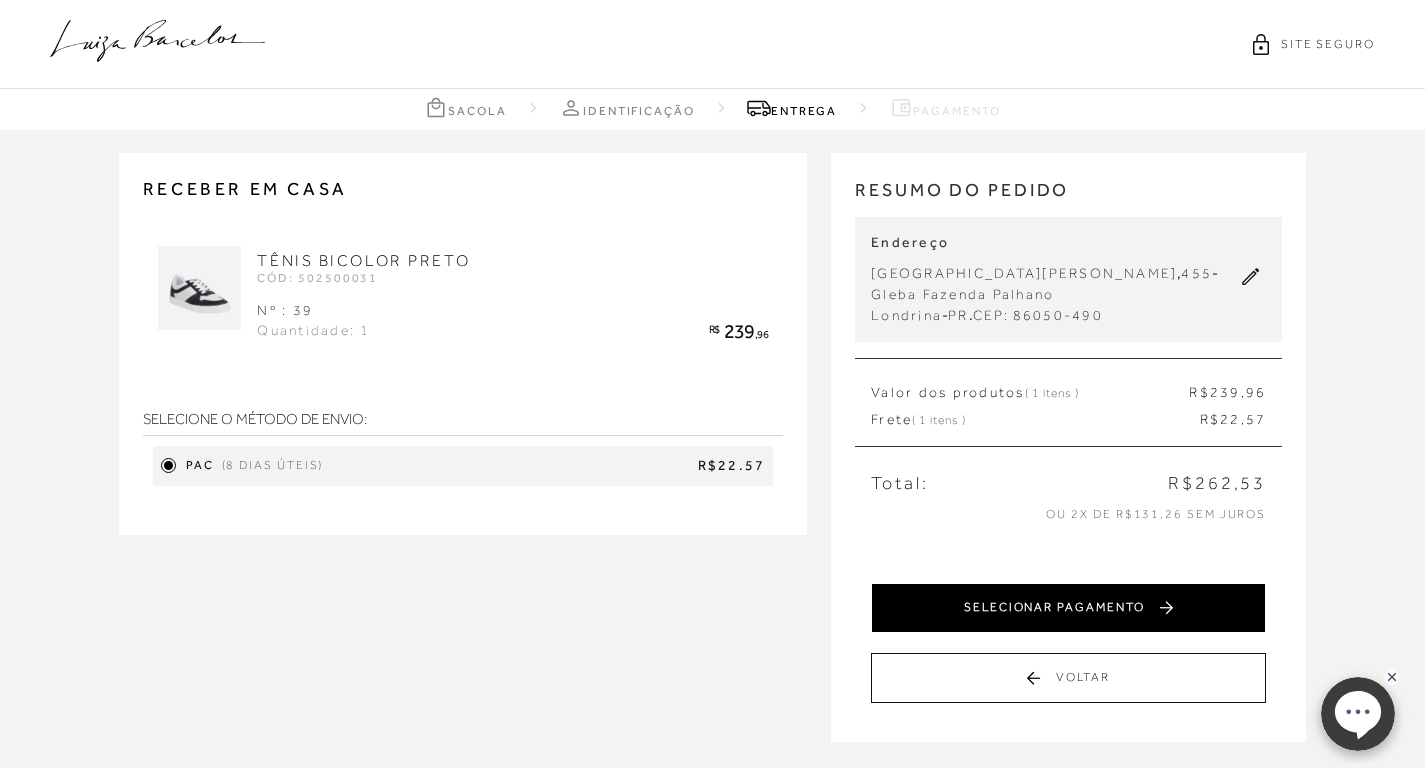 click on "SELECIONAR PAGAMENTO" at bounding box center (1068, 608) 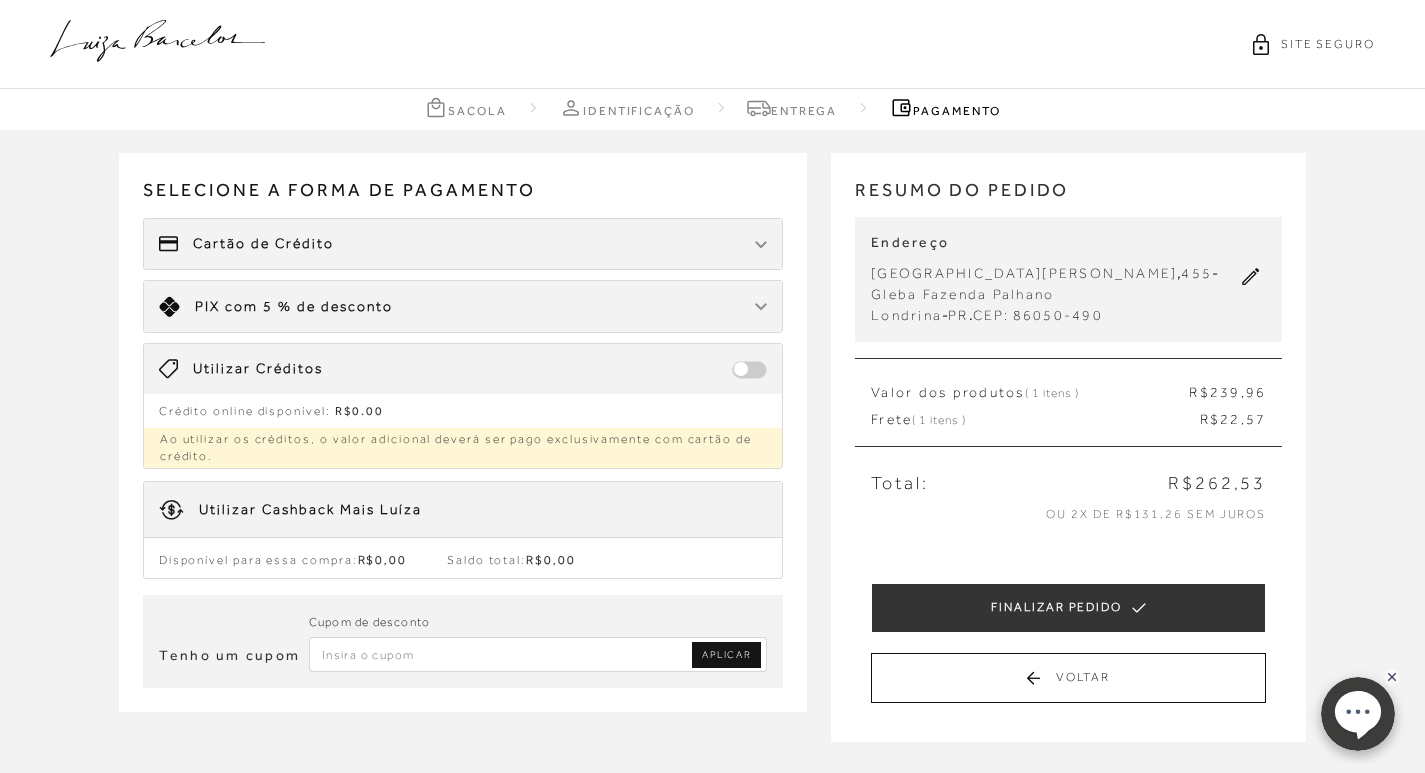 click on "Cartão de Crédito" at bounding box center (463, 244) 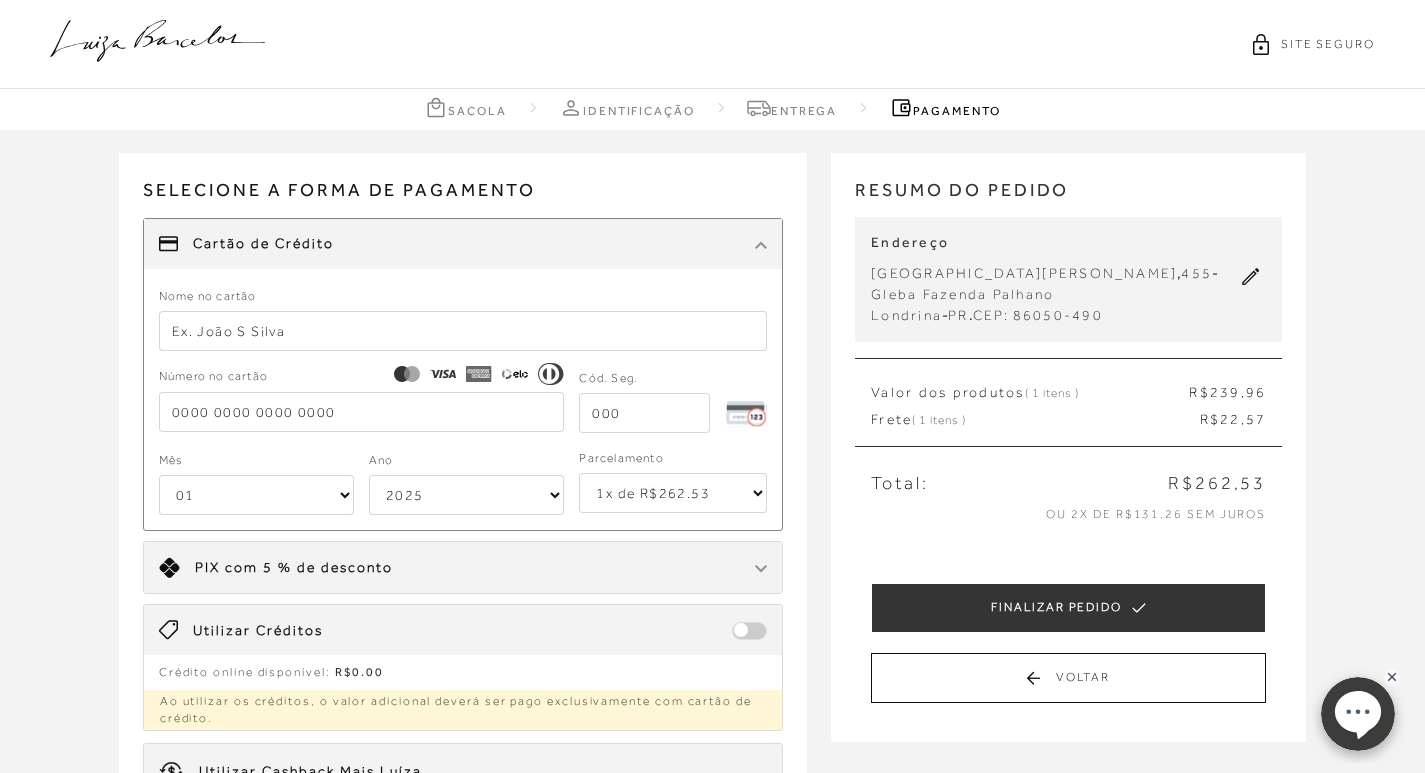 click at bounding box center [362, 412] 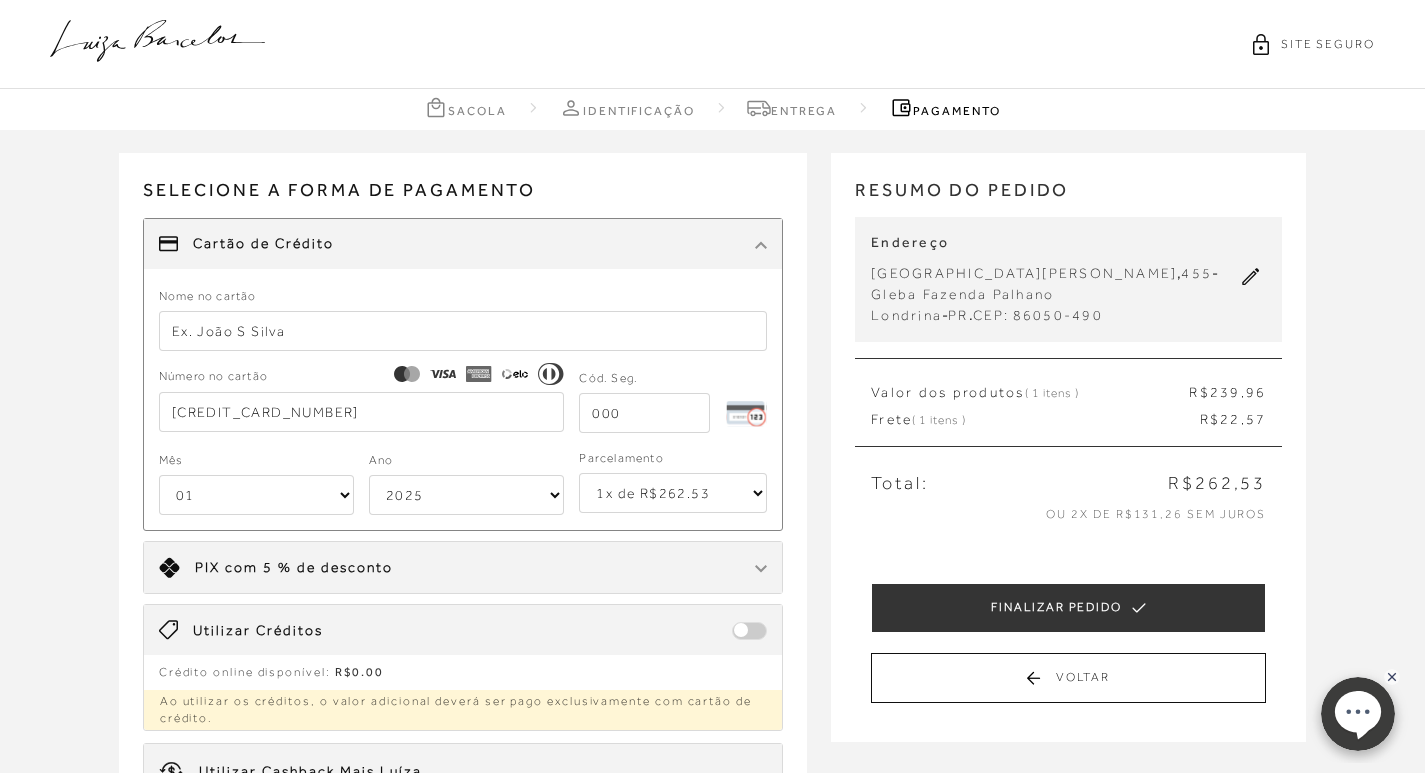 type on "LARA MARCIA L M B CASARIN" 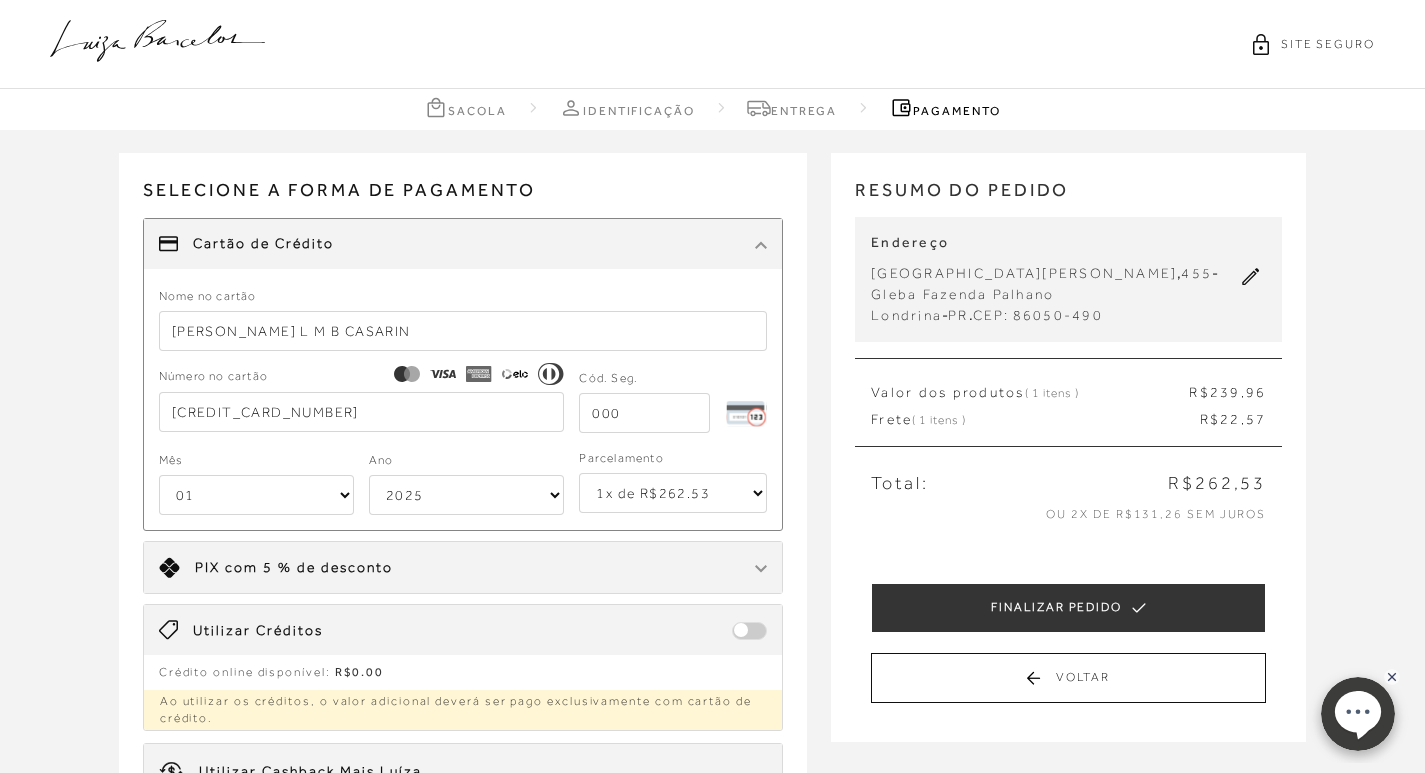 select on "02" 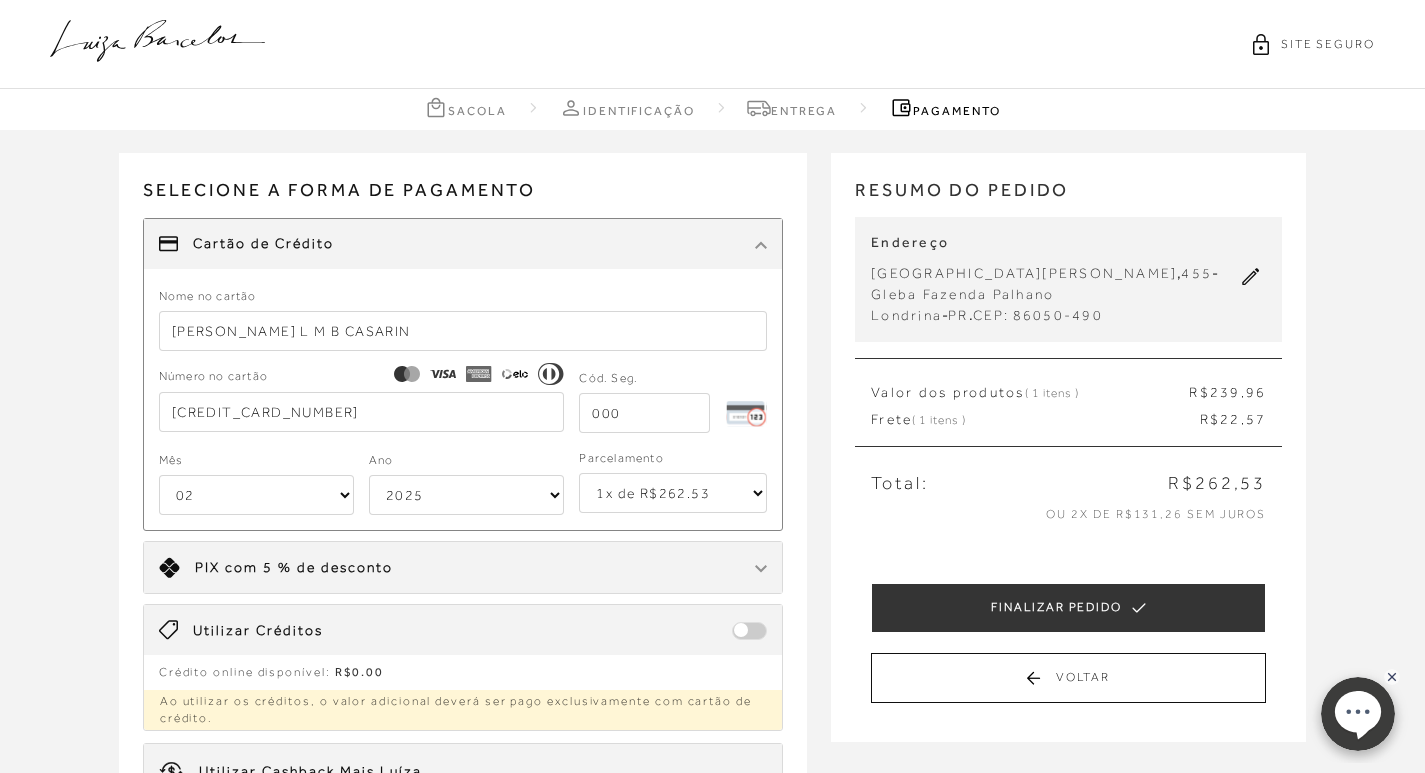 select on "2032" 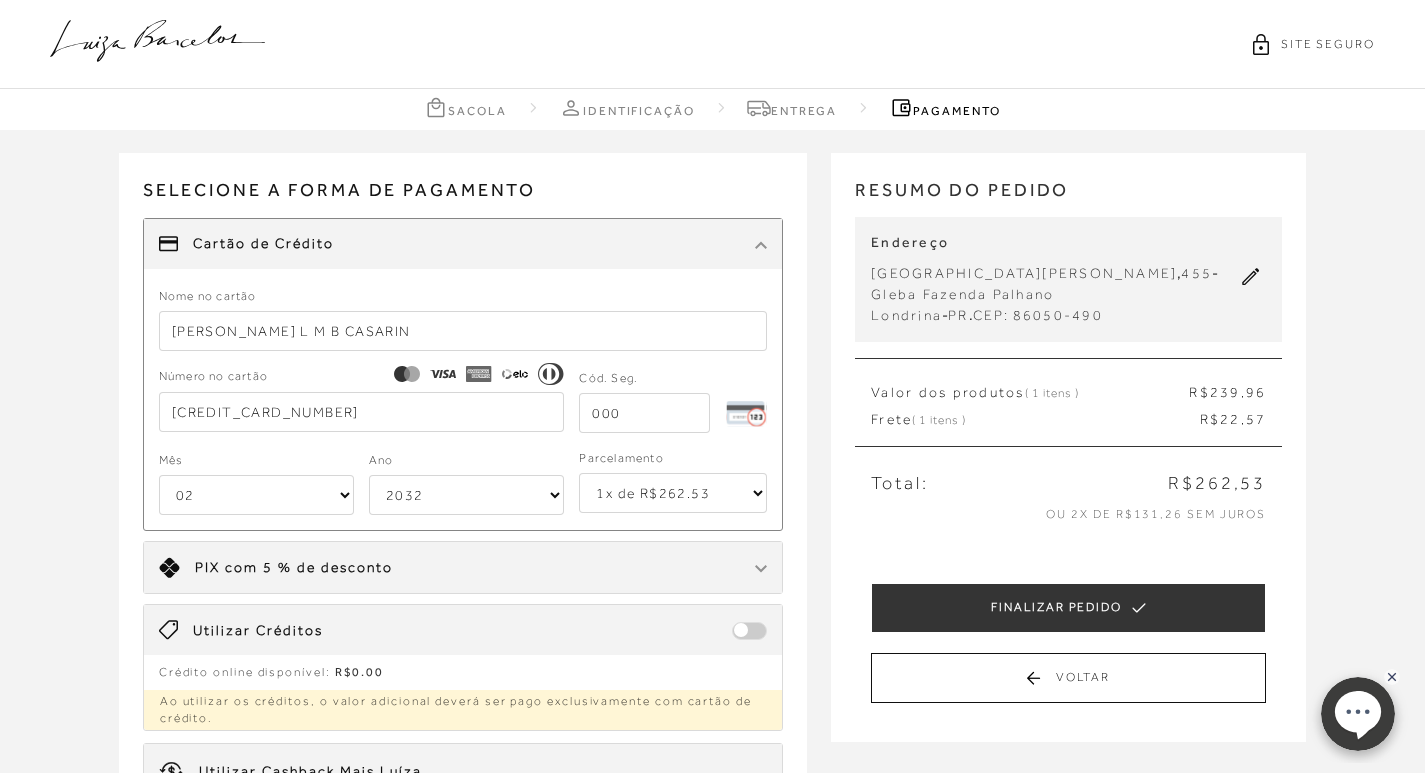 type on "5162926610697244" 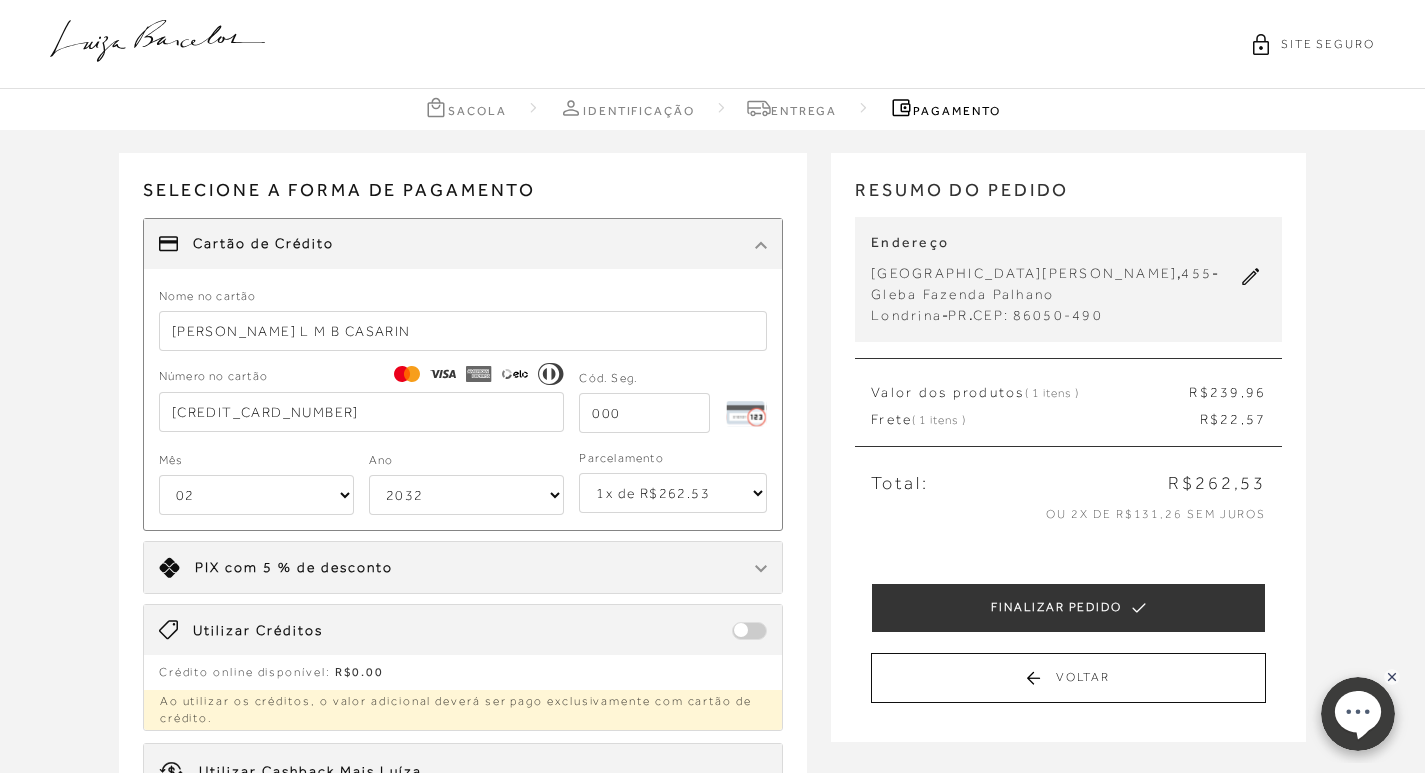 click at bounding box center [644, 413] 